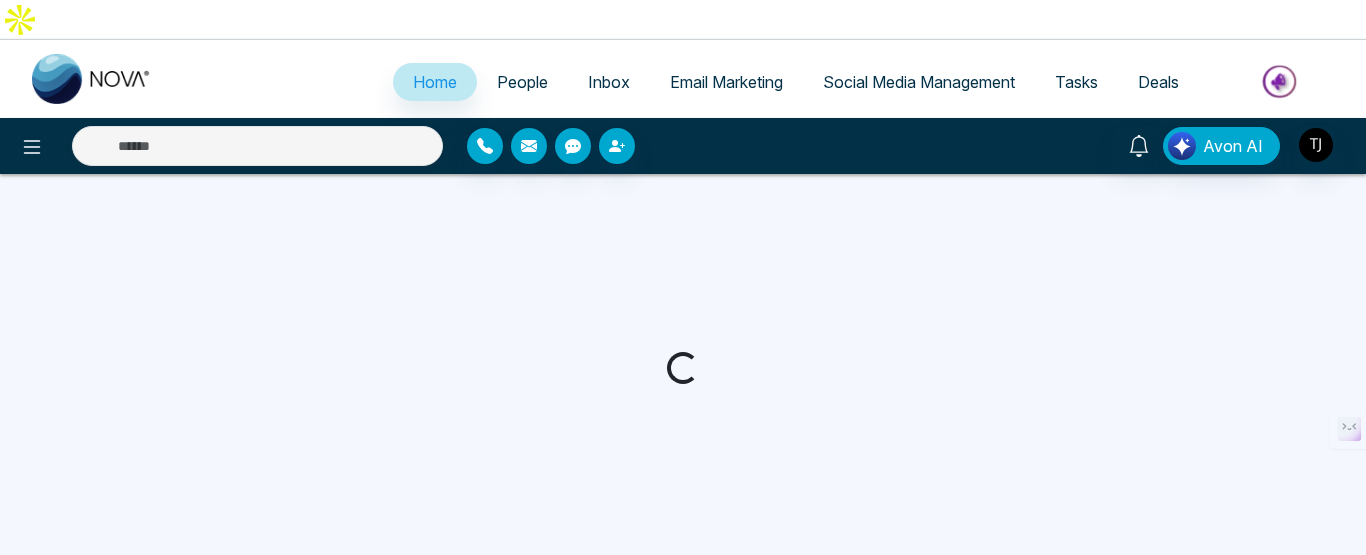 scroll, scrollTop: 0, scrollLeft: 0, axis: both 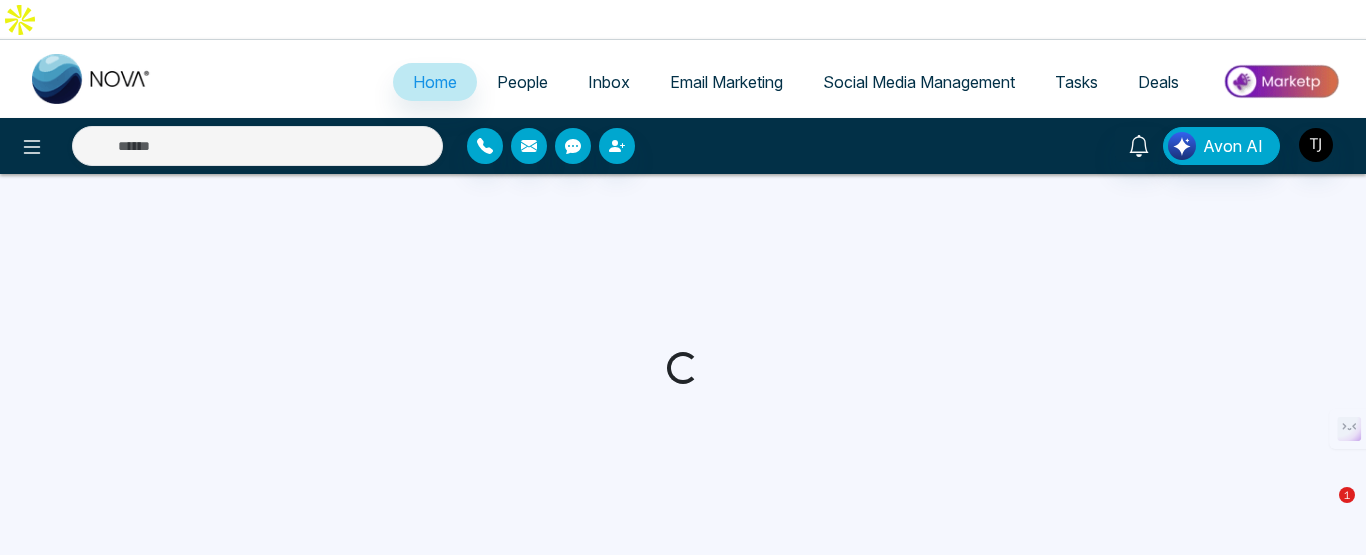 select on "*" 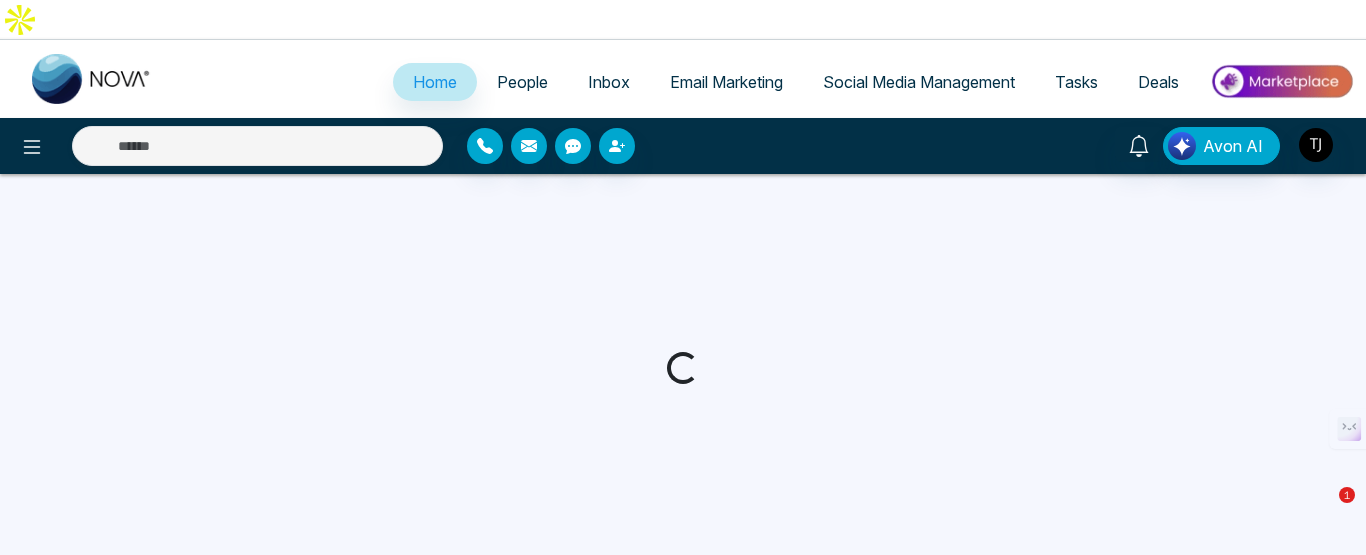 select on "*" 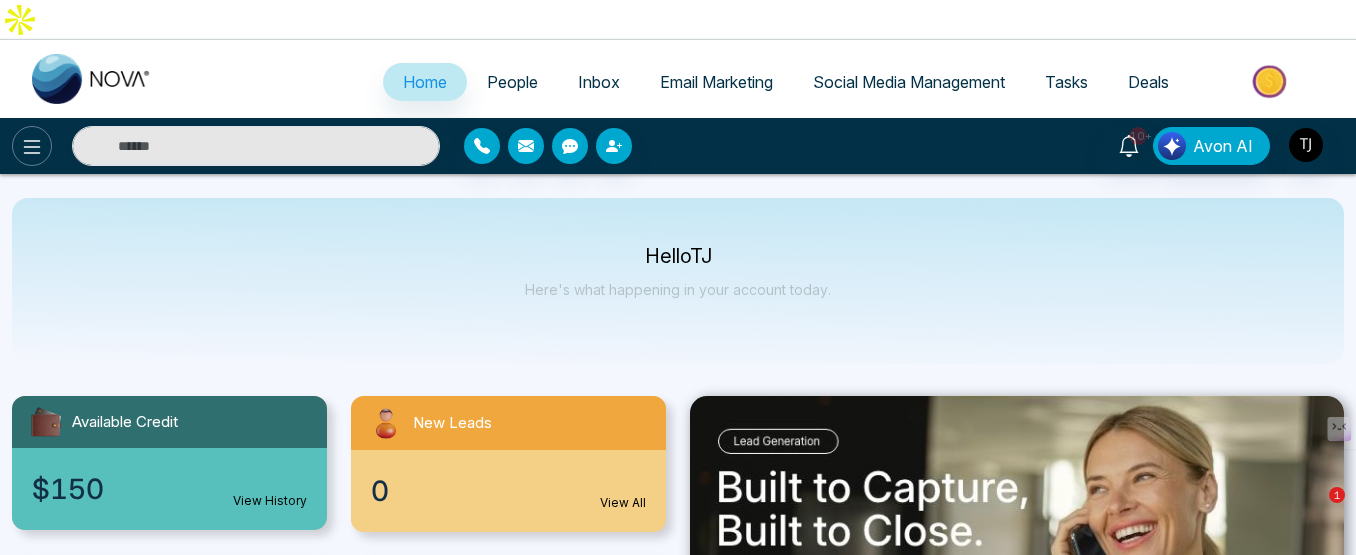 click 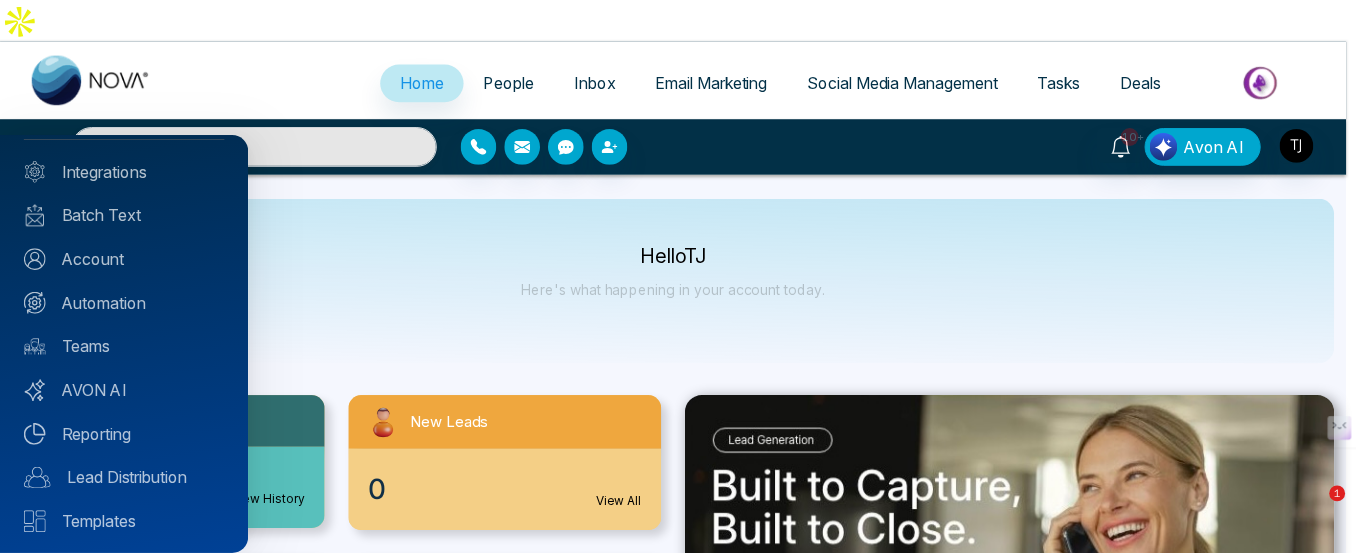 scroll, scrollTop: 200, scrollLeft: 0, axis: vertical 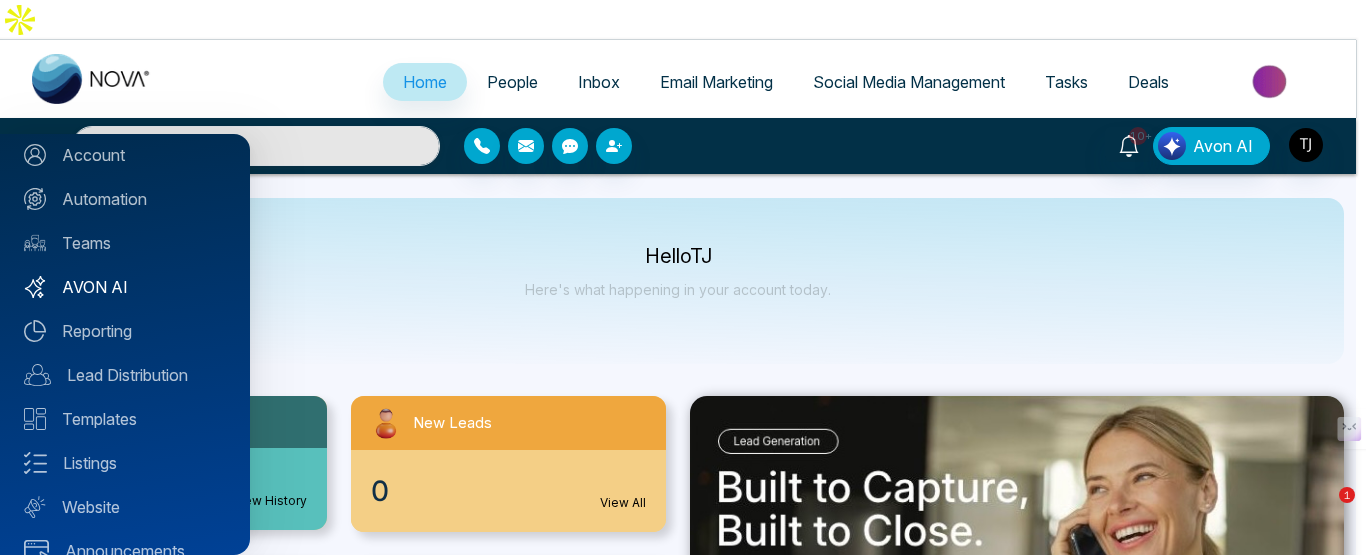 click on "AVON AI" at bounding box center [125, 287] 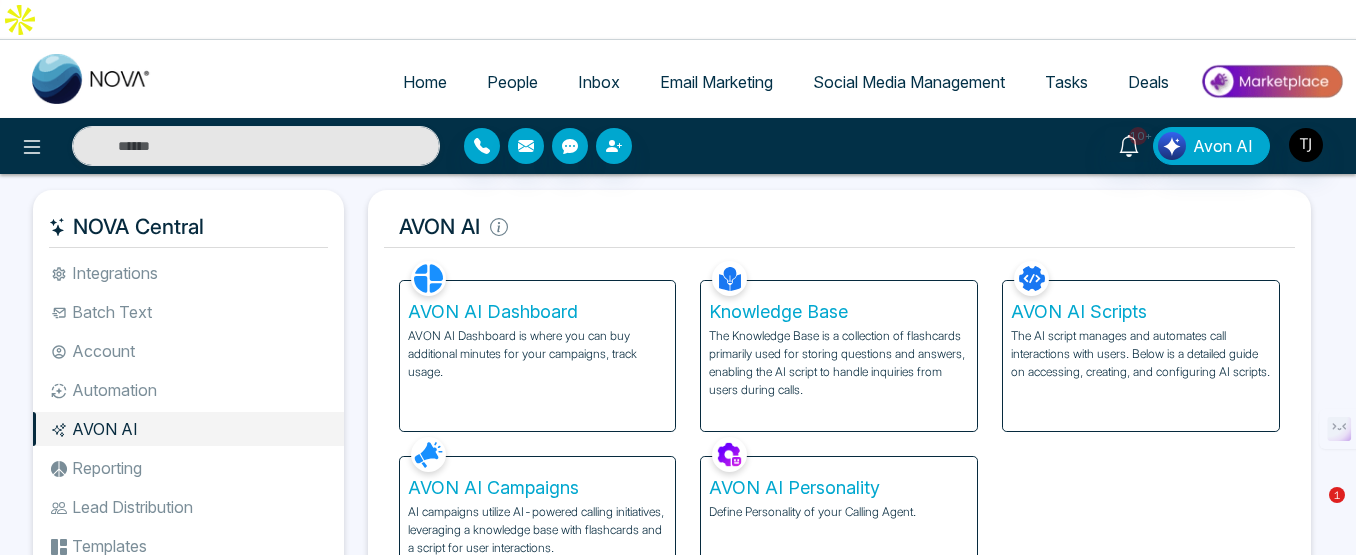 click on "AVON AI Dashboard" at bounding box center (538, 312) 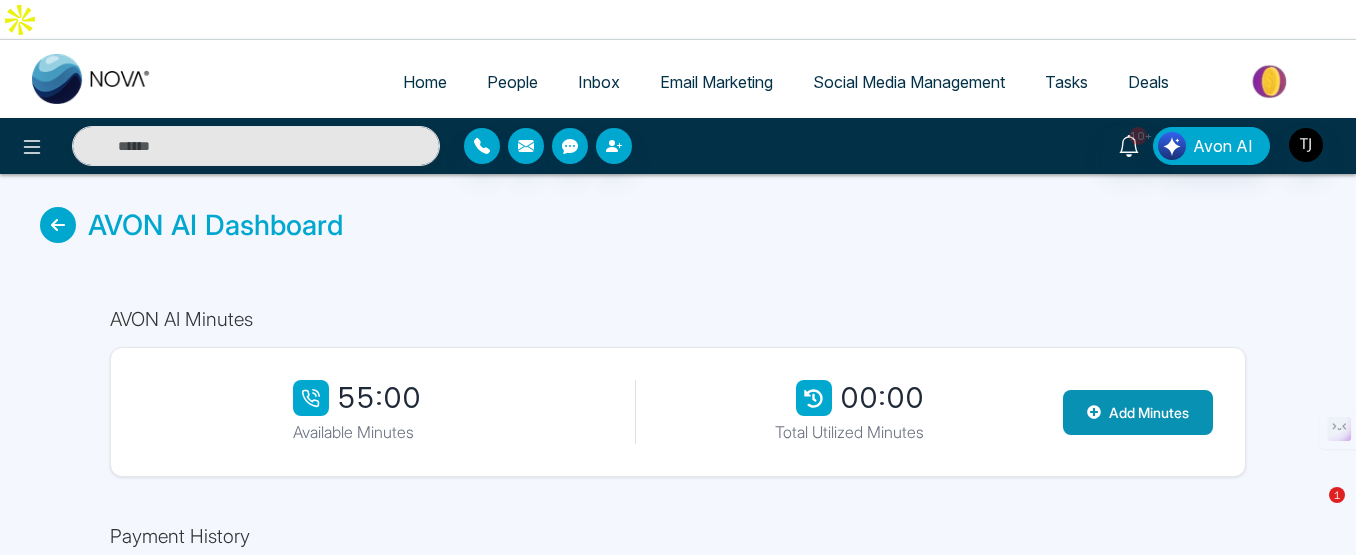 click on "Add Minutes" at bounding box center [1138, 412] 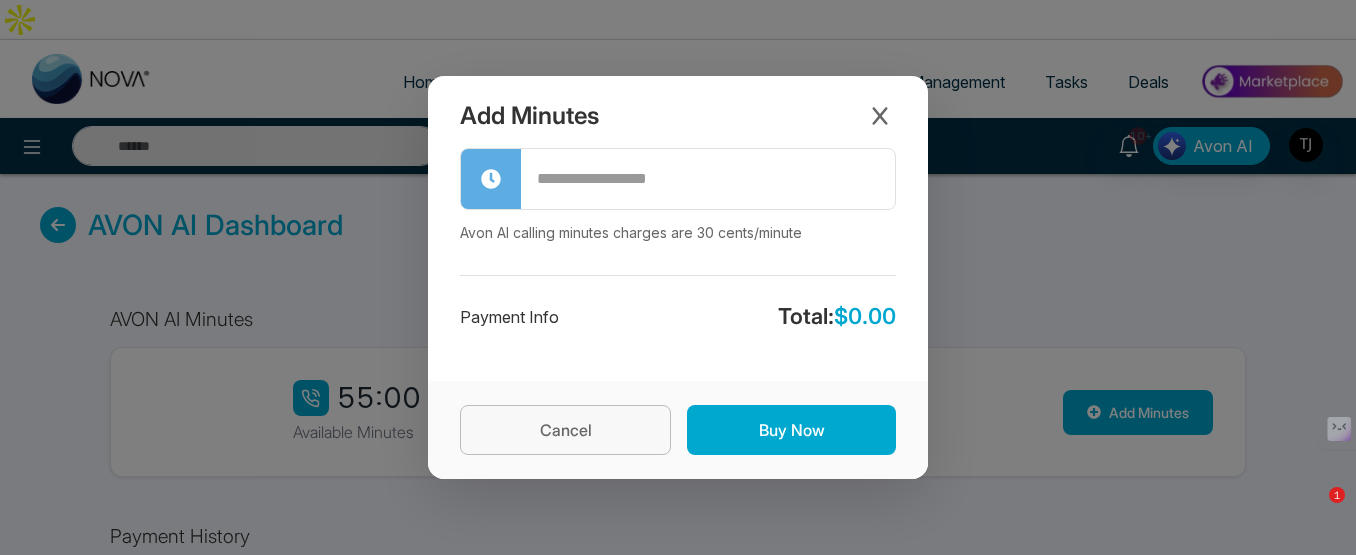click on "Cancel" at bounding box center (565, 430) 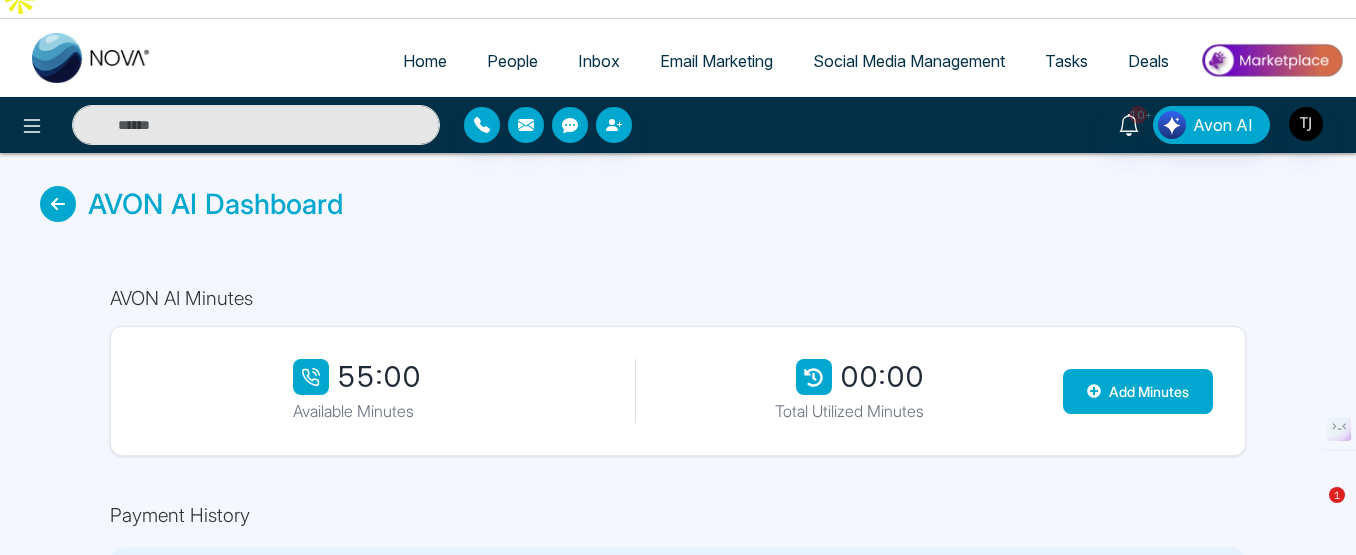 scroll, scrollTop: 0, scrollLeft: 0, axis: both 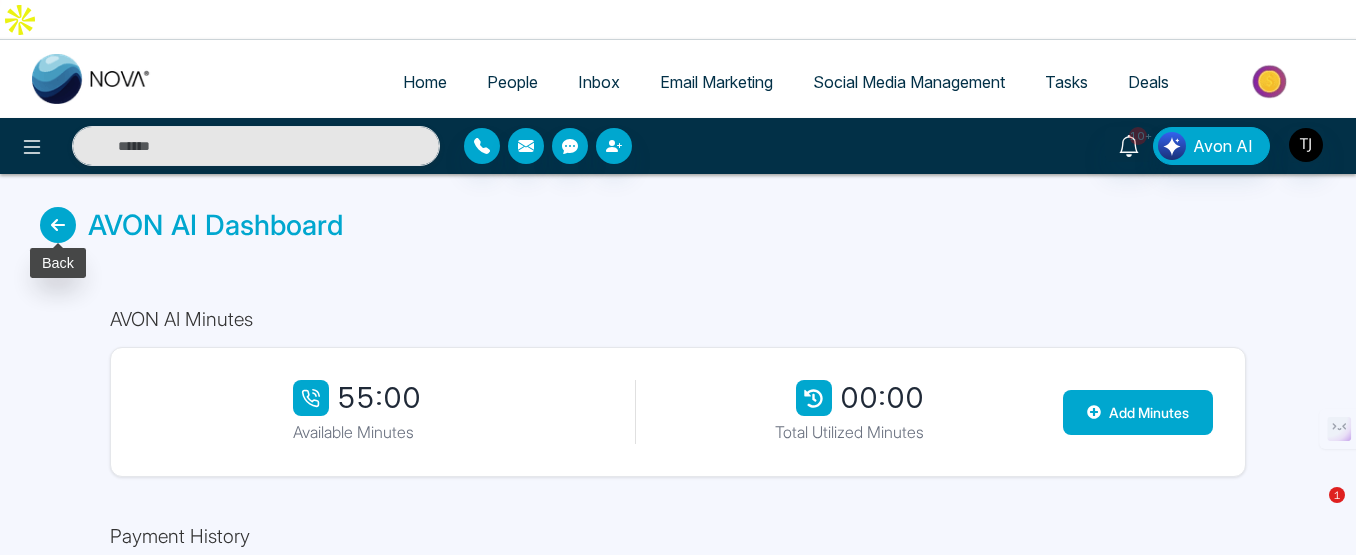click at bounding box center [58, 225] 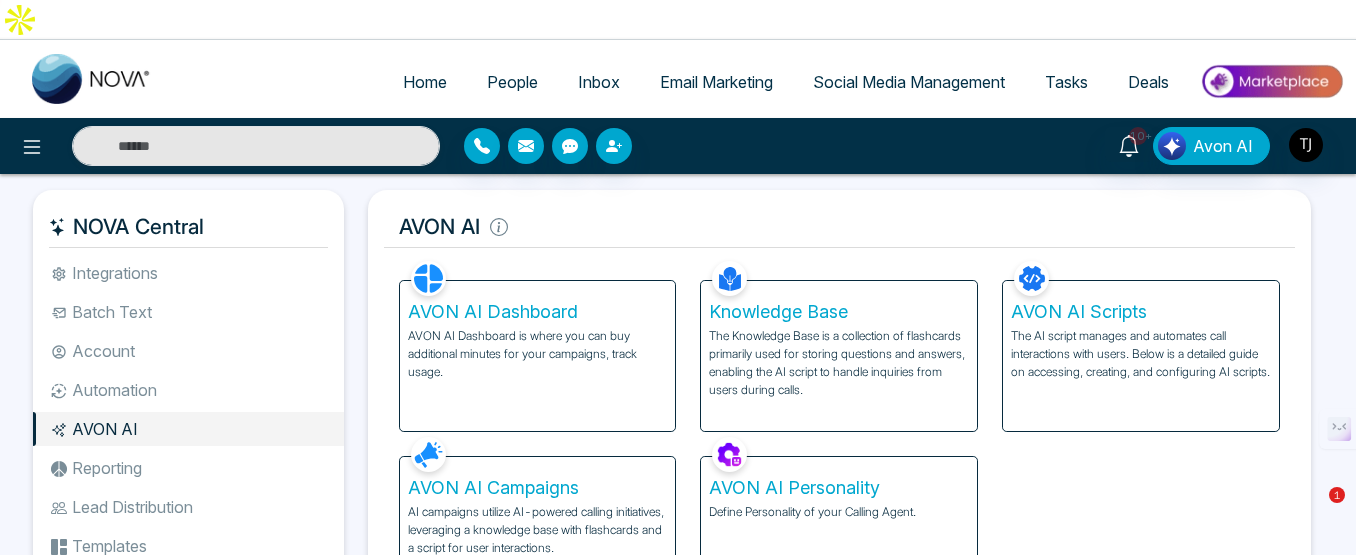 click on "Knowledge Base" at bounding box center [839, 312] 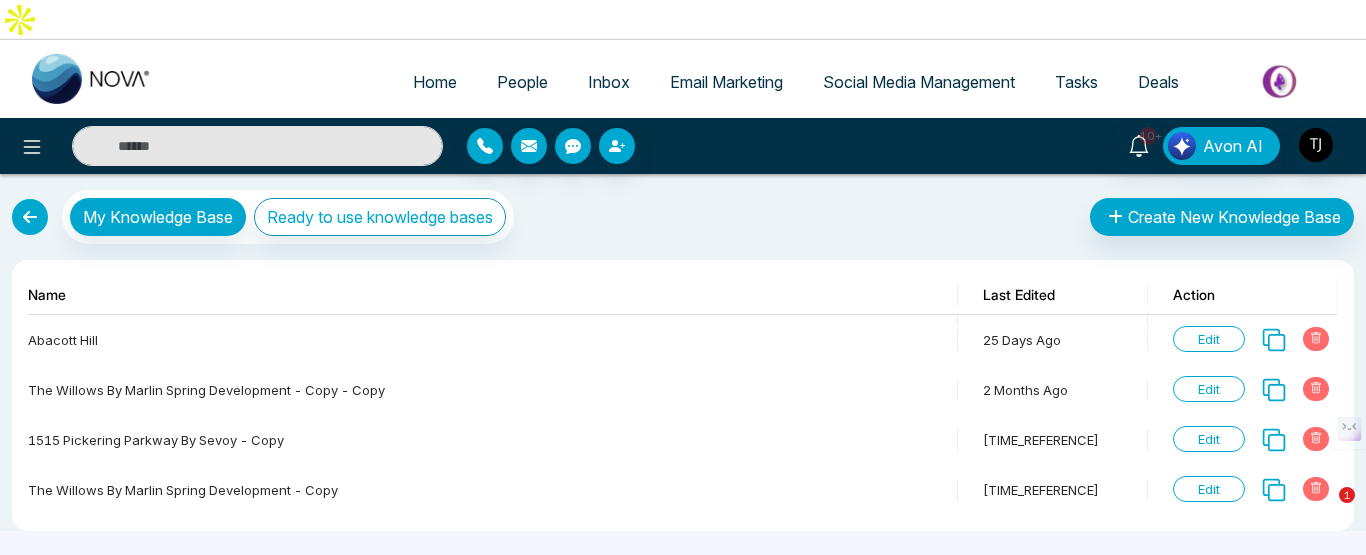 click at bounding box center [30, 217] 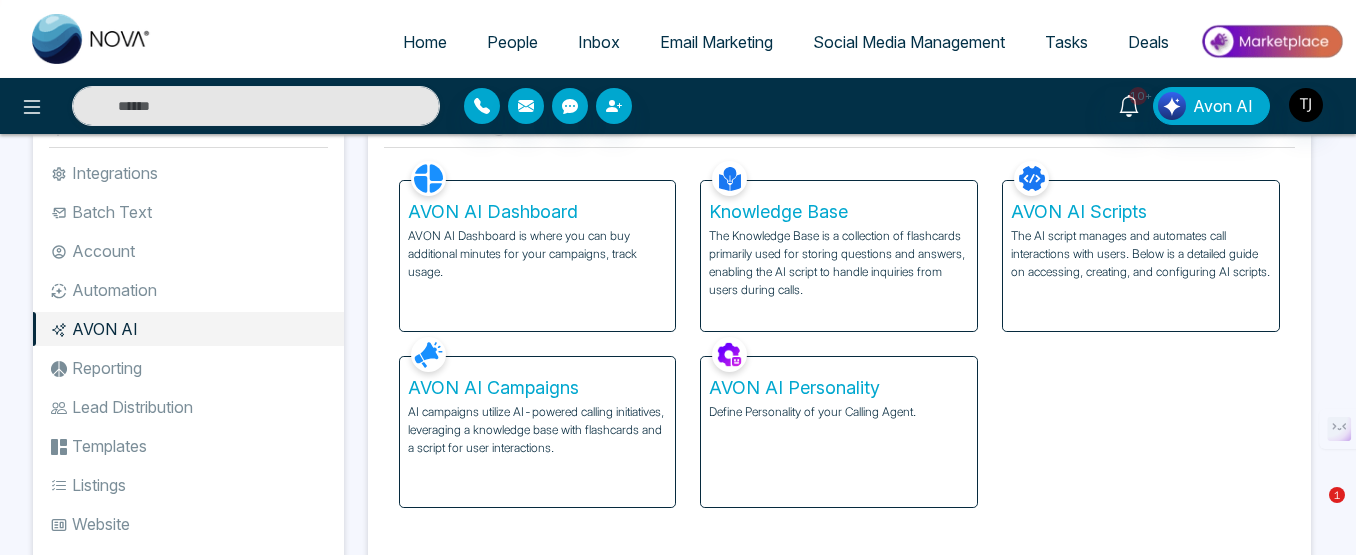 scroll, scrollTop: 0, scrollLeft: 0, axis: both 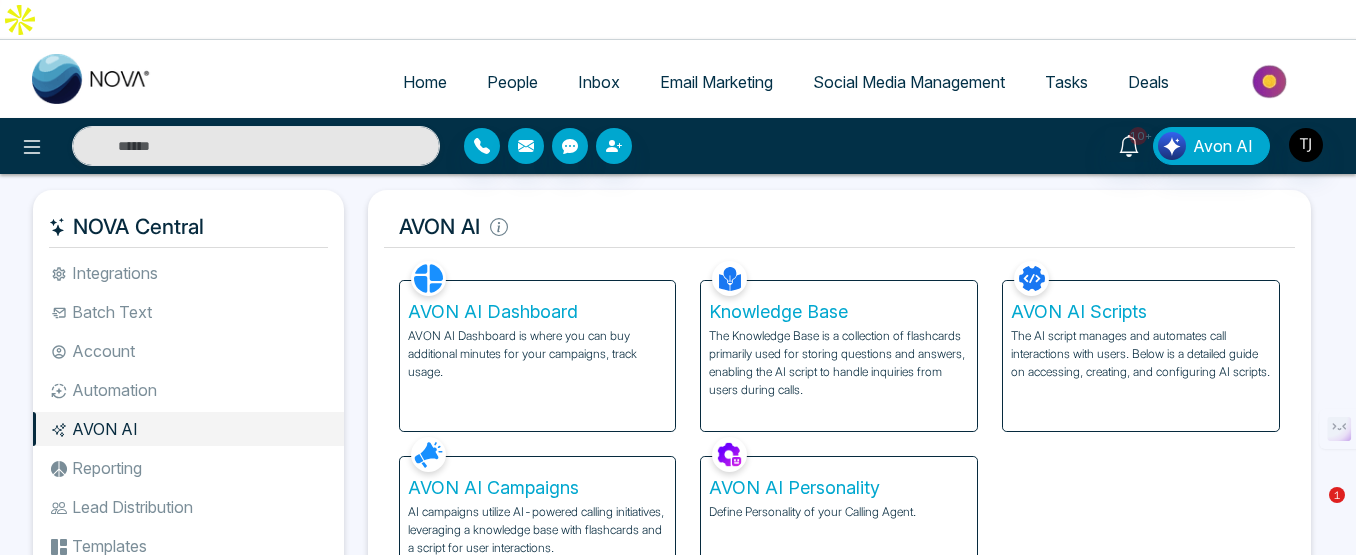 click on "Email Marketing" at bounding box center [716, 82] 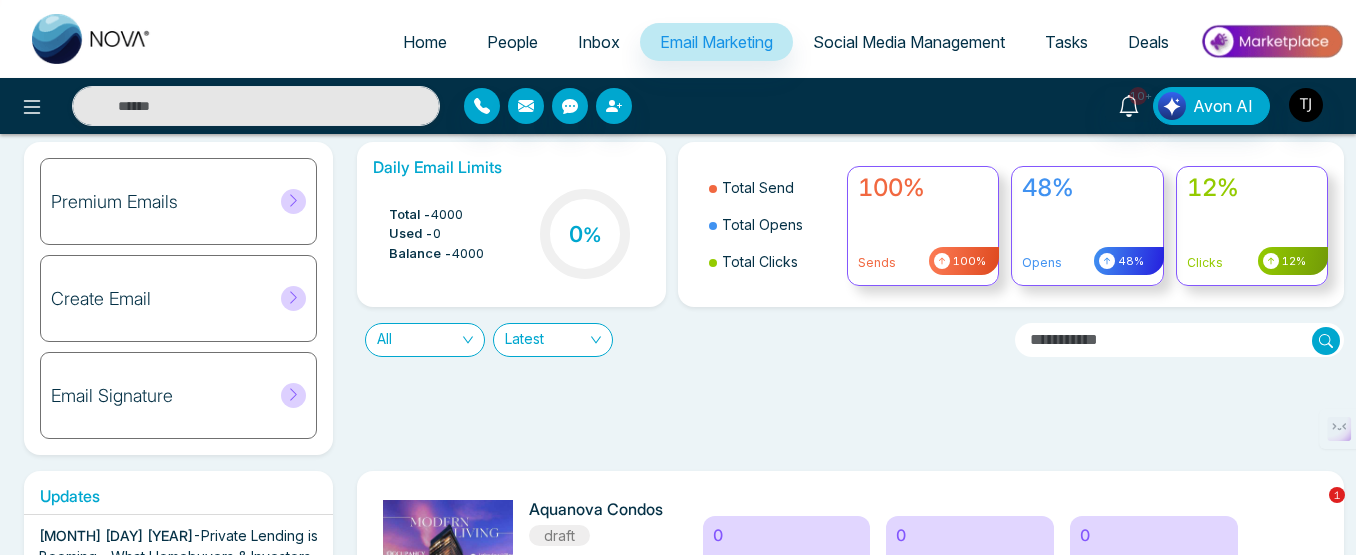 scroll, scrollTop: 0, scrollLeft: 0, axis: both 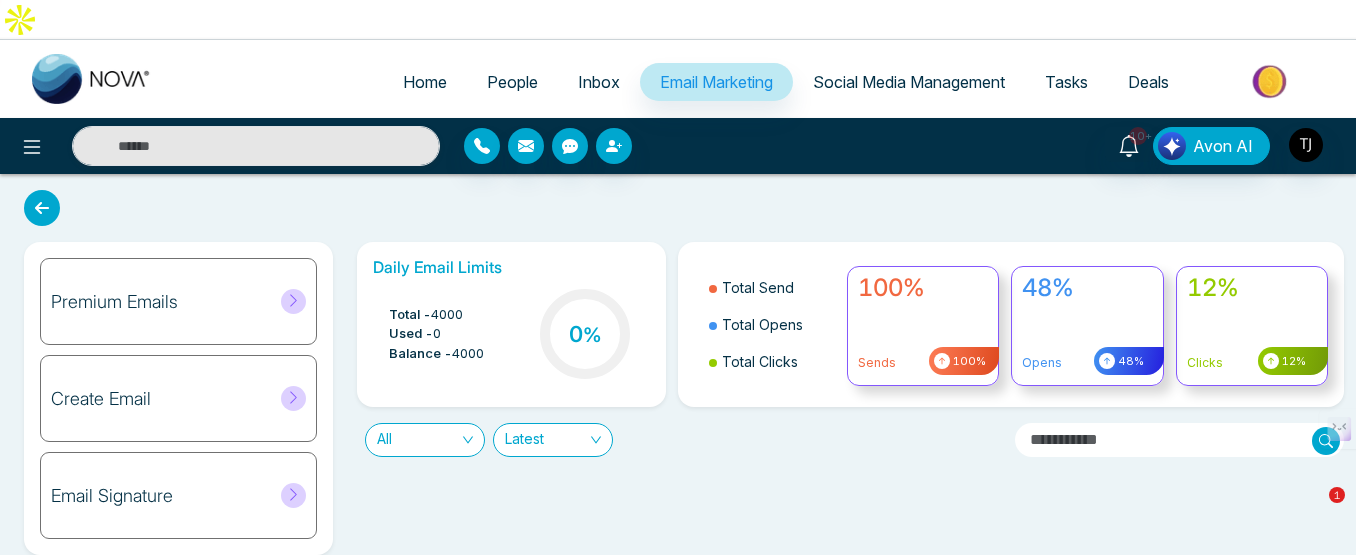 click 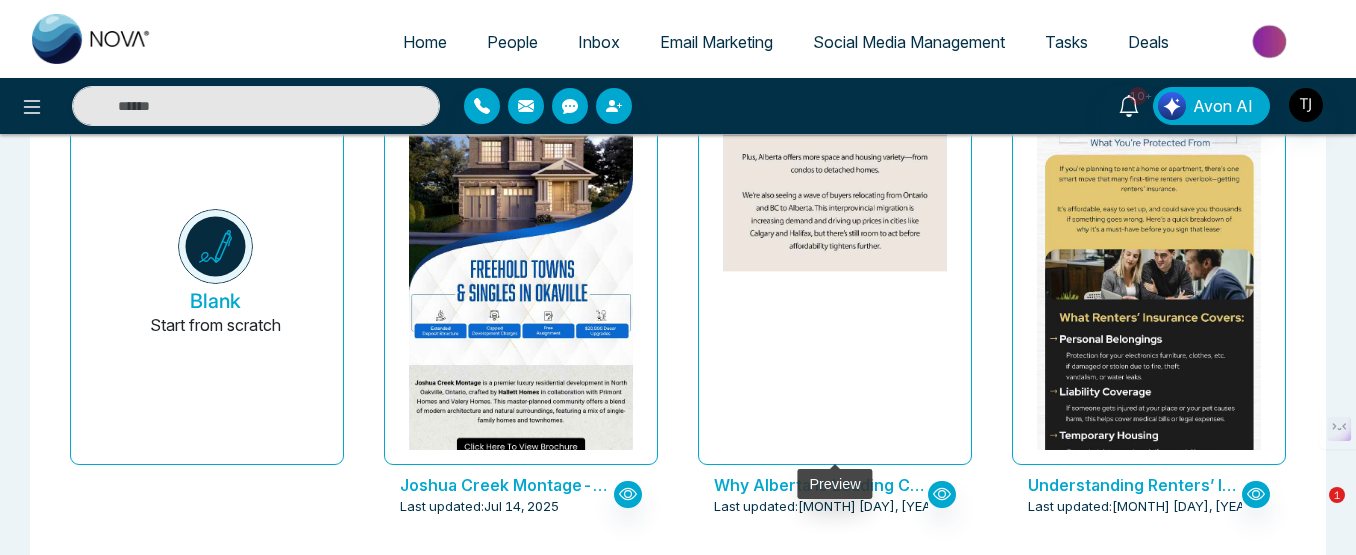 scroll, scrollTop: 0, scrollLeft: 0, axis: both 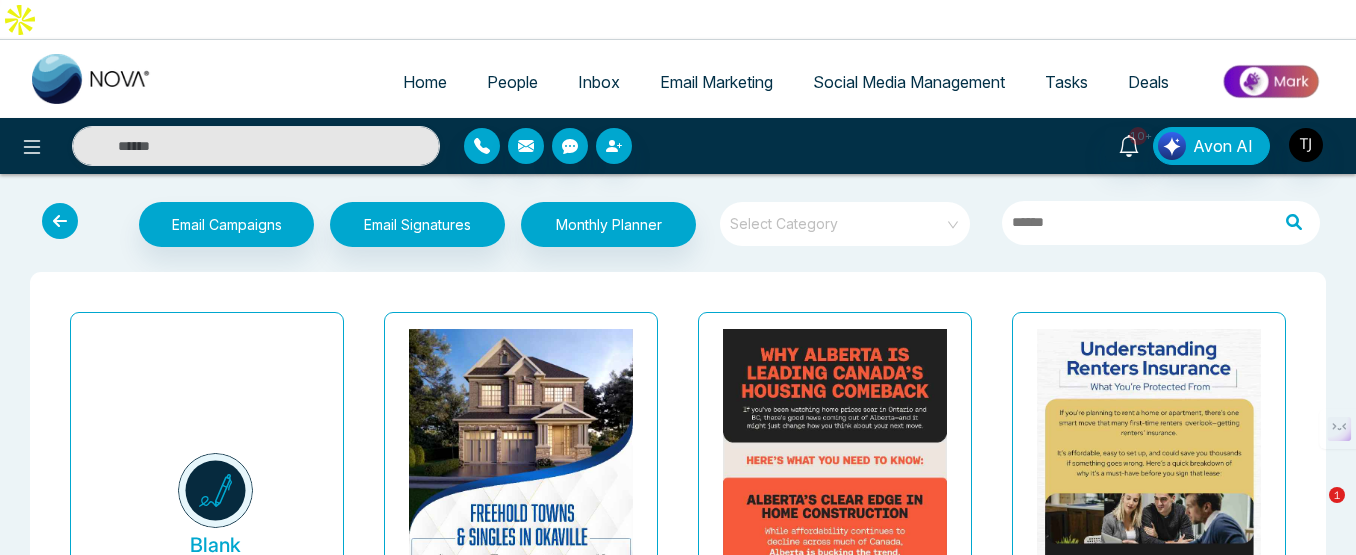 click at bounding box center (838, 217) 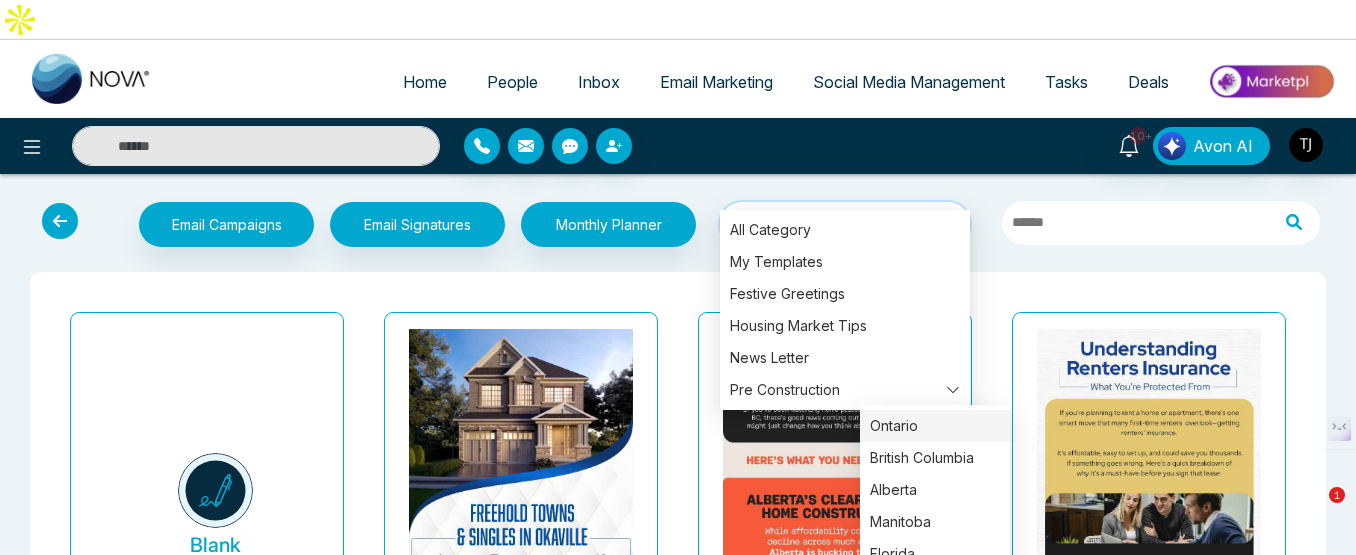 click on "Ontario" at bounding box center (935, 426) 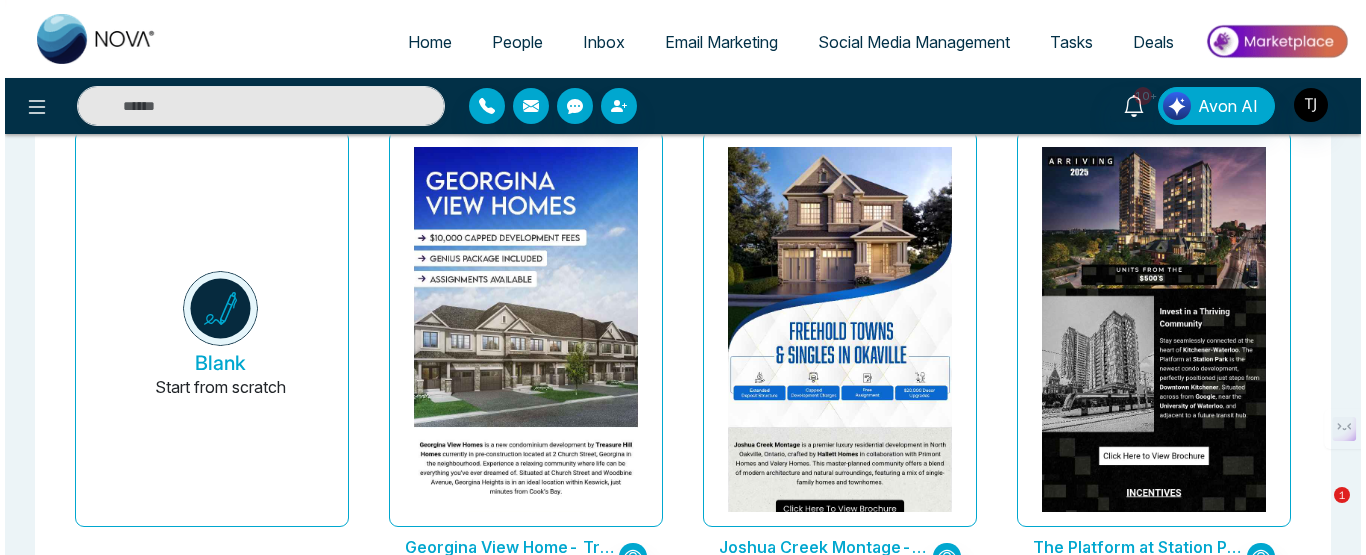scroll, scrollTop: 200, scrollLeft: 0, axis: vertical 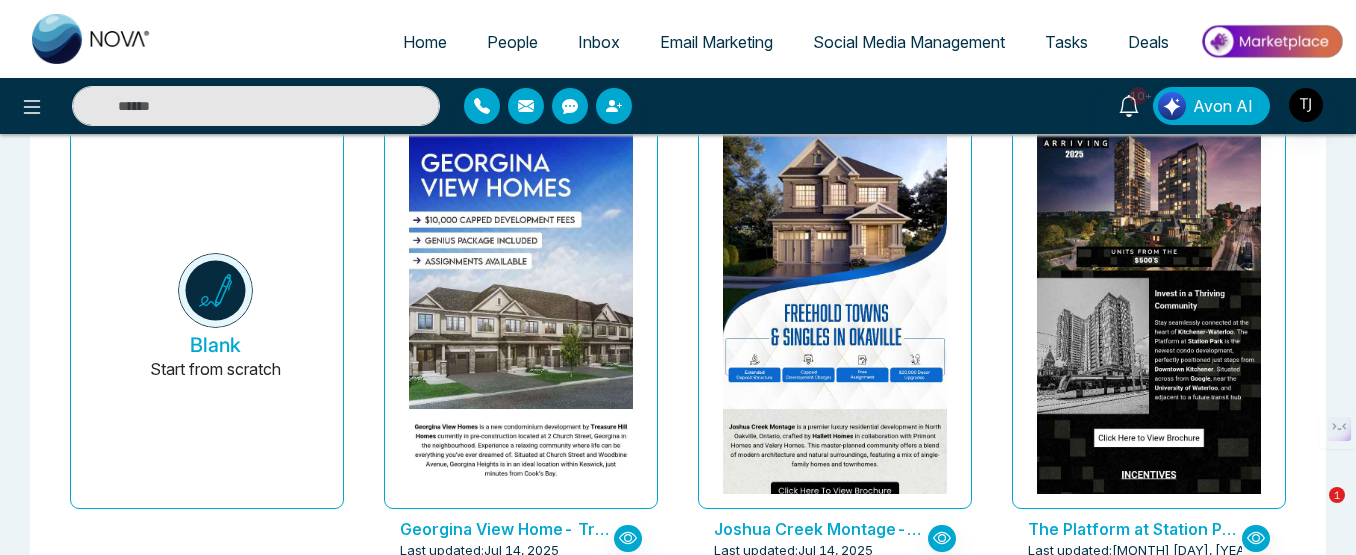 click on "Joshua Creek Montage-Hallet Homes" at bounding box center [821, 529] 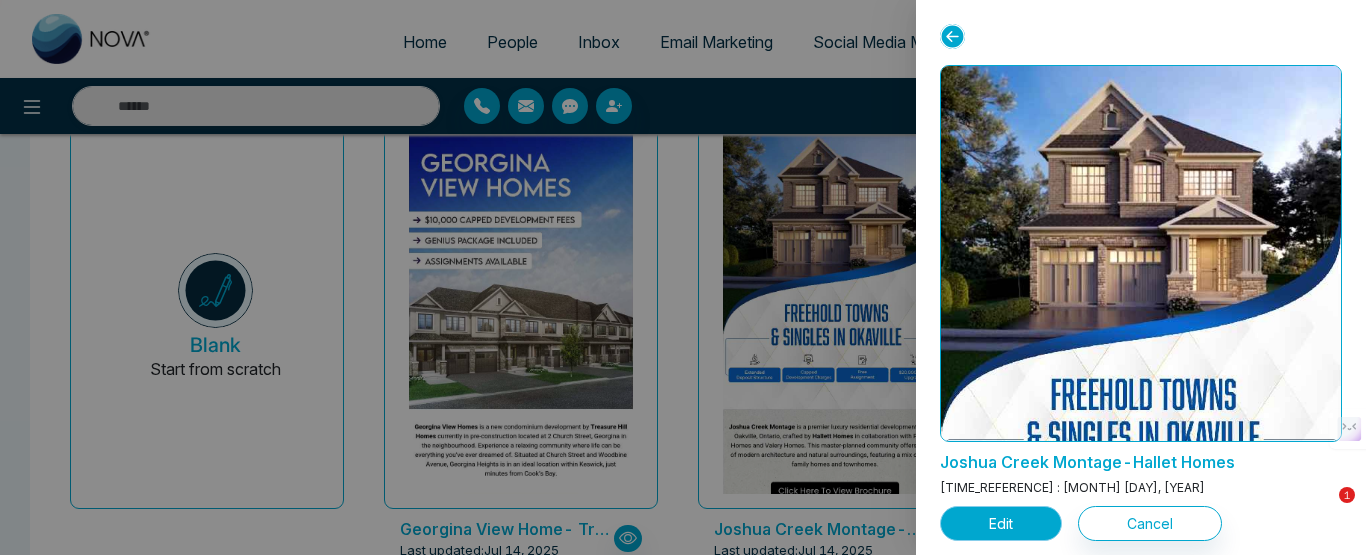 click on "Edit" at bounding box center [1001, 523] 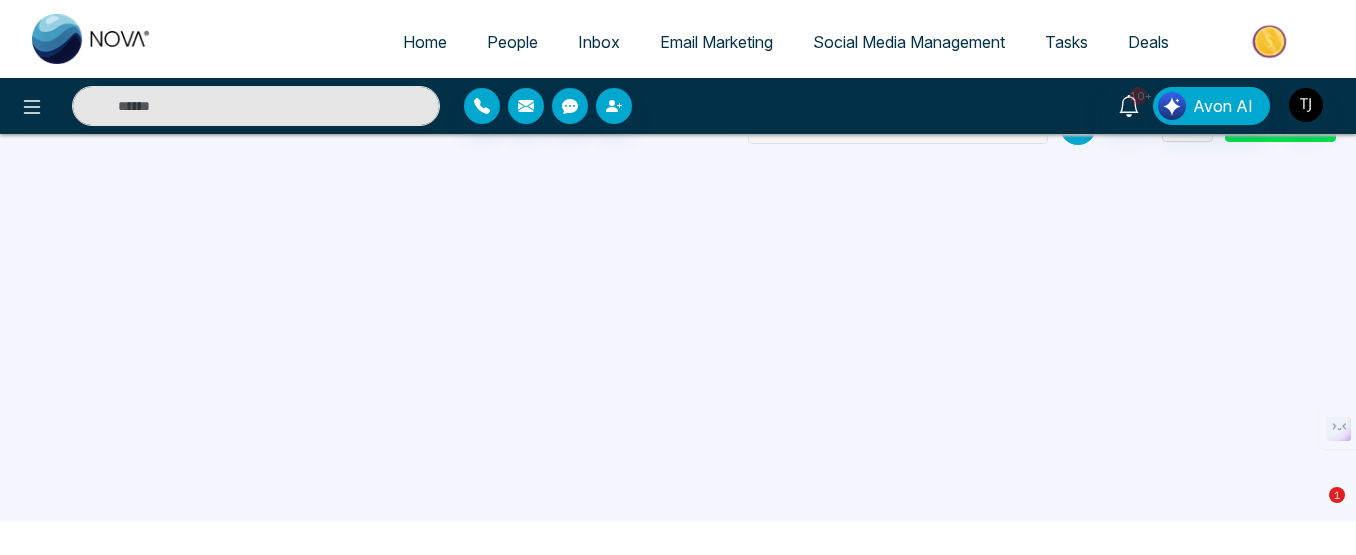 scroll, scrollTop: 0, scrollLeft: 0, axis: both 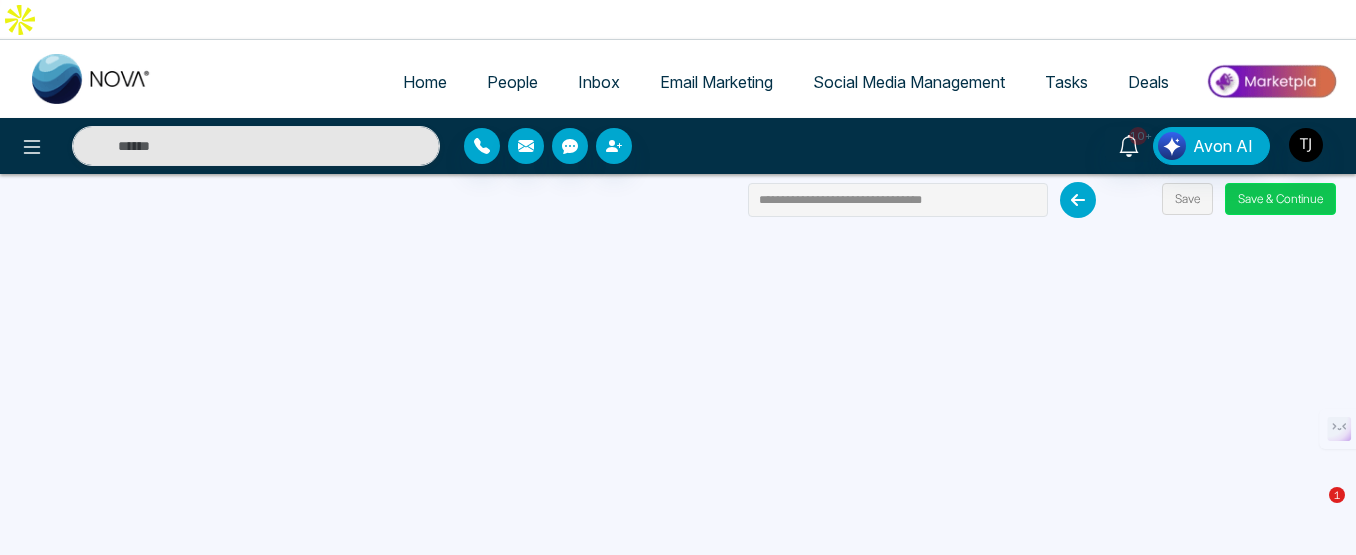 click on "Save & Continue" at bounding box center (1280, 199) 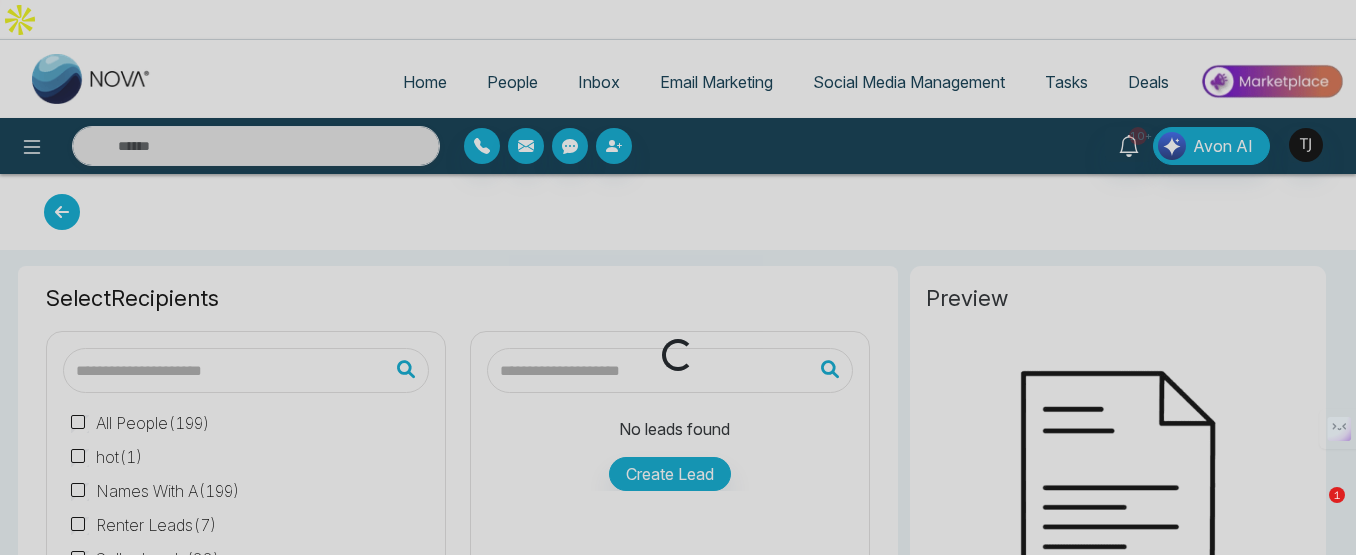 type on "**********" 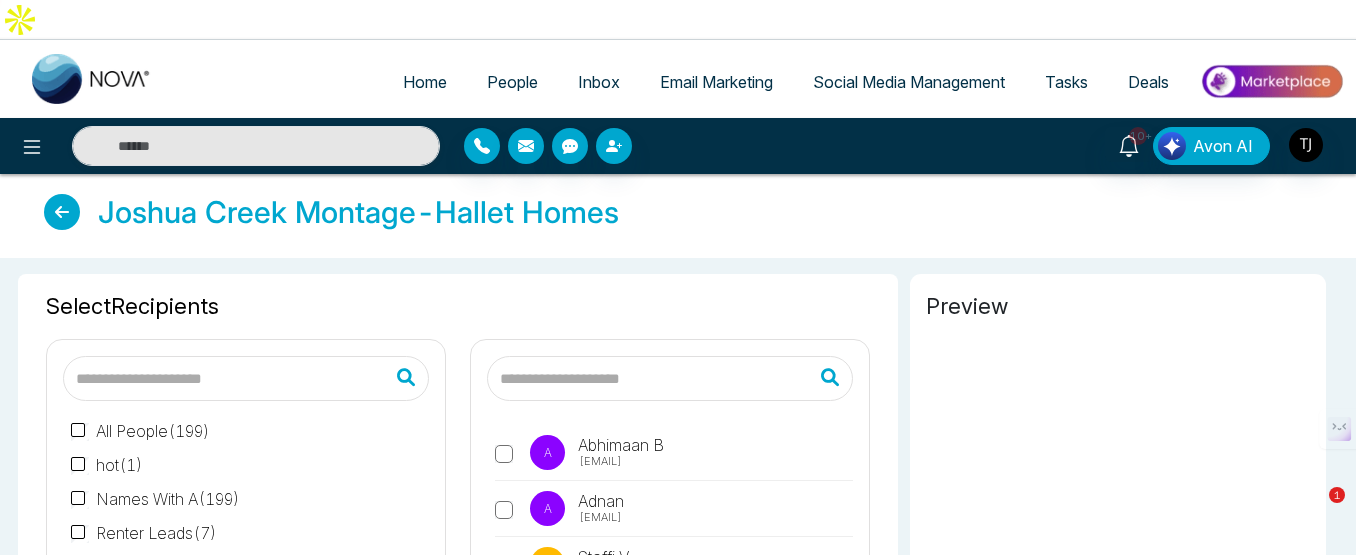 scroll, scrollTop: 100, scrollLeft: 0, axis: vertical 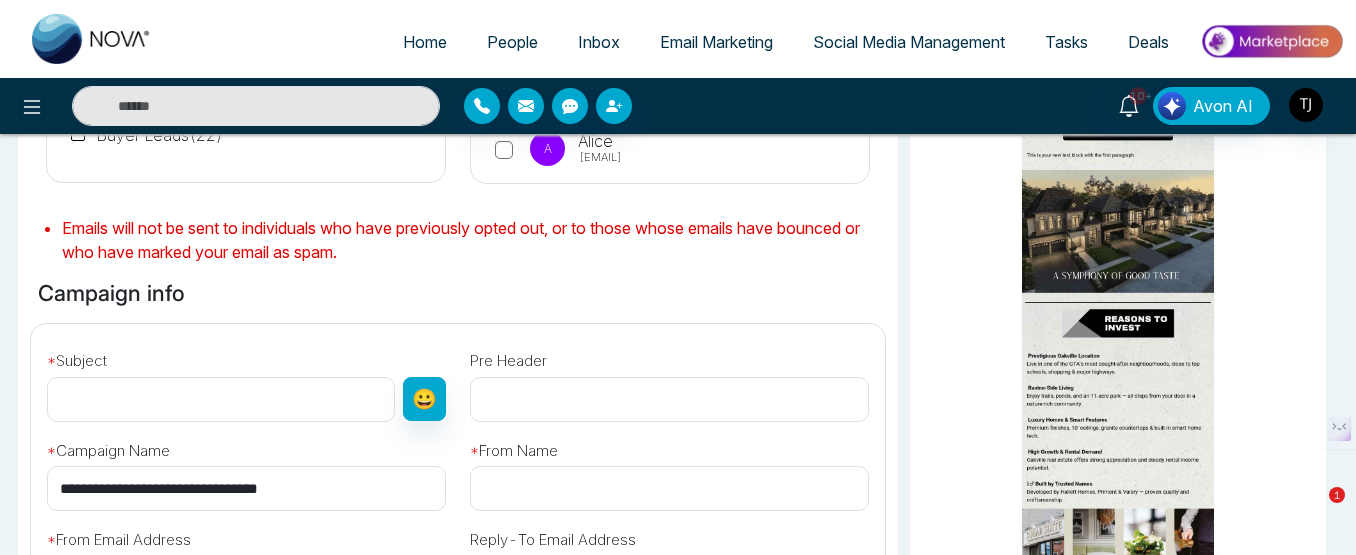 click at bounding box center [221, 399] 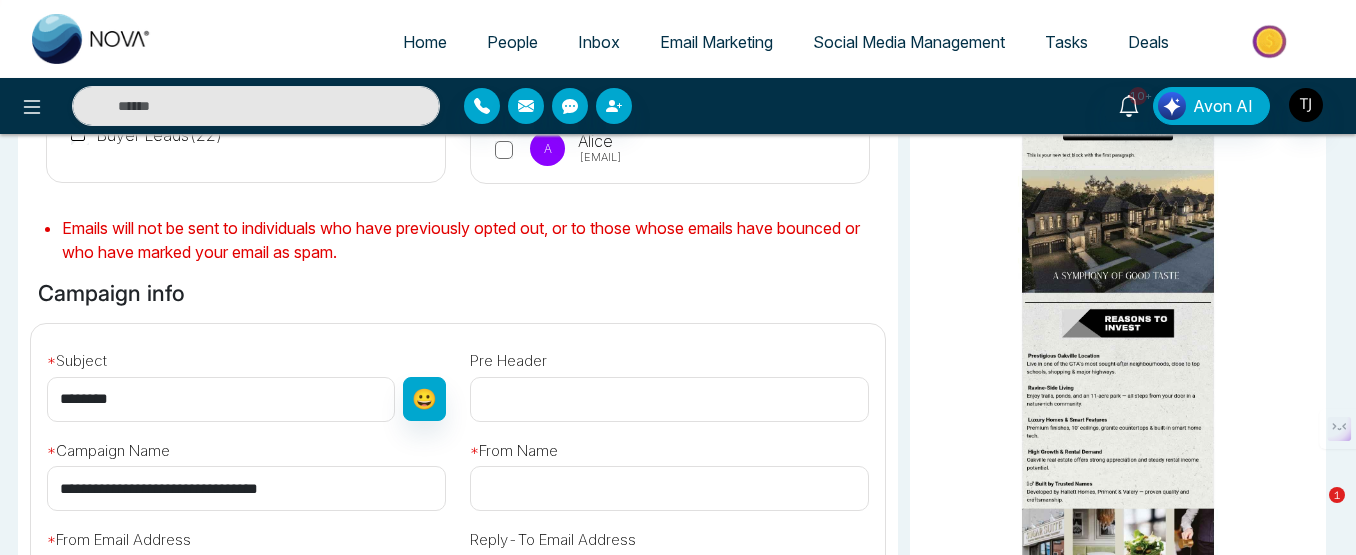 type on "********" 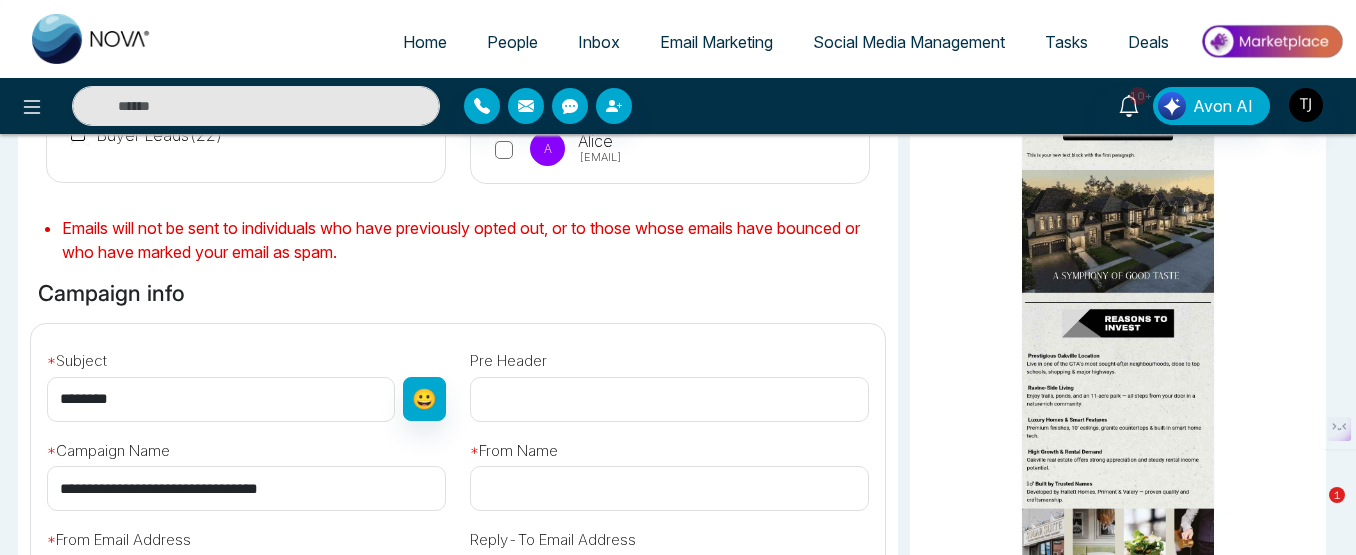 click at bounding box center (669, 399) 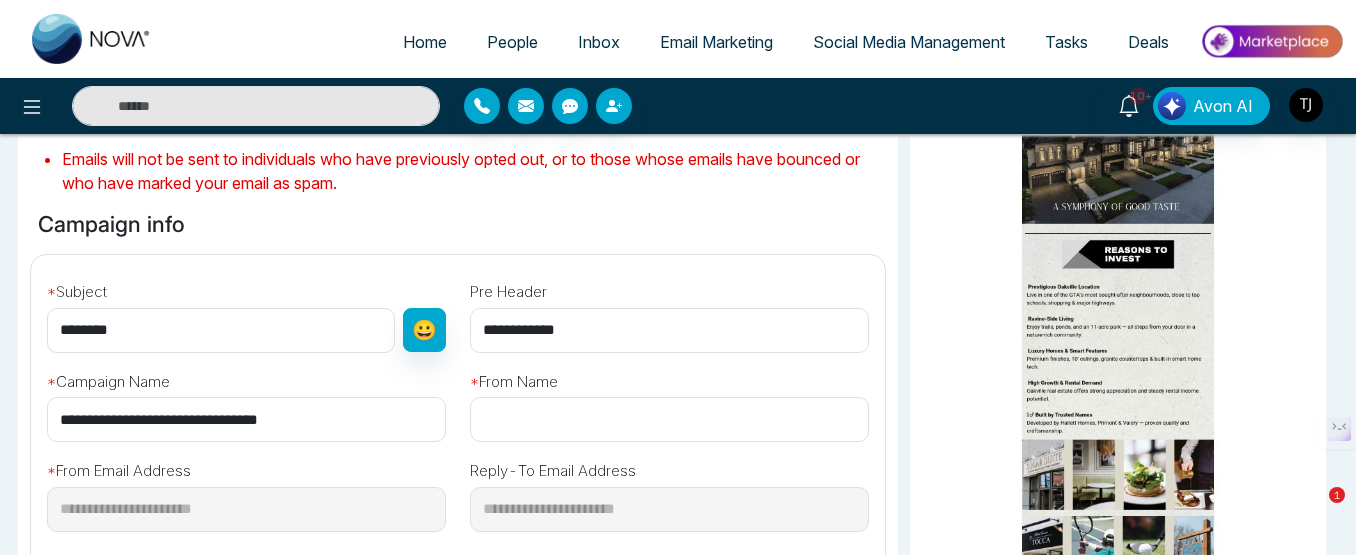 scroll, scrollTop: 600, scrollLeft: 0, axis: vertical 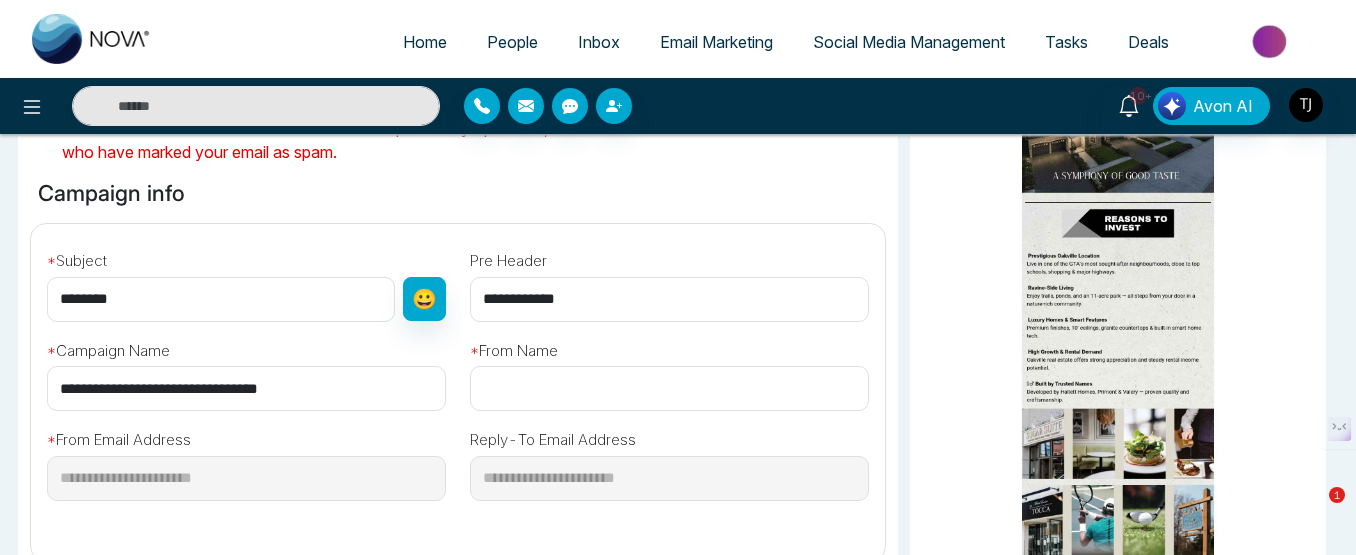 type on "**********" 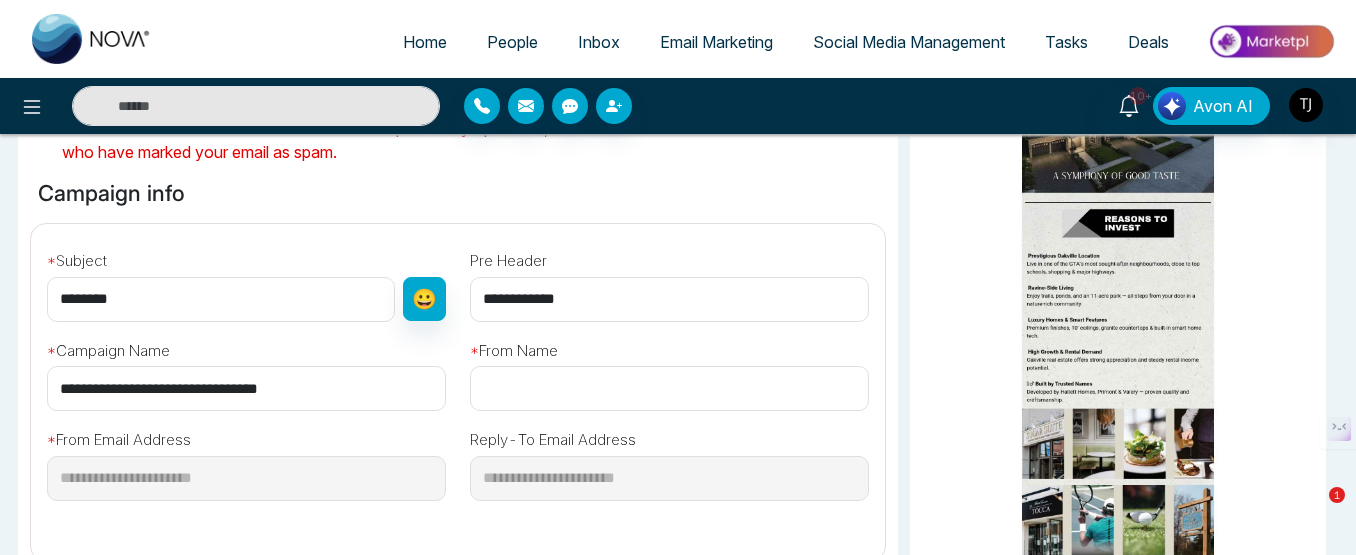 click at bounding box center (669, 388) 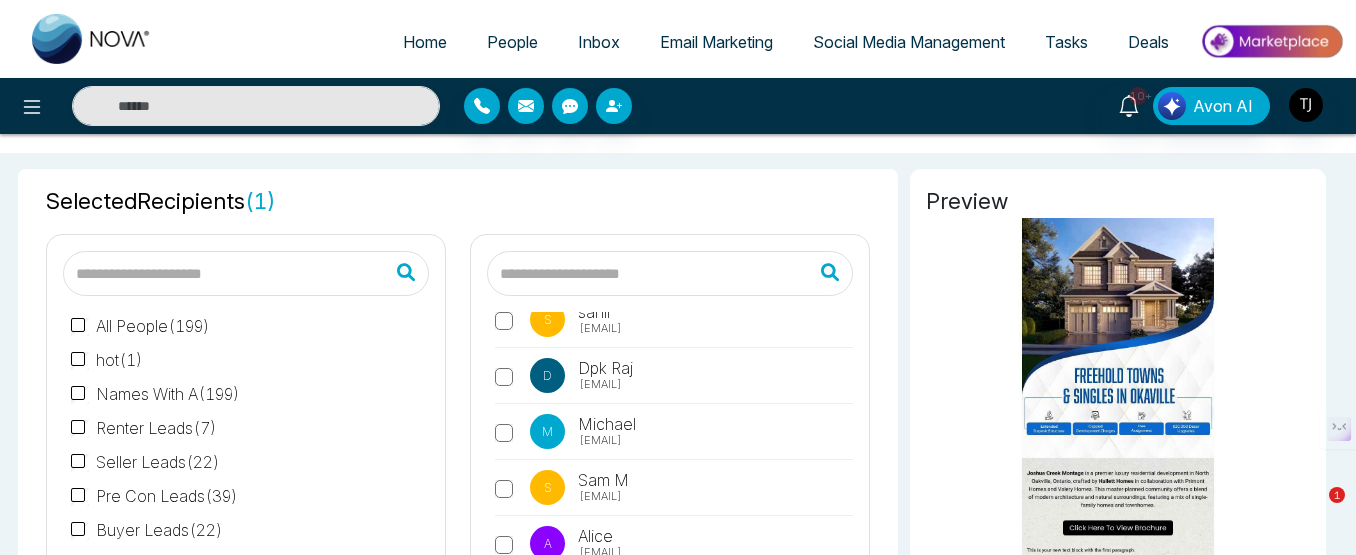 scroll, scrollTop: 100, scrollLeft: 0, axis: vertical 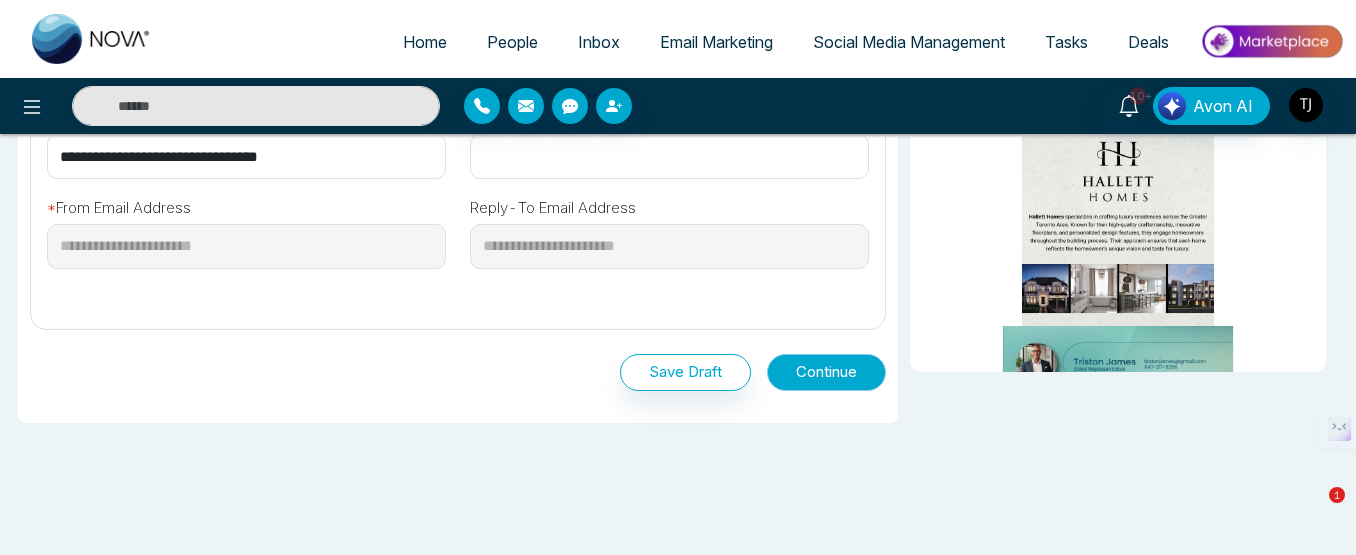 click on "Continue" at bounding box center (826, 372) 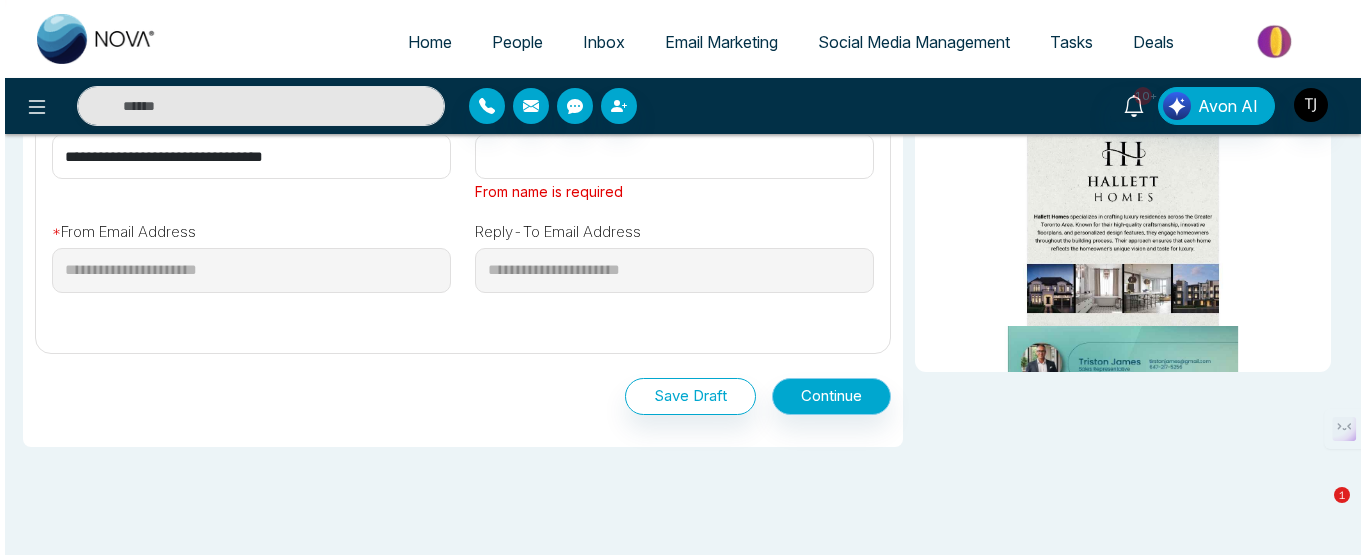 scroll, scrollTop: 732, scrollLeft: 0, axis: vertical 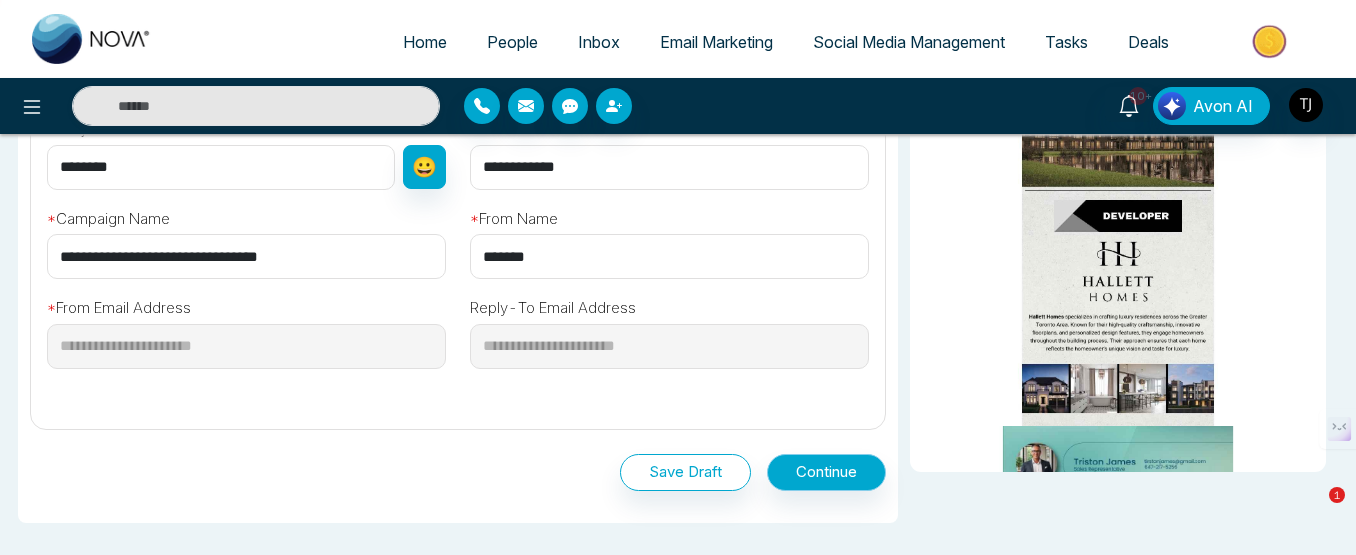 type on "*******" 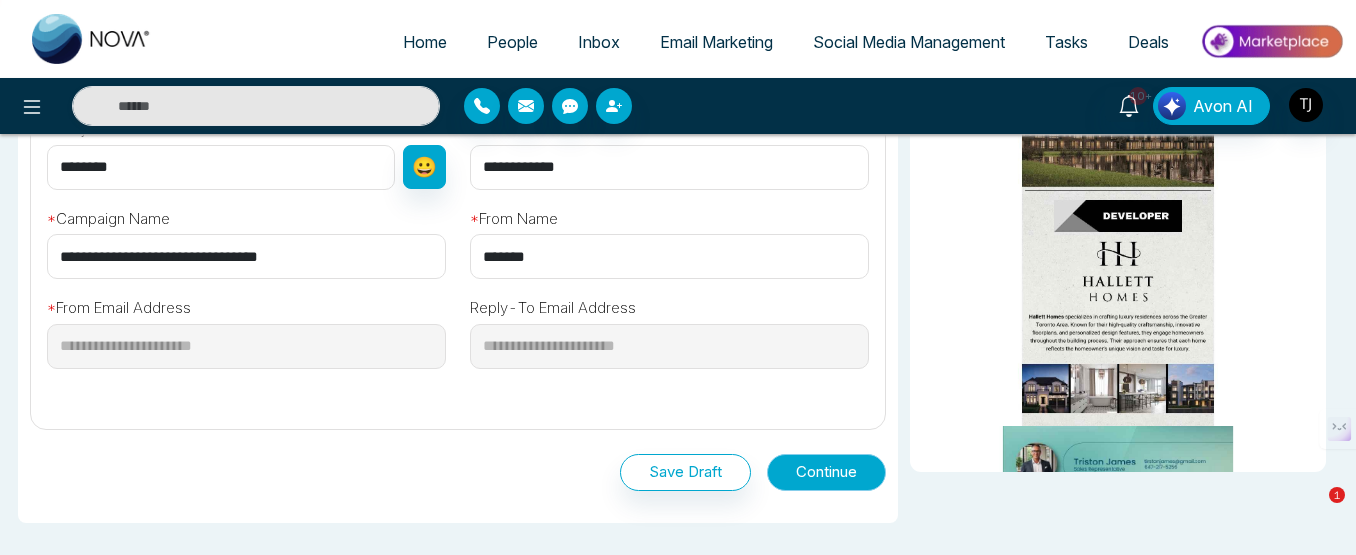 click on "Continue" at bounding box center (826, 472) 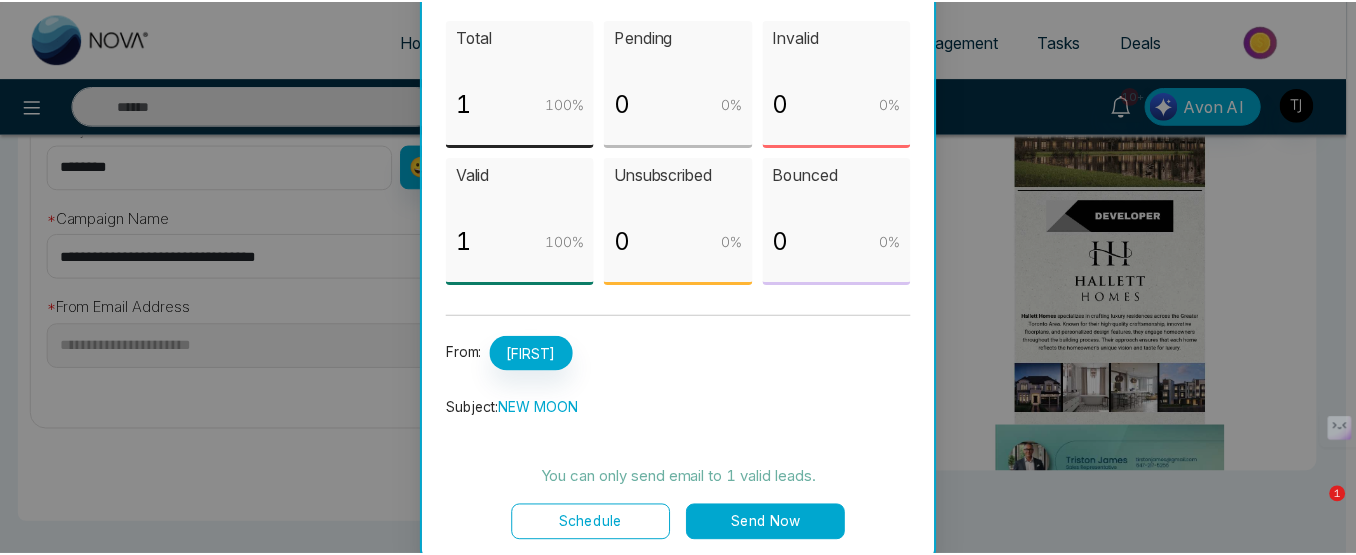 scroll, scrollTop: 124, scrollLeft: 0, axis: vertical 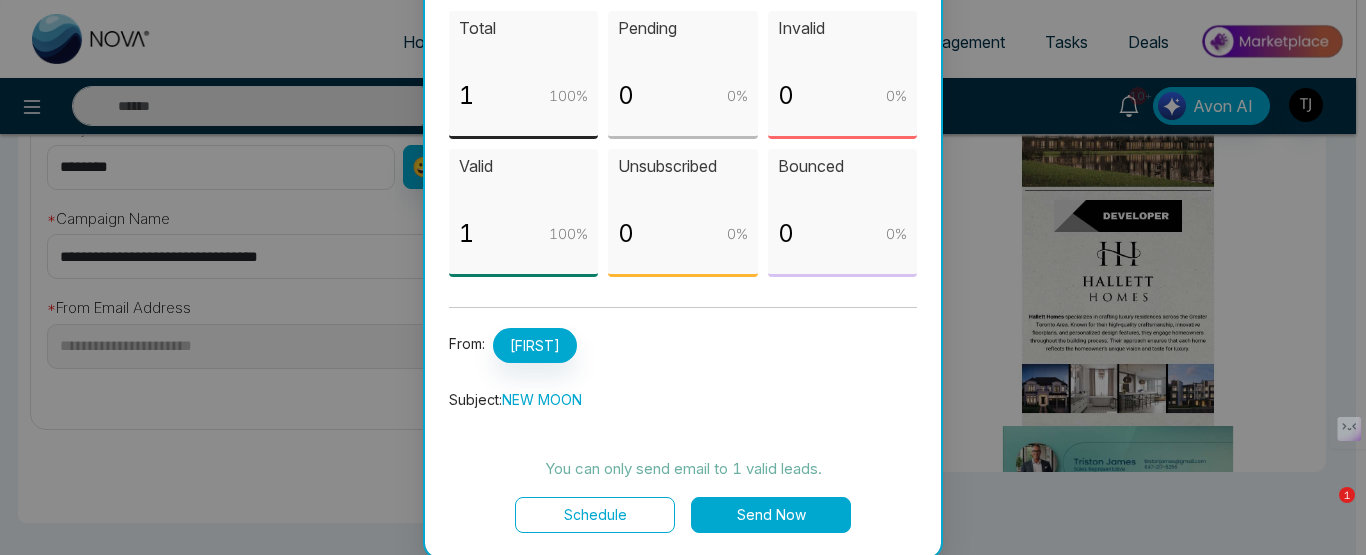 click on "Schedule" at bounding box center (595, 515) 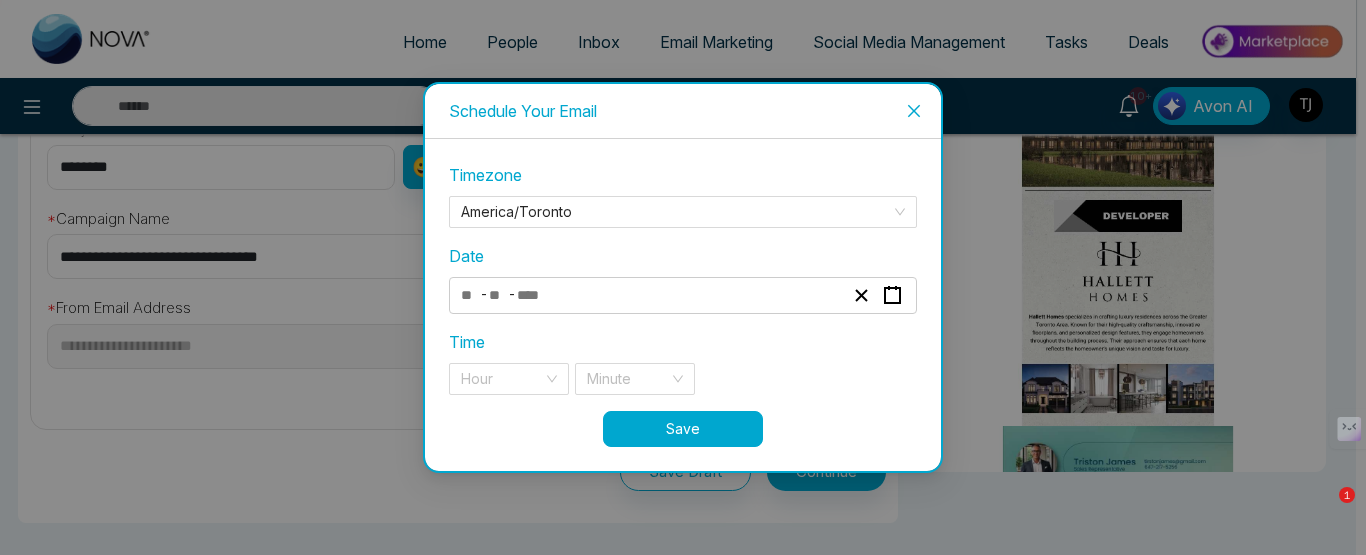 click on "- -" at bounding box center [652, 295] 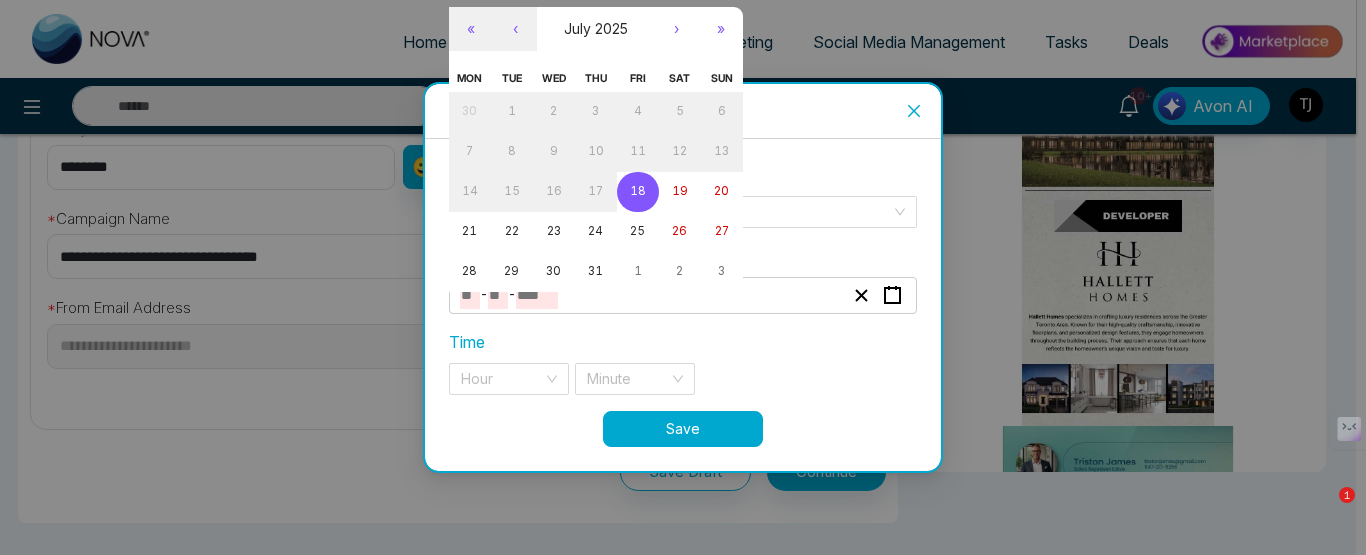 click on "Hour Minute" at bounding box center [683, 379] 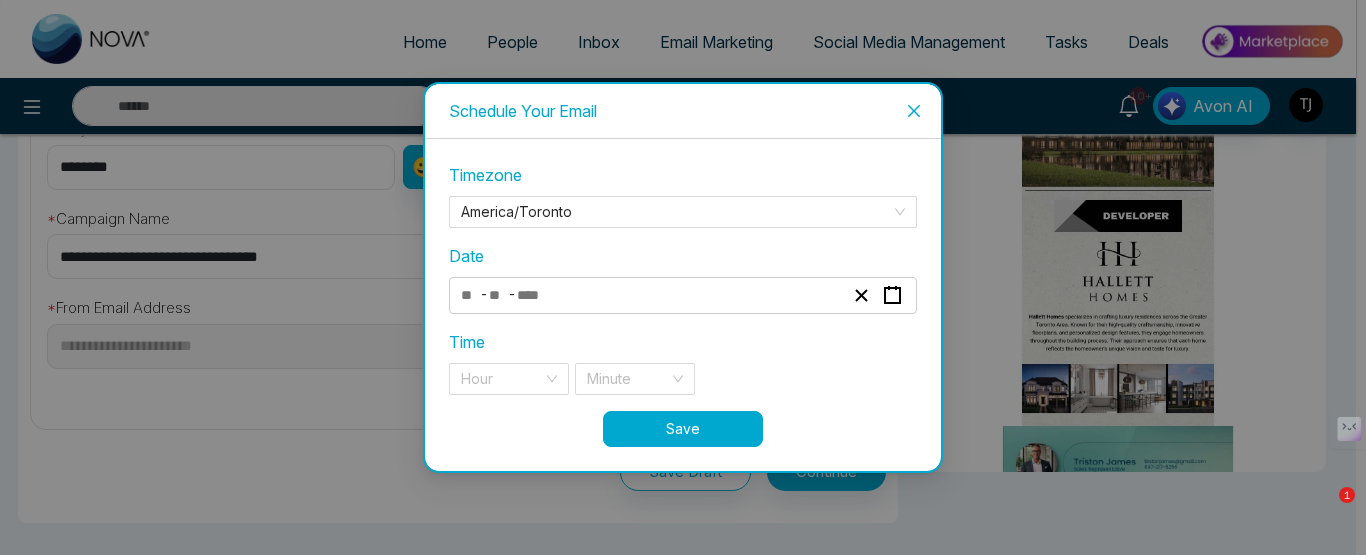 click 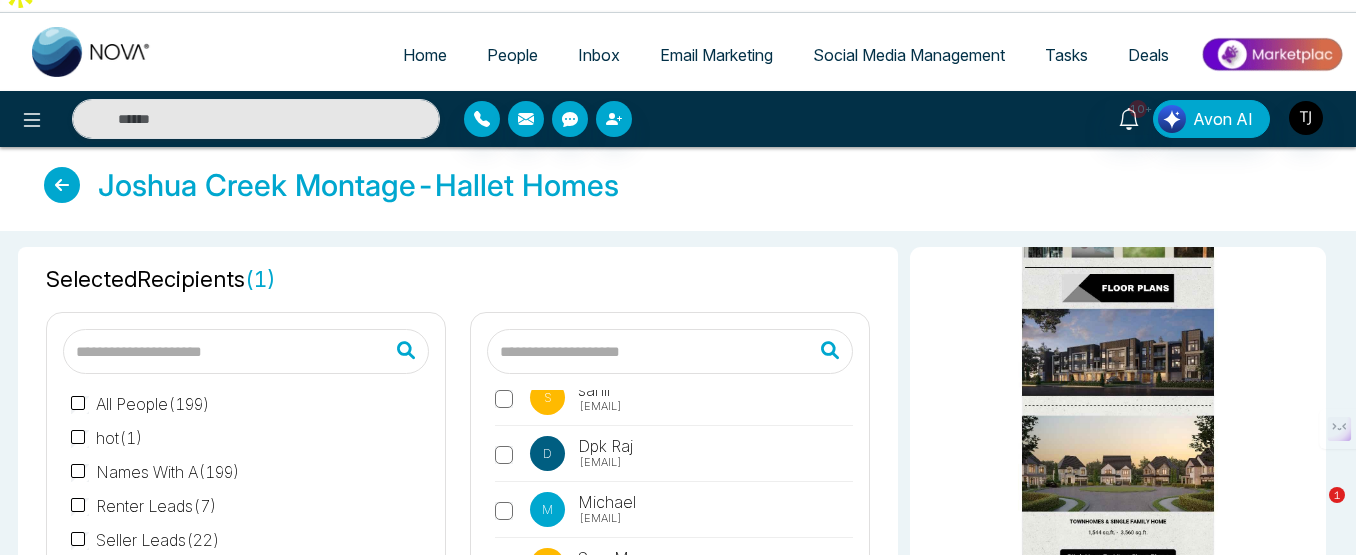 scroll, scrollTop: 0, scrollLeft: 0, axis: both 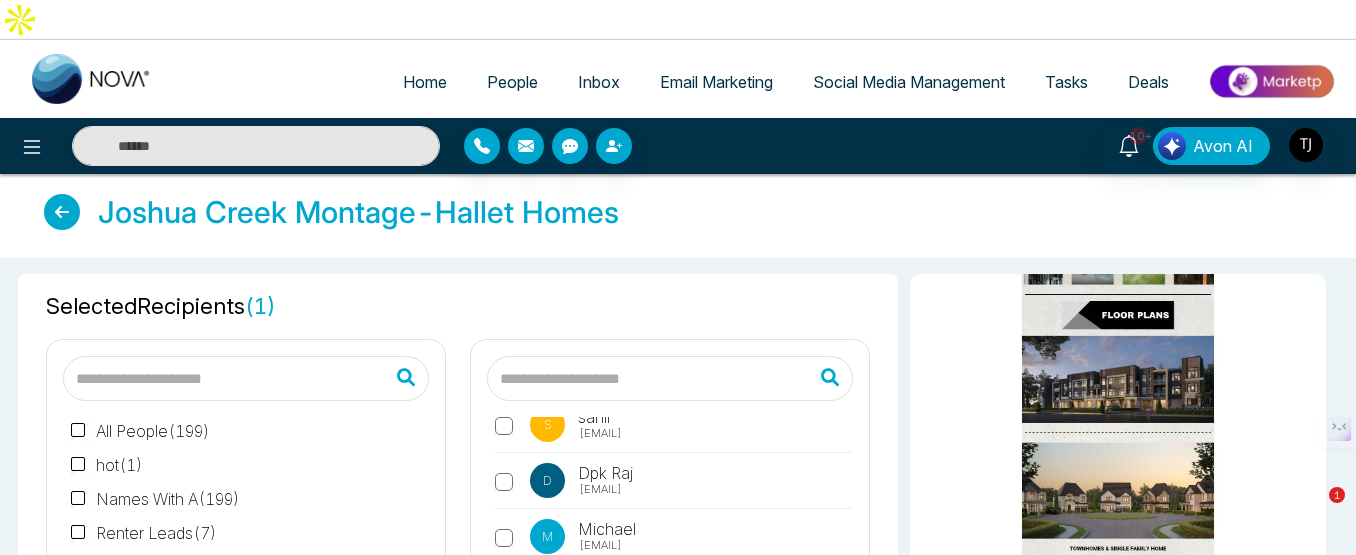 click at bounding box center [62, 212] 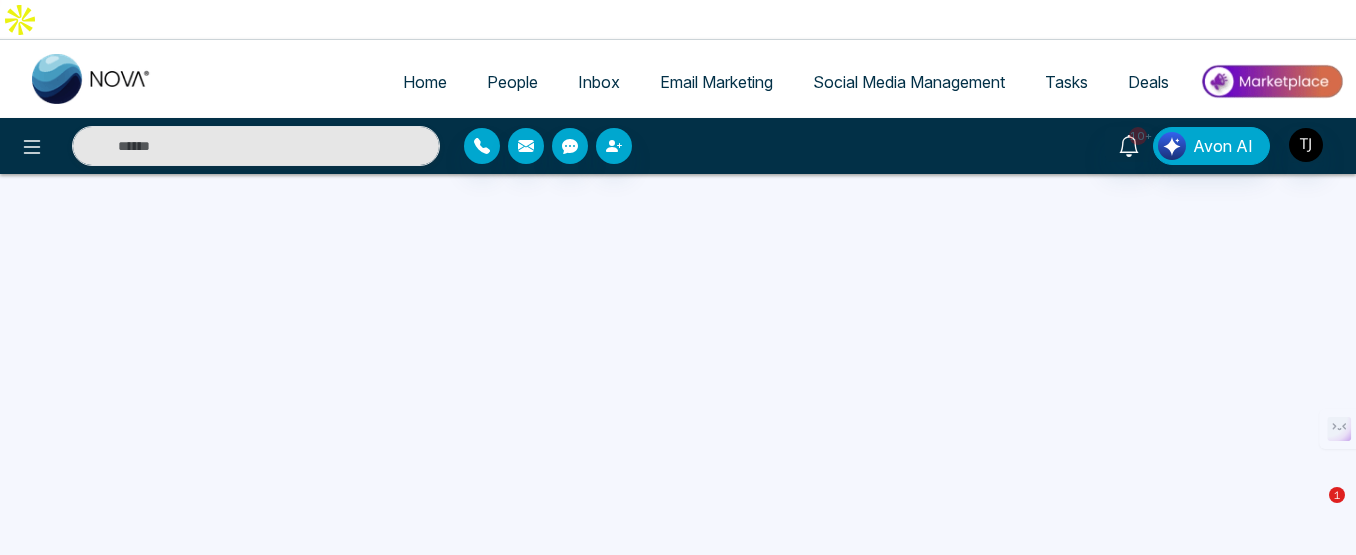 click on "Home People Inbox Email Marketing Social Media Management Tasks Deals 10+ Avon AI" at bounding box center [678, 317] 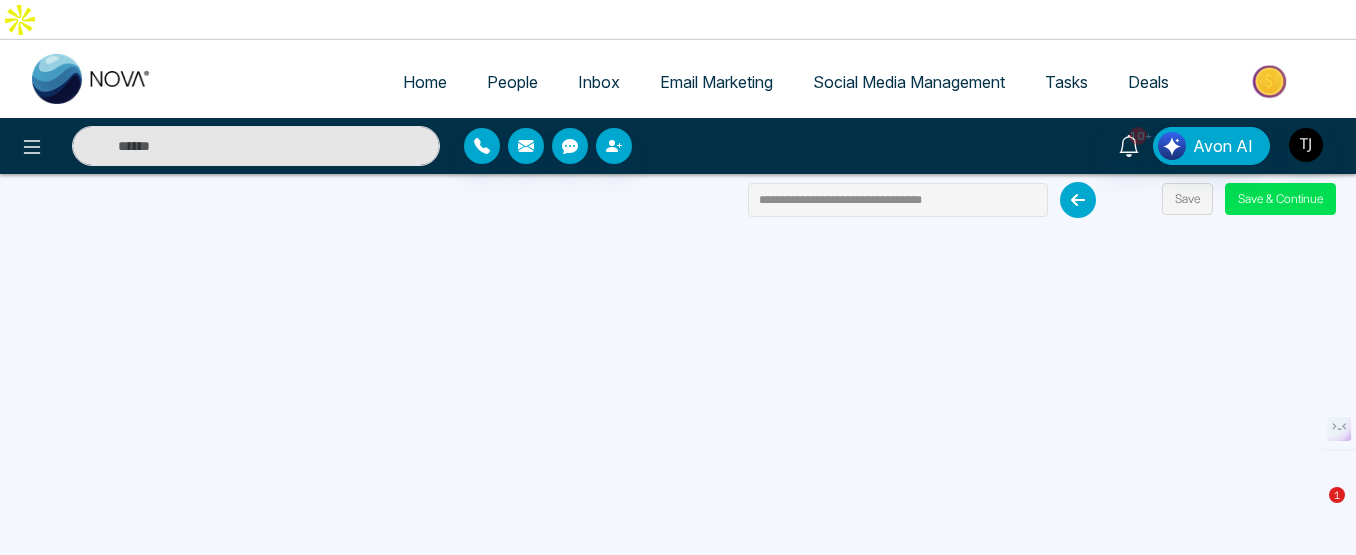 click on "Email Marketing" at bounding box center (716, 82) 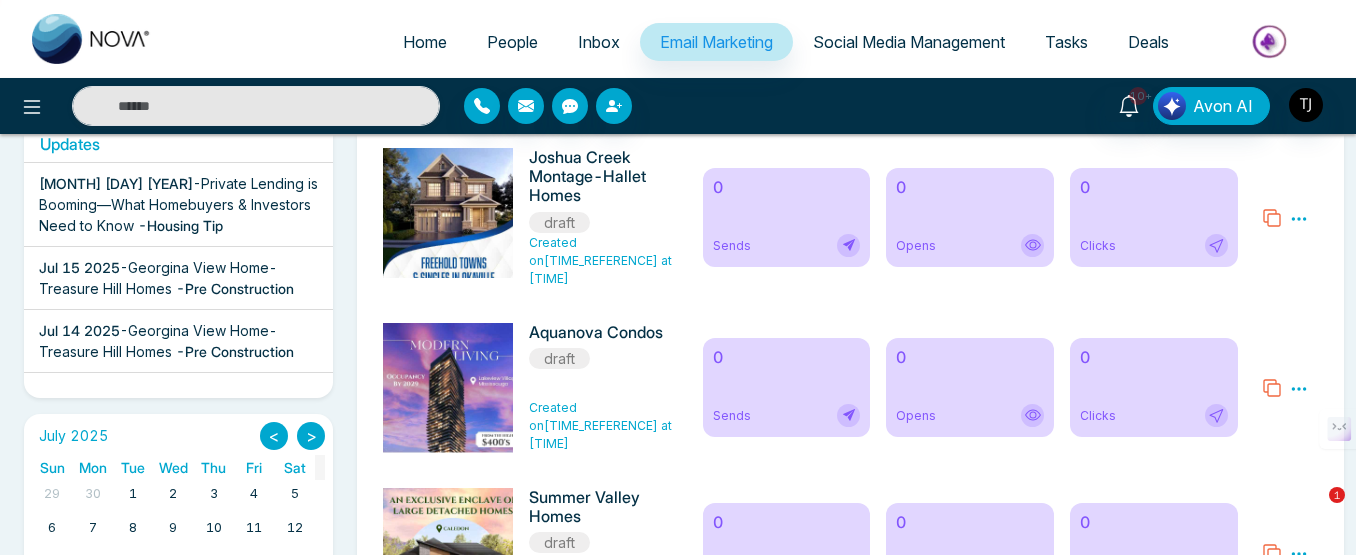 scroll, scrollTop: 300, scrollLeft: 0, axis: vertical 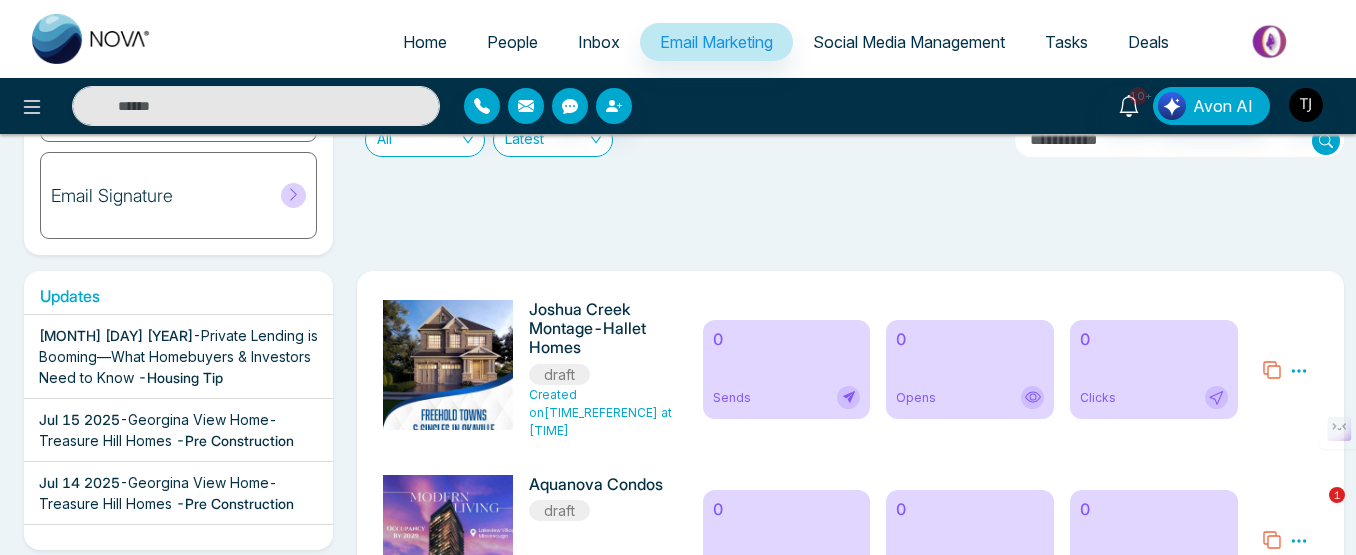 click 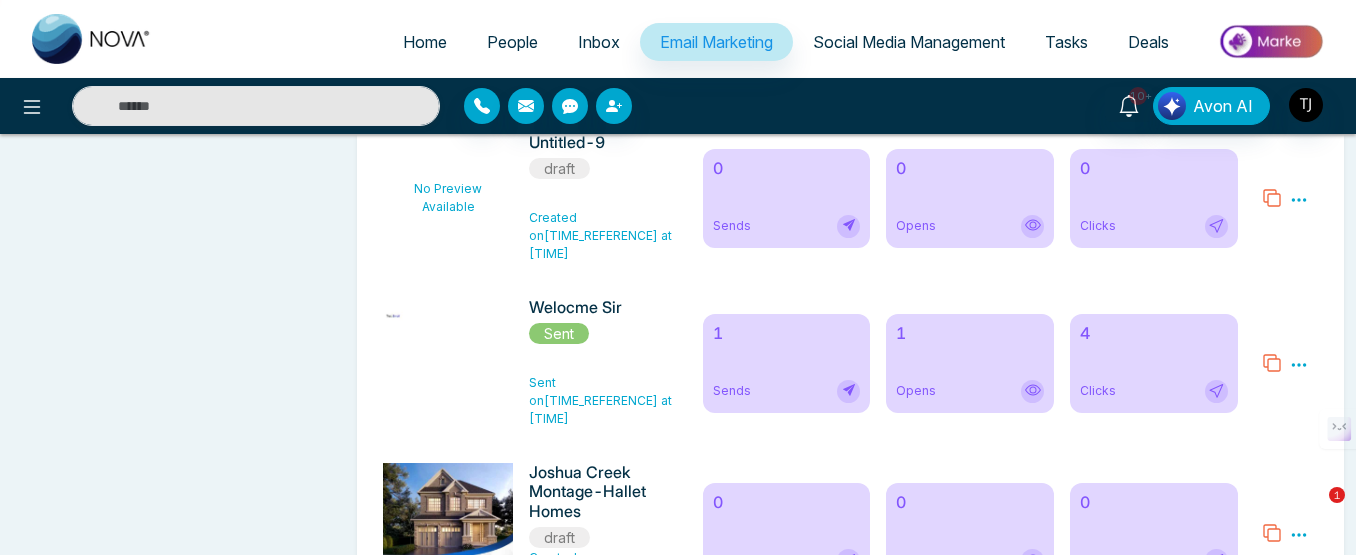 scroll, scrollTop: 5100, scrollLeft: 0, axis: vertical 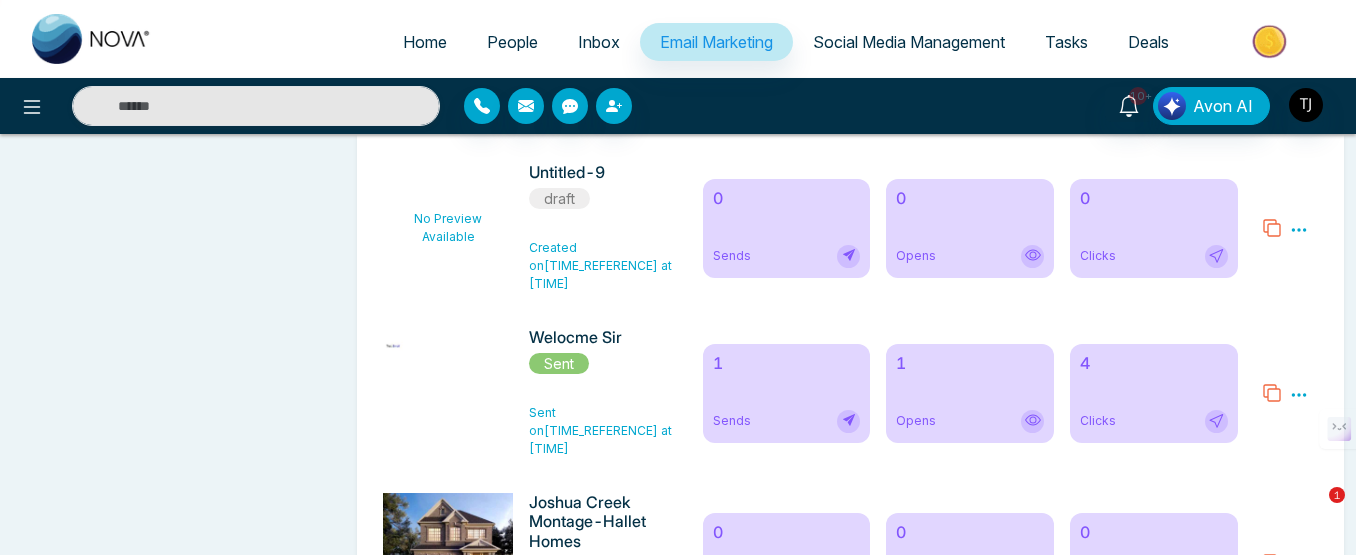 click 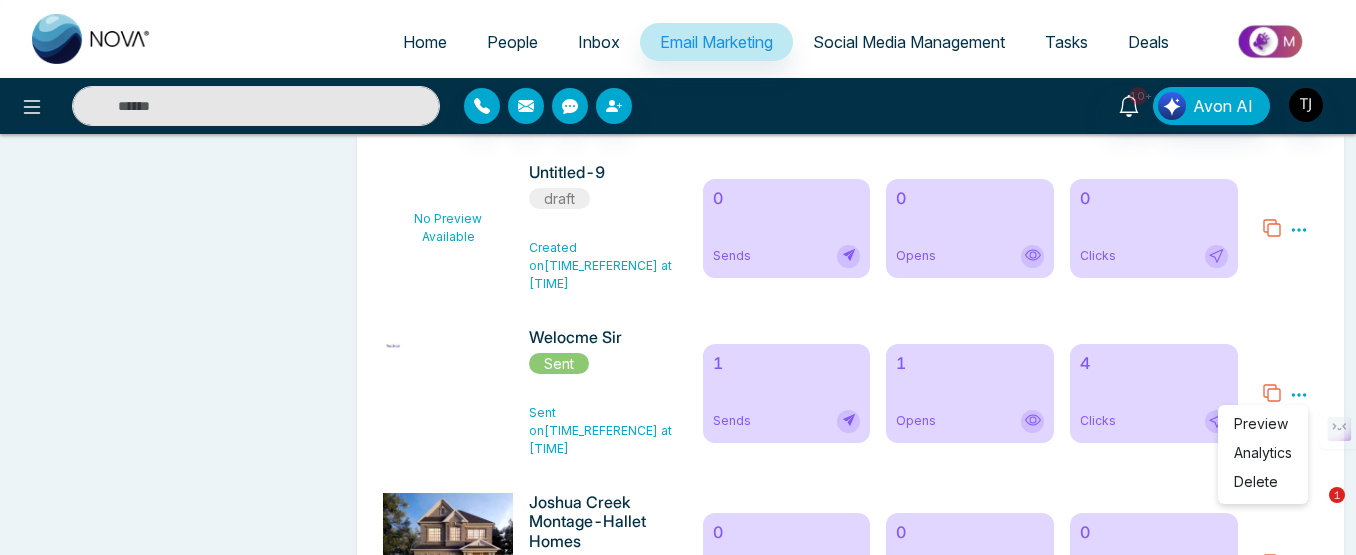 click on "Analytics" at bounding box center (1263, 452) 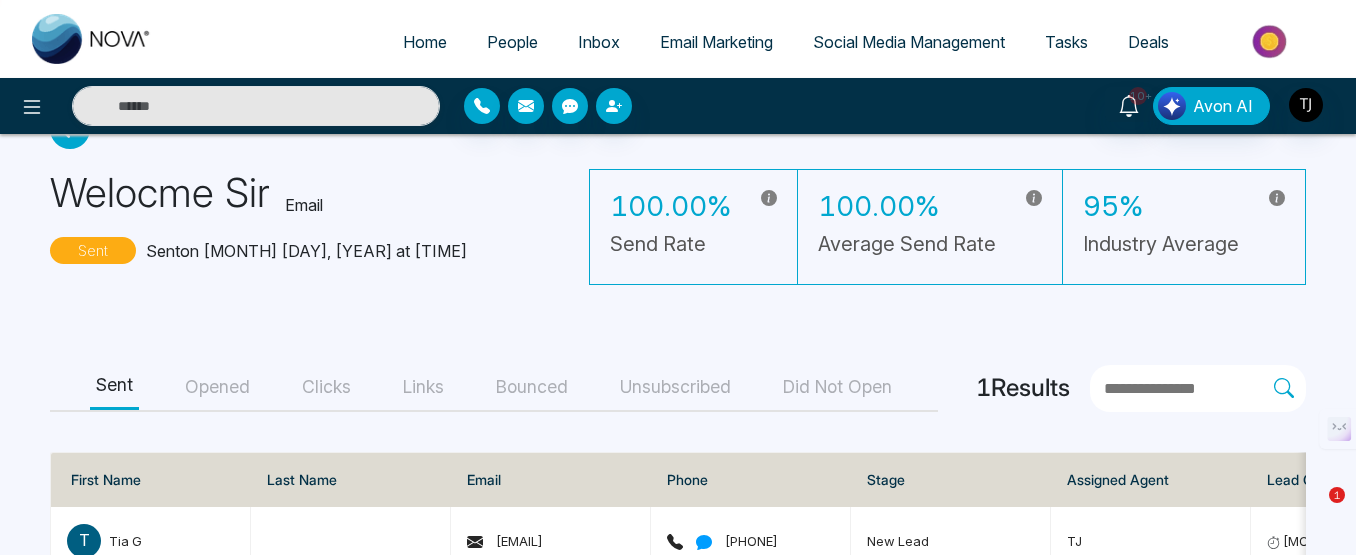 scroll, scrollTop: 123, scrollLeft: 0, axis: vertical 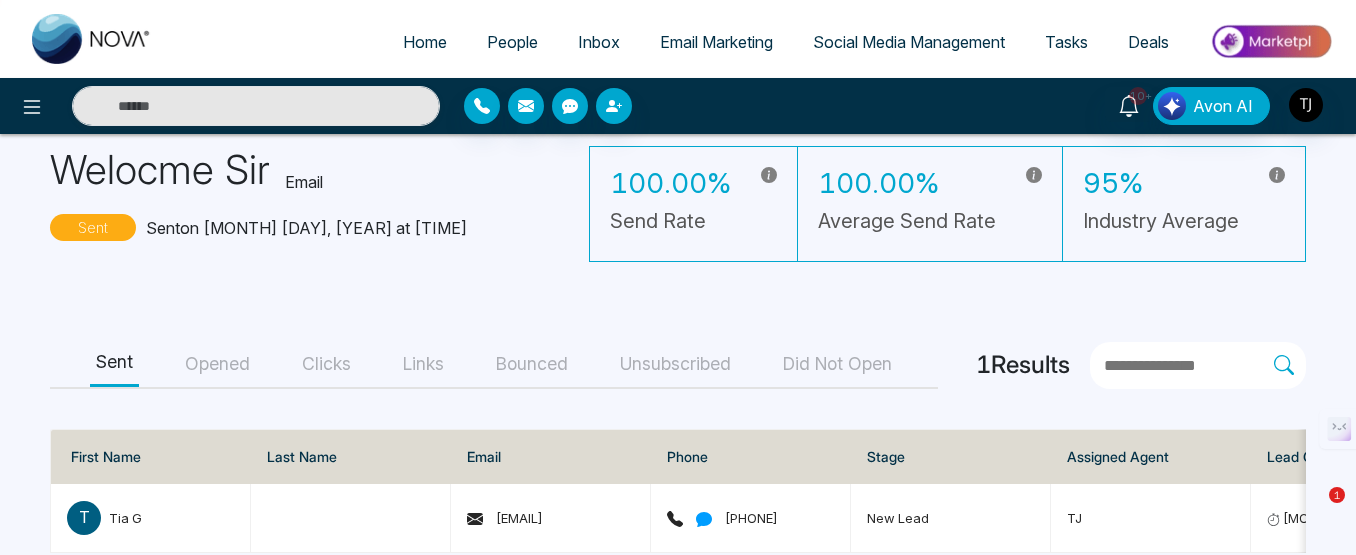 click on "Unsubscribed" at bounding box center [675, 364] 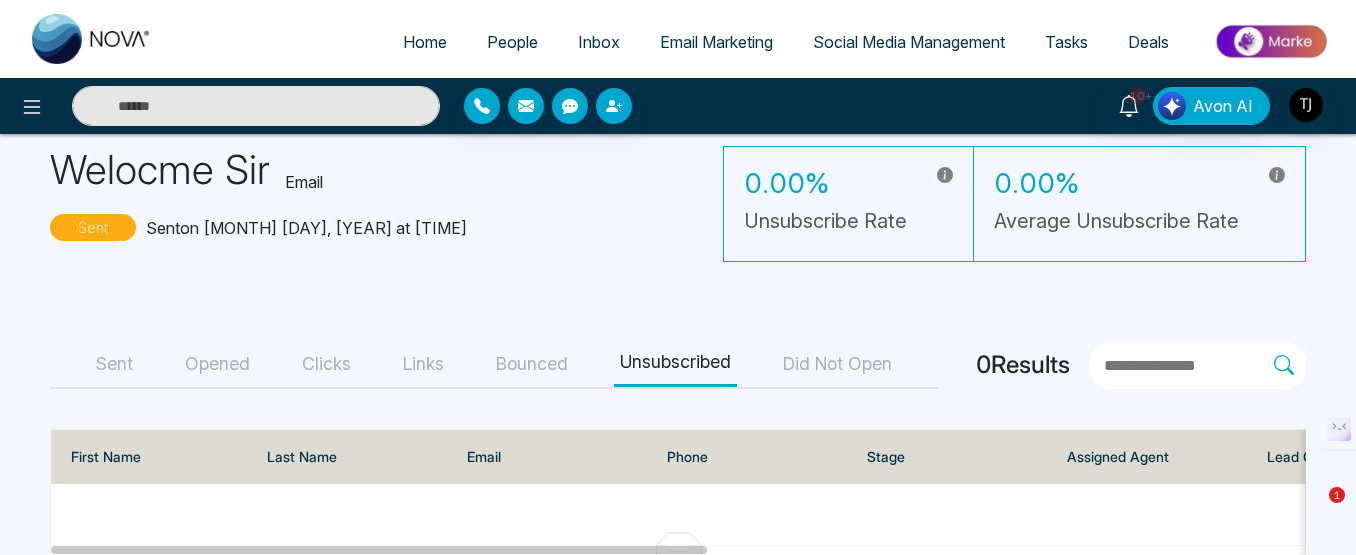 click on "Bounced" at bounding box center (532, 364) 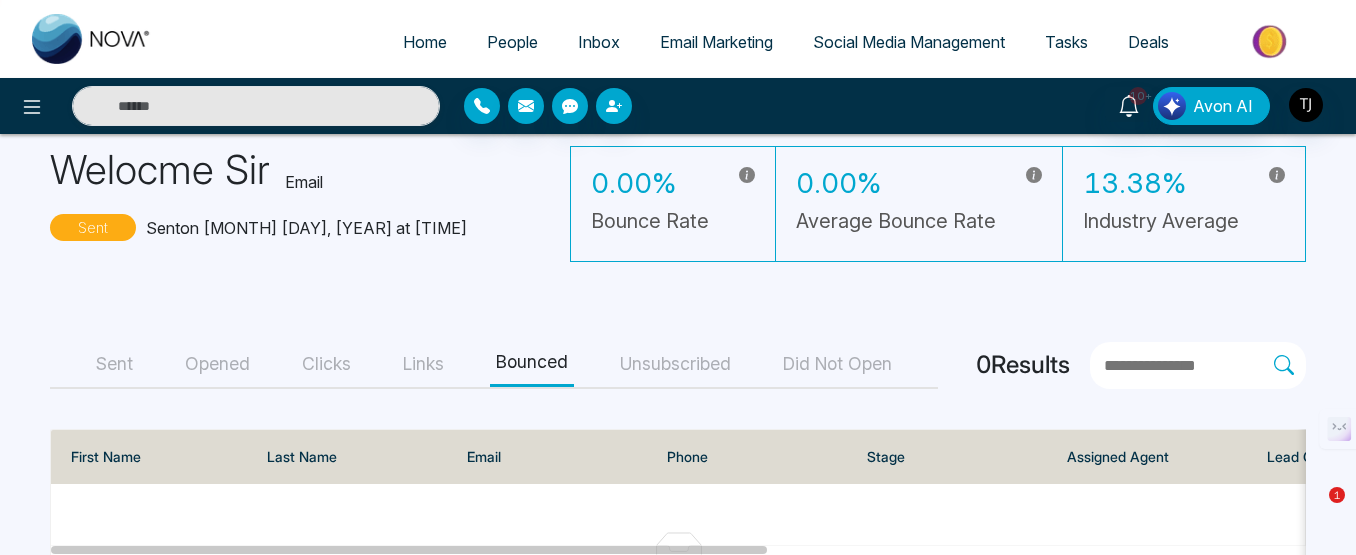click on "Opened" at bounding box center (217, 364) 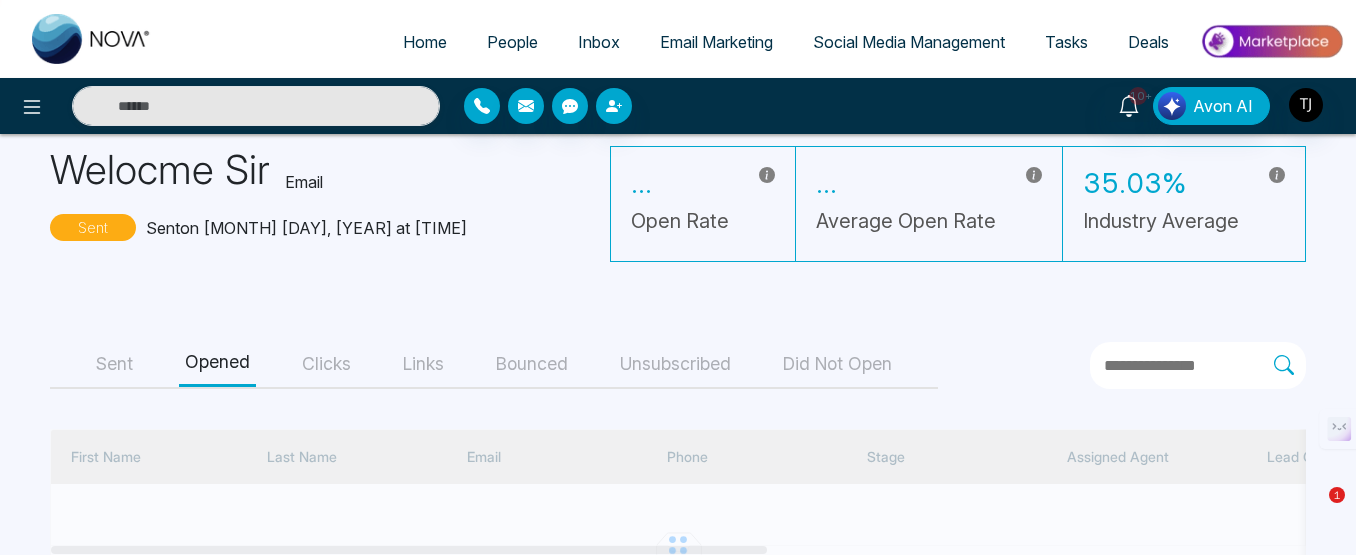 click on "Sent" at bounding box center [114, 364] 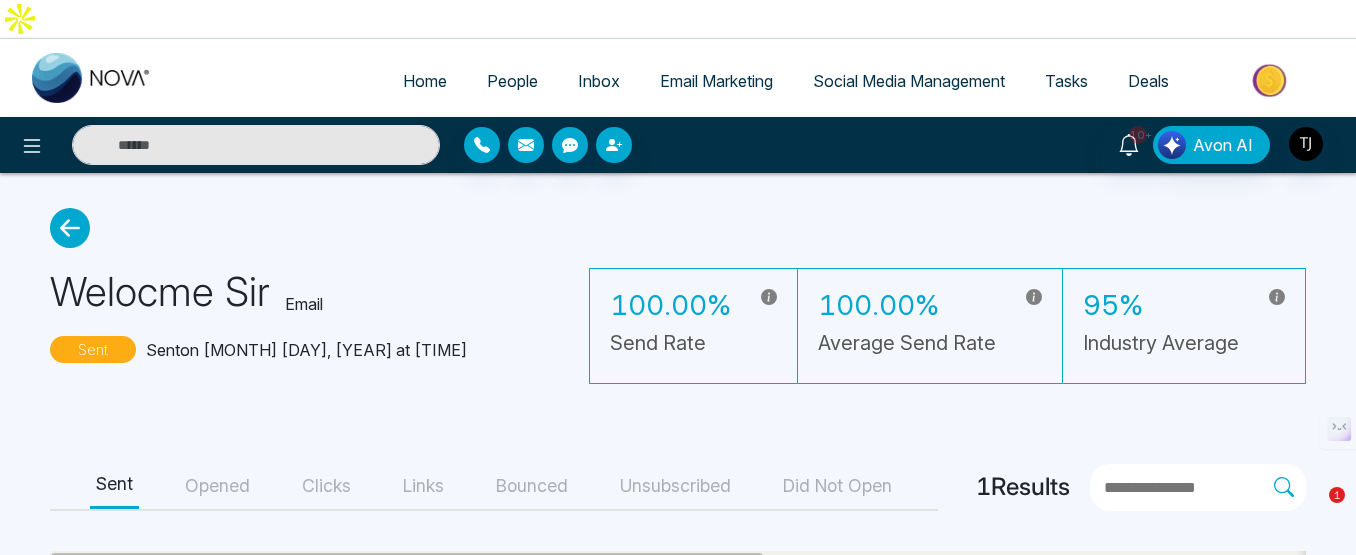 scroll, scrollTop: 0, scrollLeft: 0, axis: both 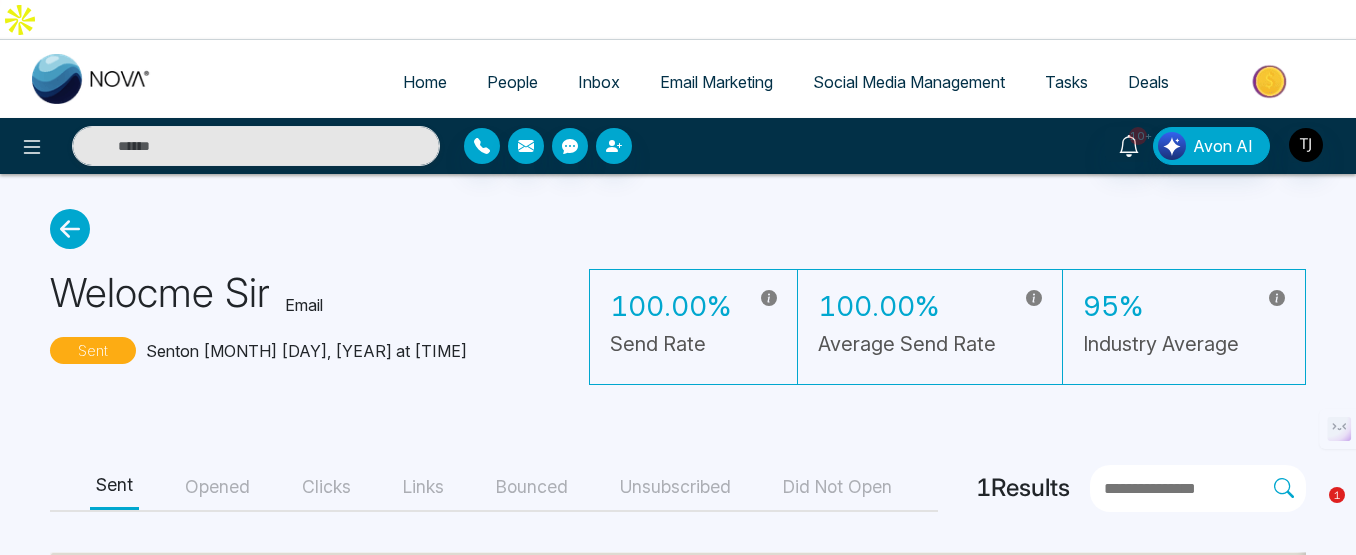 click 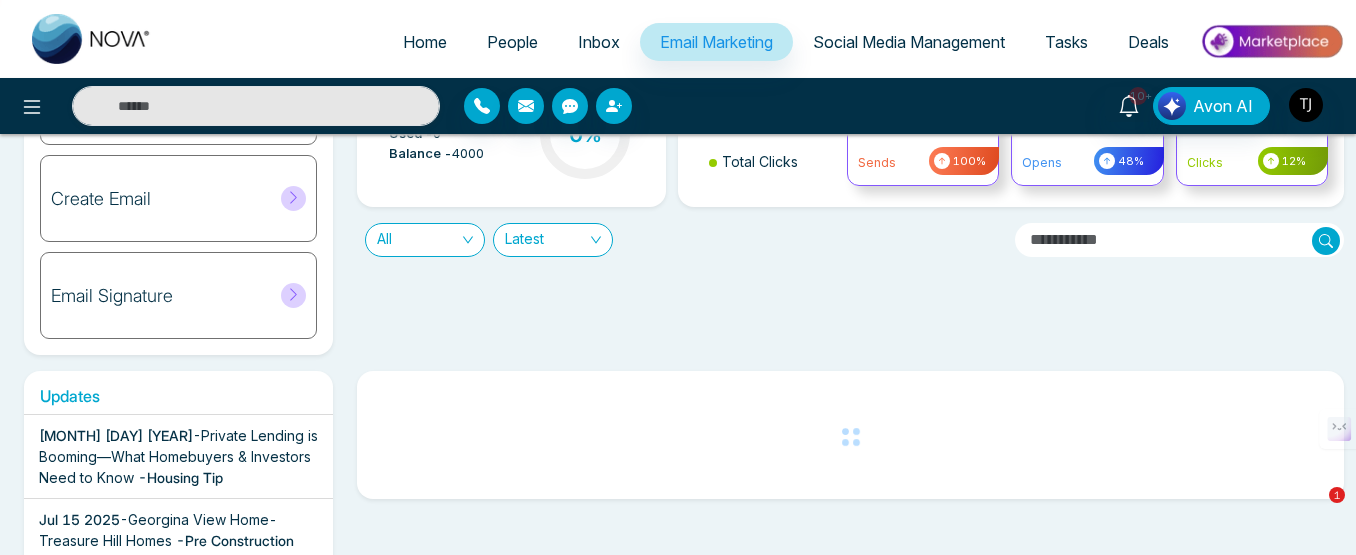 scroll, scrollTop: 300, scrollLeft: 0, axis: vertical 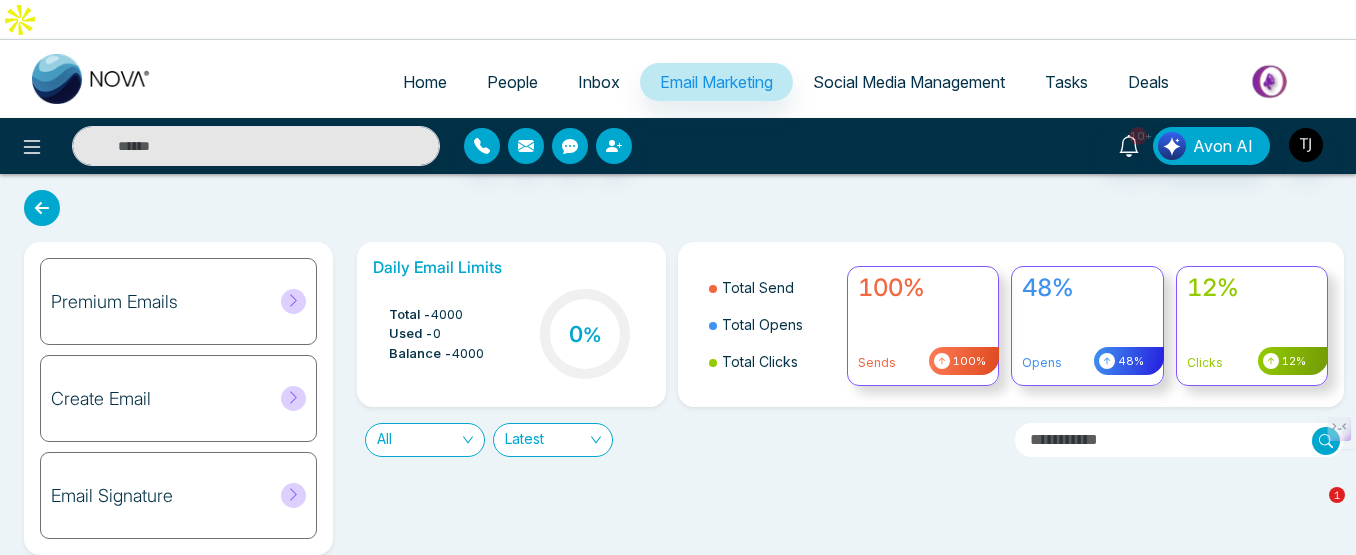 click 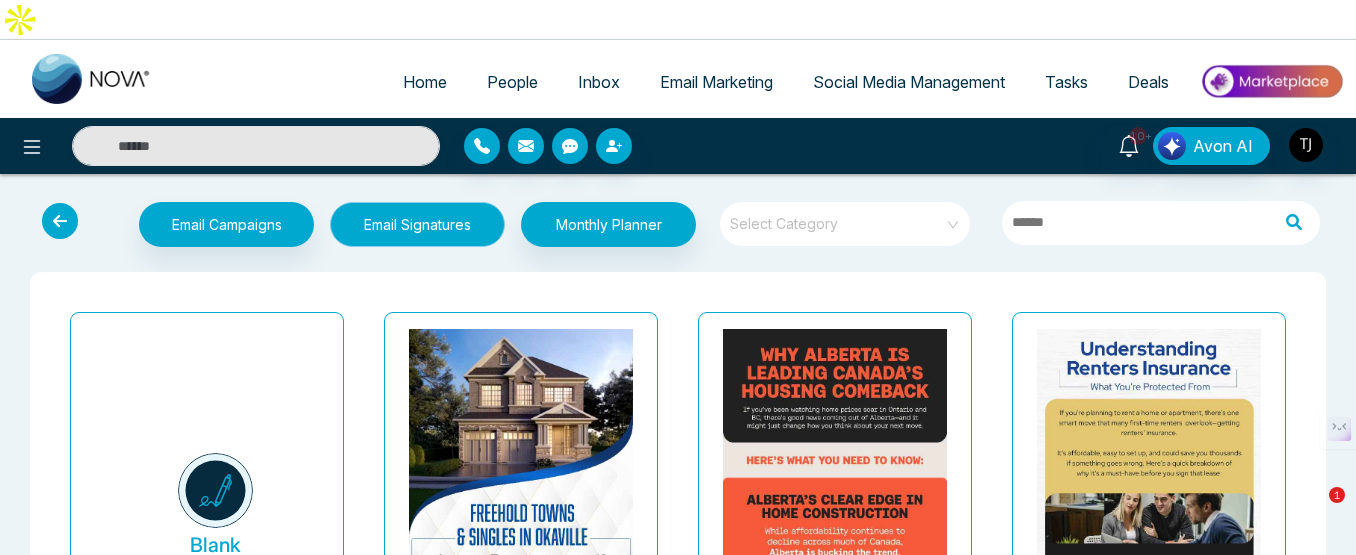 click on "Email Signatures" at bounding box center (417, 224) 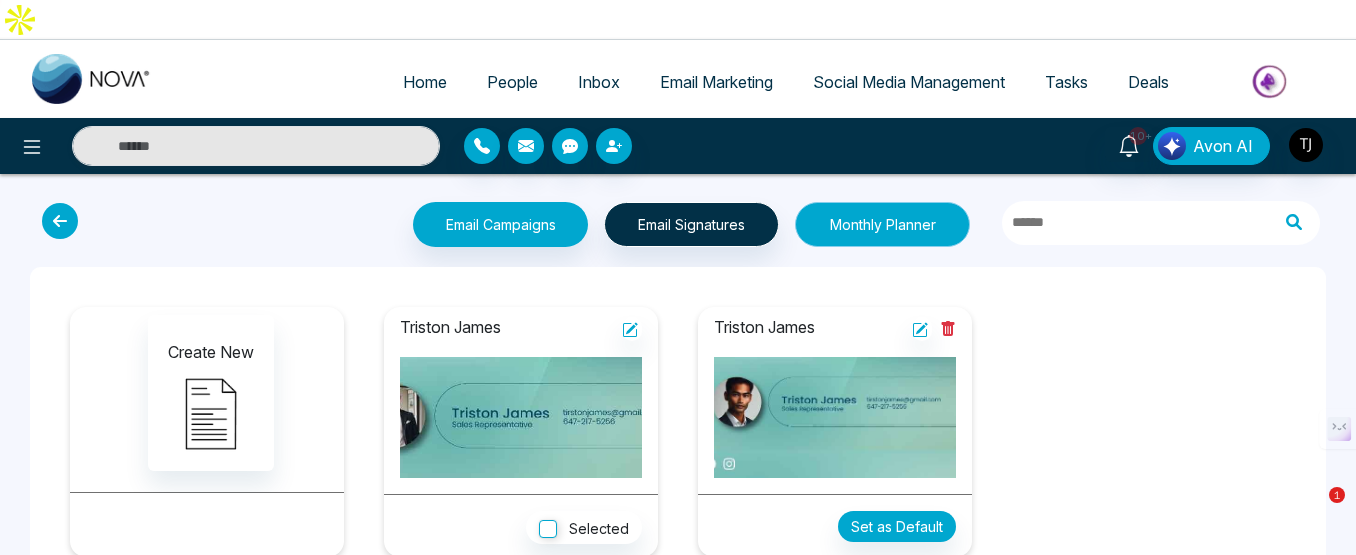click on "Monthly Planner" at bounding box center (882, 224) 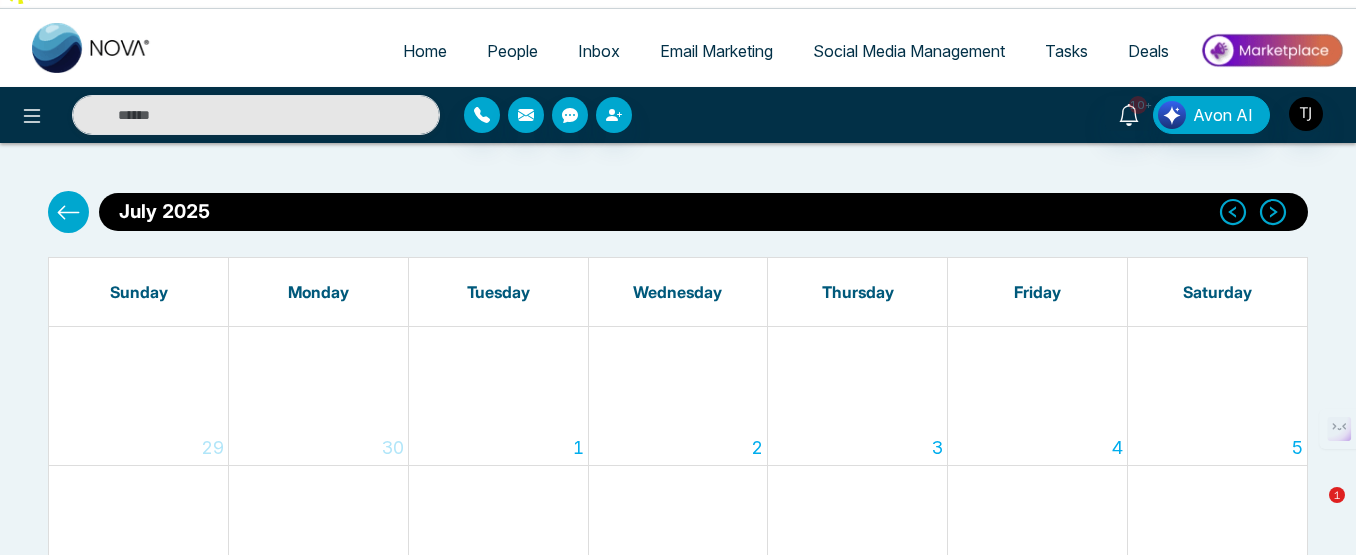 scroll, scrollTop: 0, scrollLeft: 0, axis: both 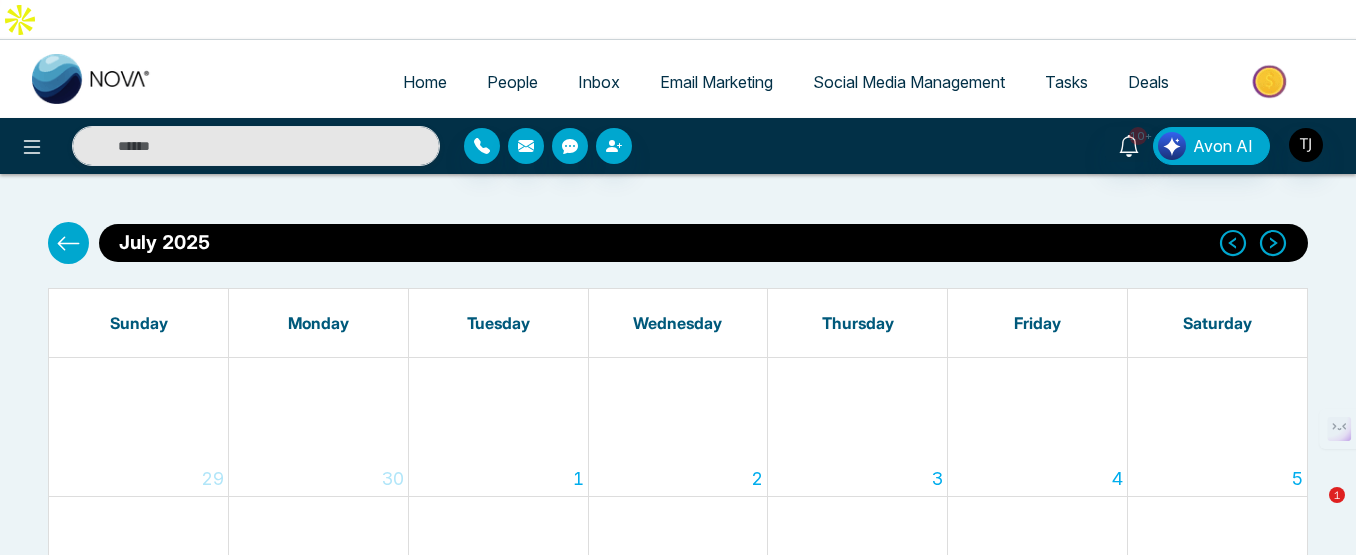 click 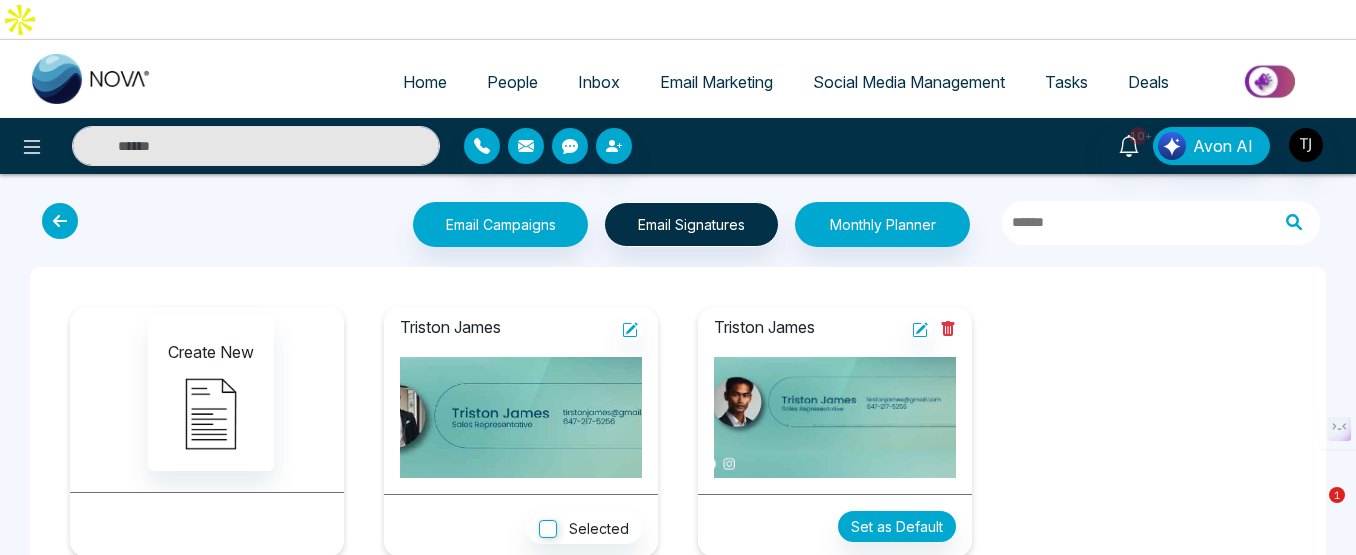 click at bounding box center [60, 221] 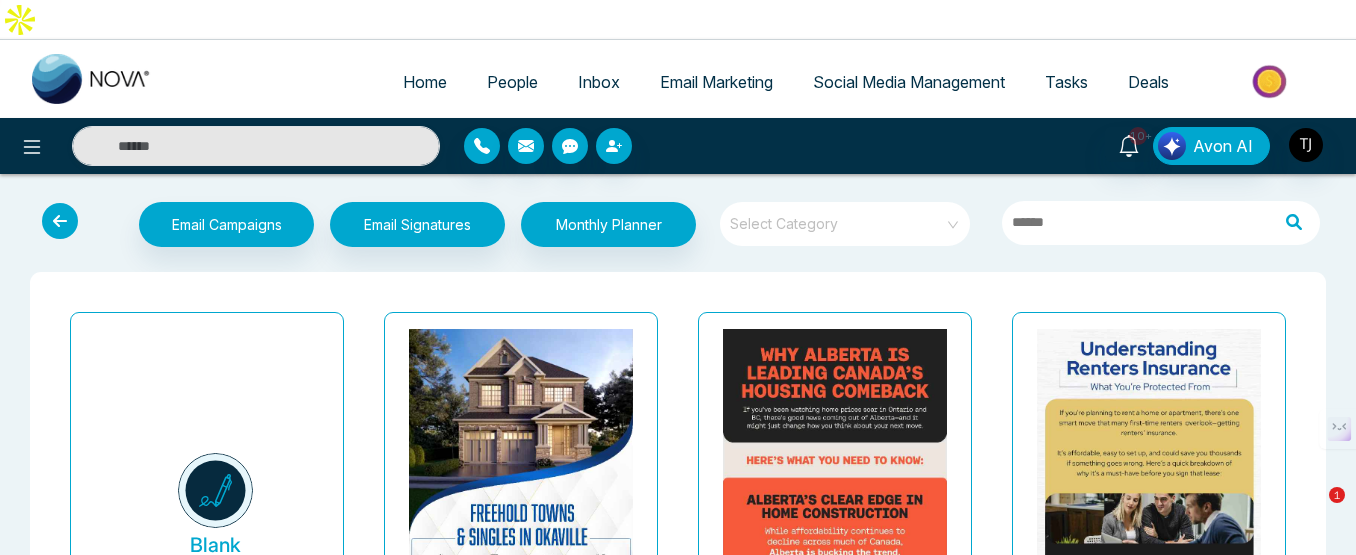 click at bounding box center [60, 221] 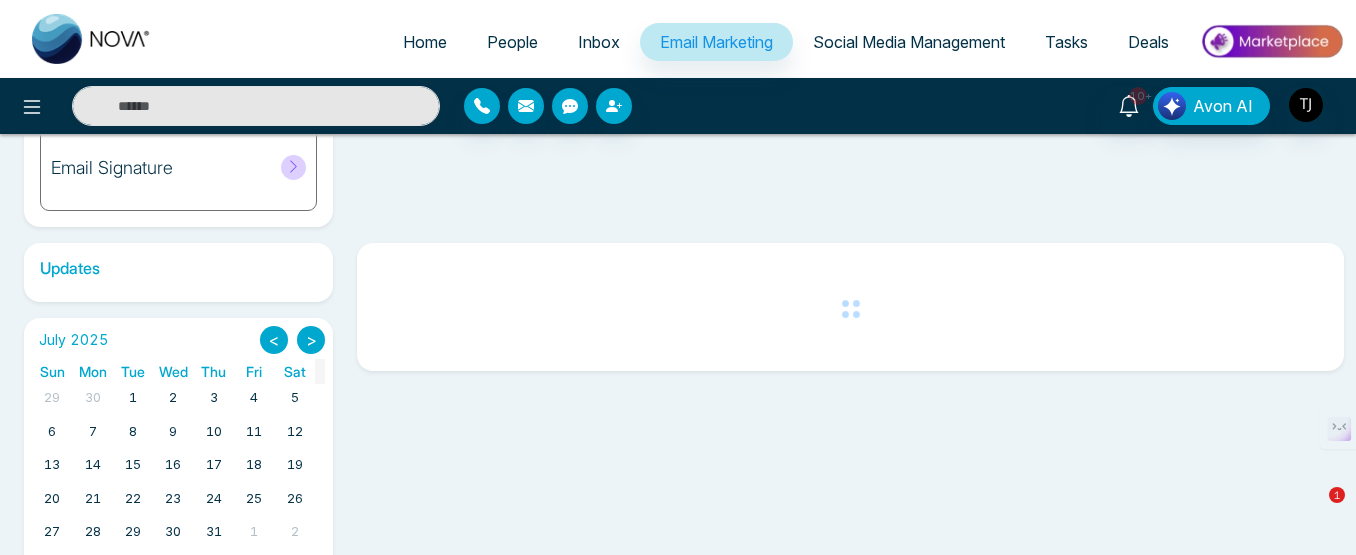 scroll, scrollTop: 332, scrollLeft: 0, axis: vertical 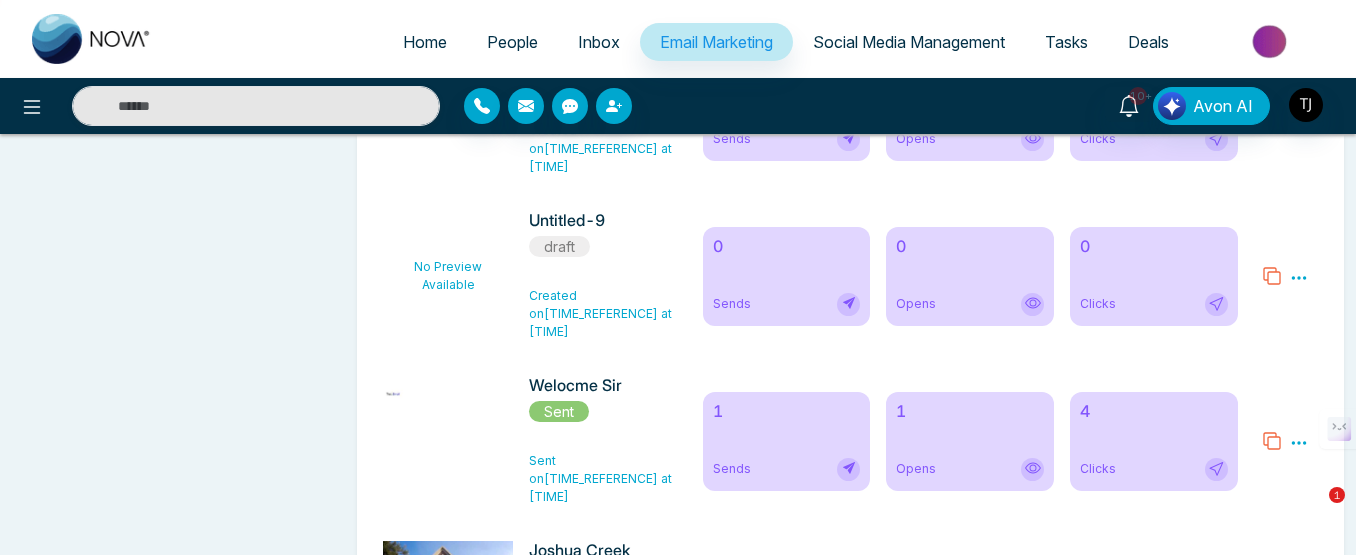 click 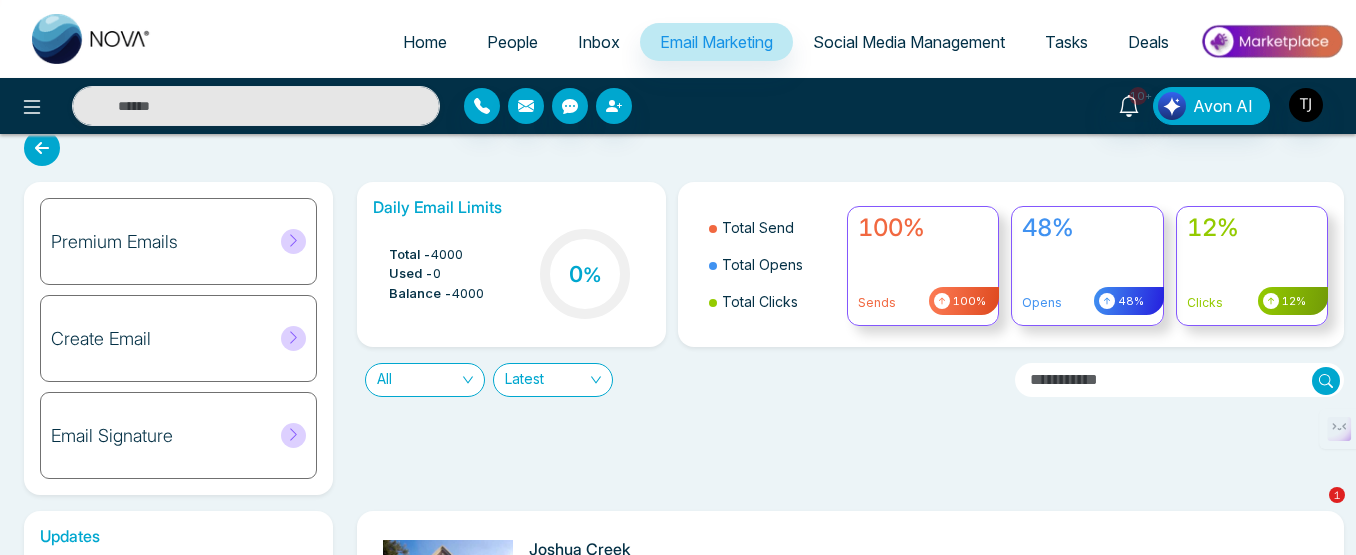 scroll, scrollTop: 0, scrollLeft: 0, axis: both 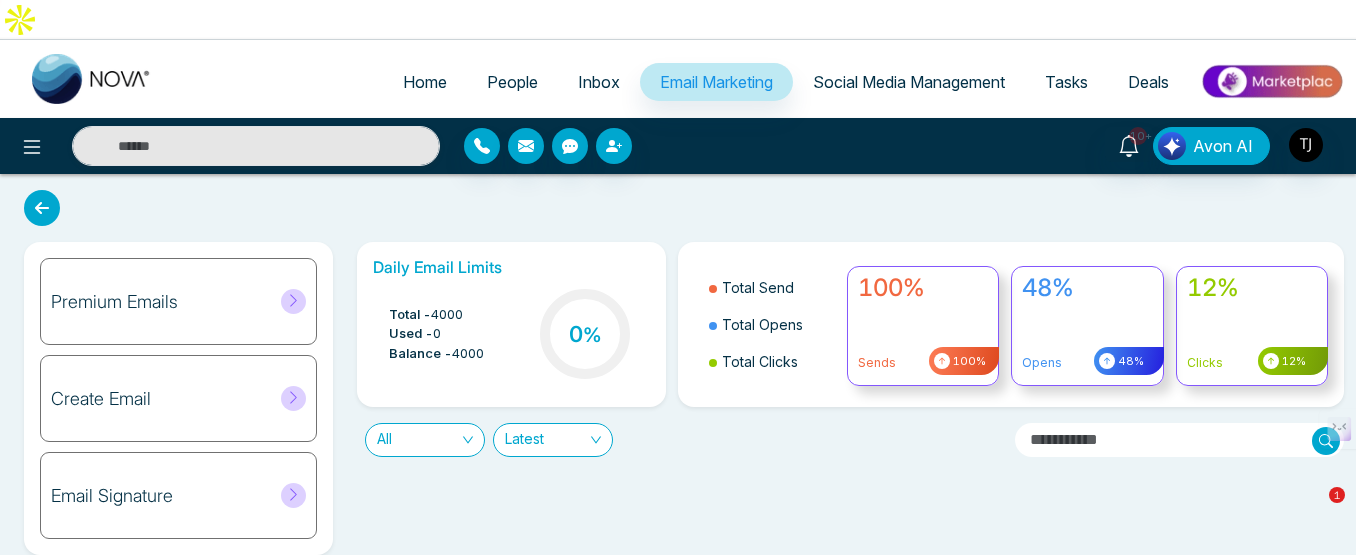 click on "Tasks" at bounding box center [1066, 82] 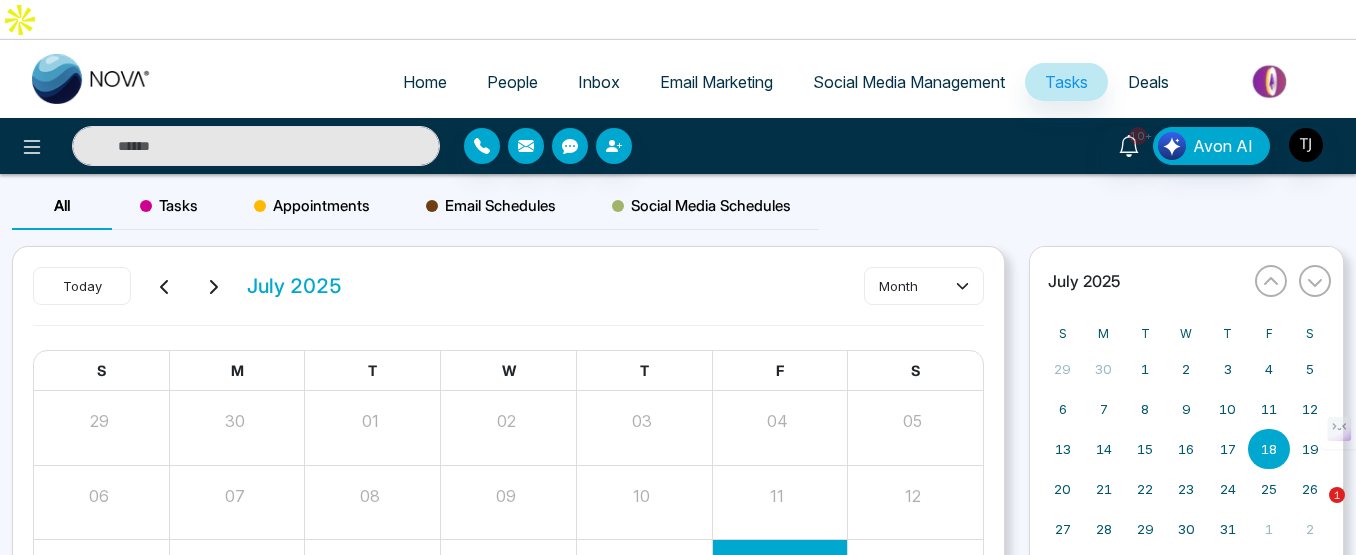 click on "Email Schedules" at bounding box center (491, 206) 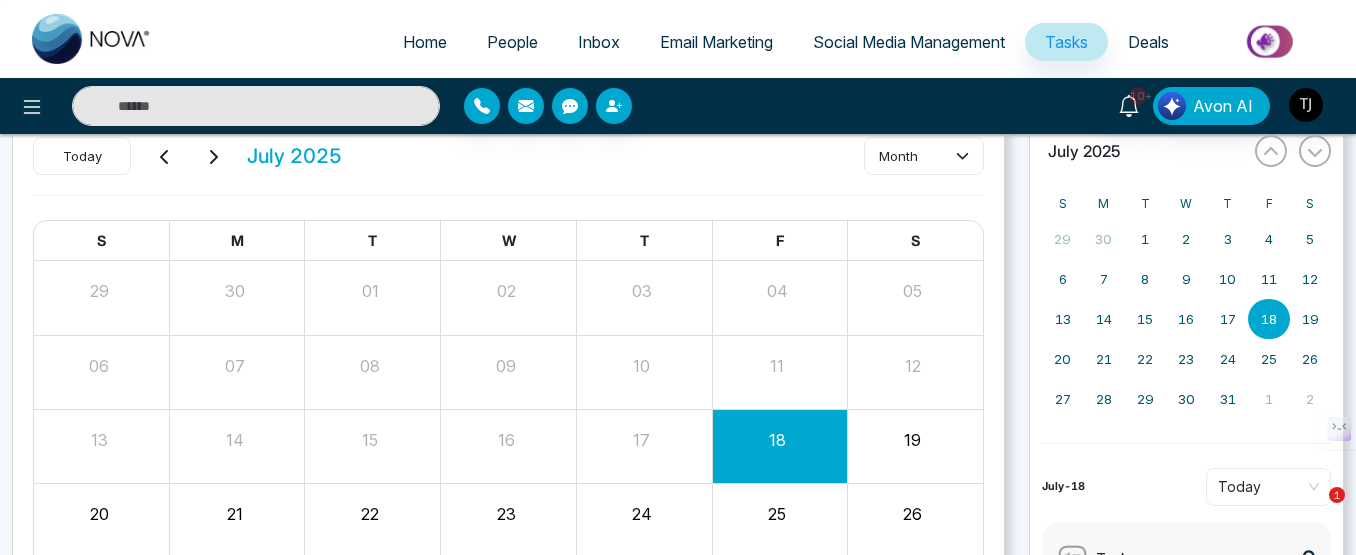 scroll, scrollTop: 0, scrollLeft: 0, axis: both 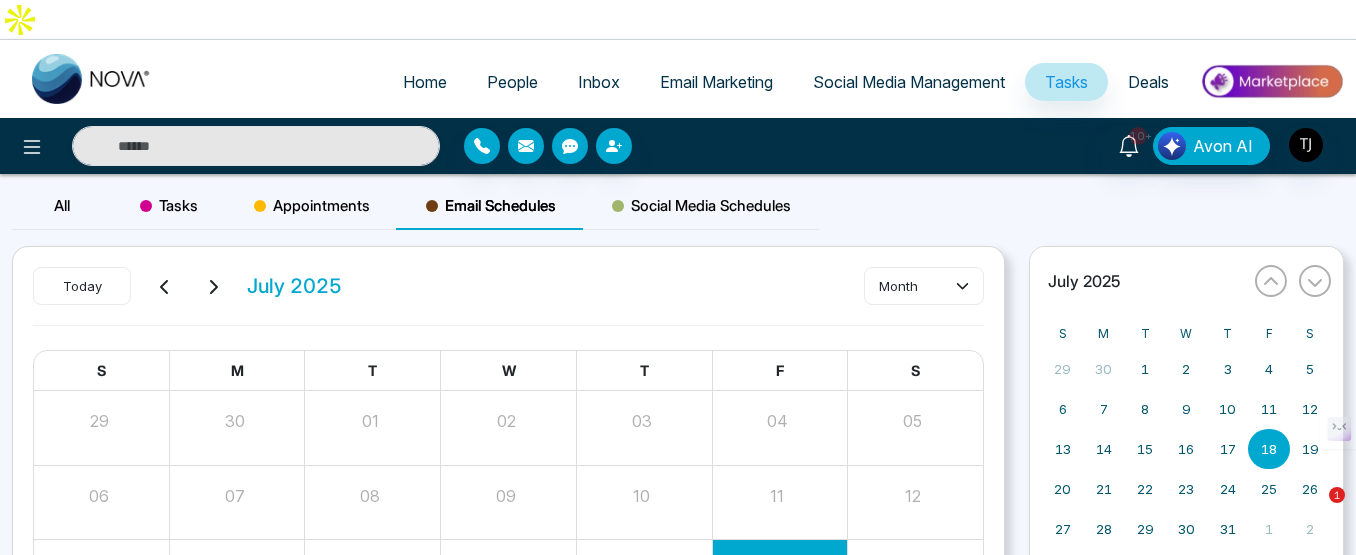 click on "All" at bounding box center [62, 206] 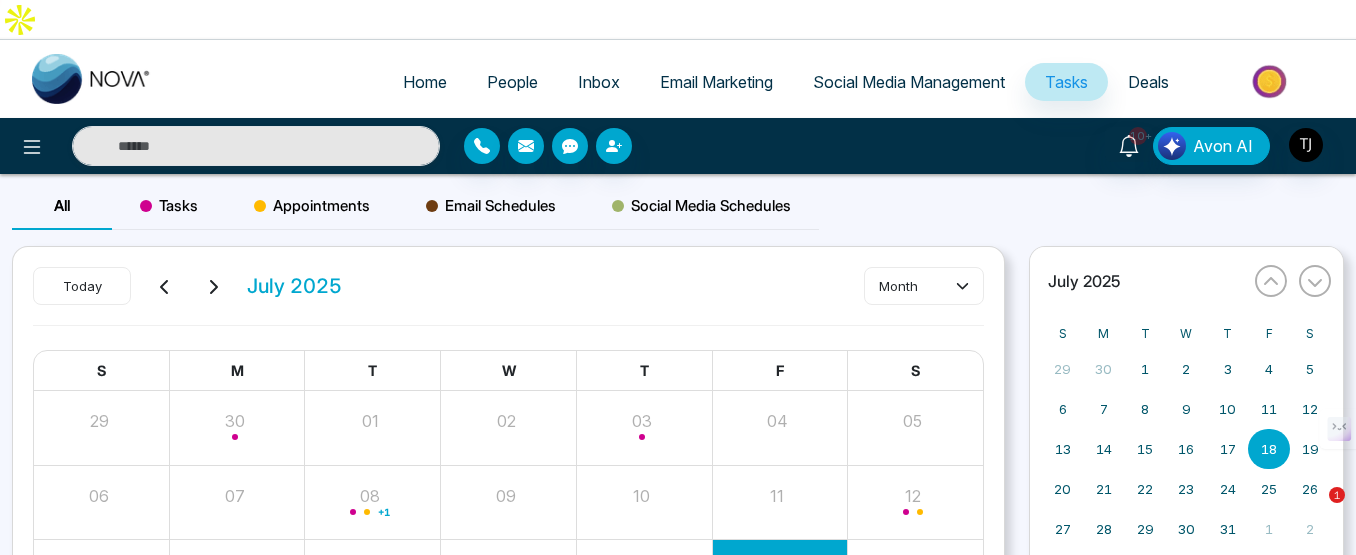 click on "Tasks" at bounding box center [169, 206] 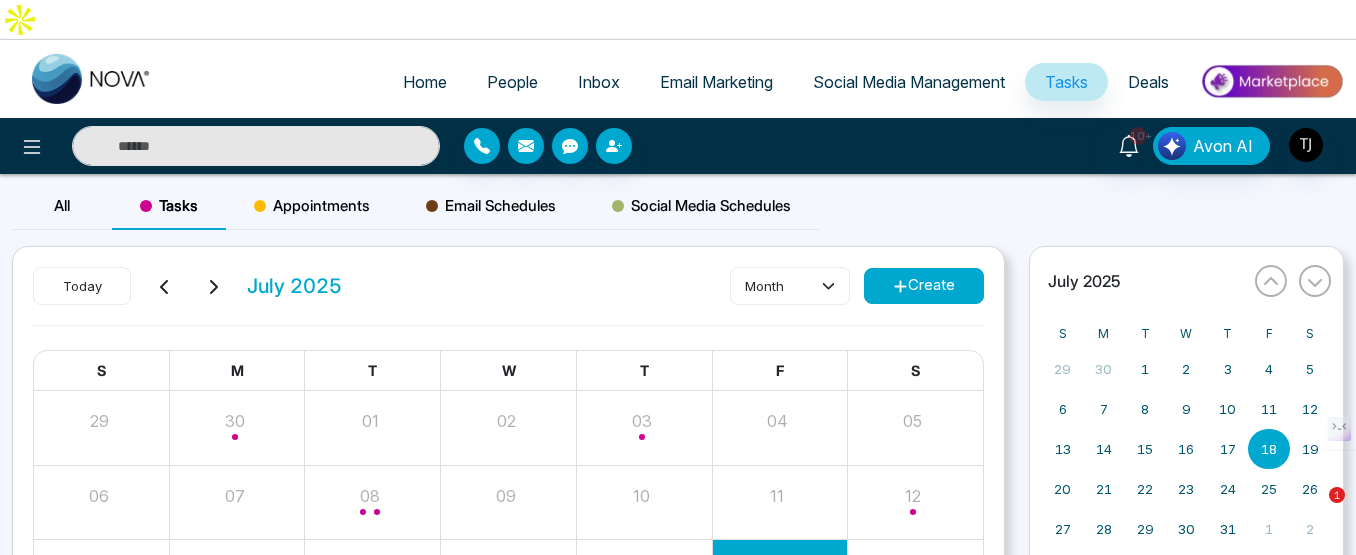 click on "Appointments" at bounding box center [312, 206] 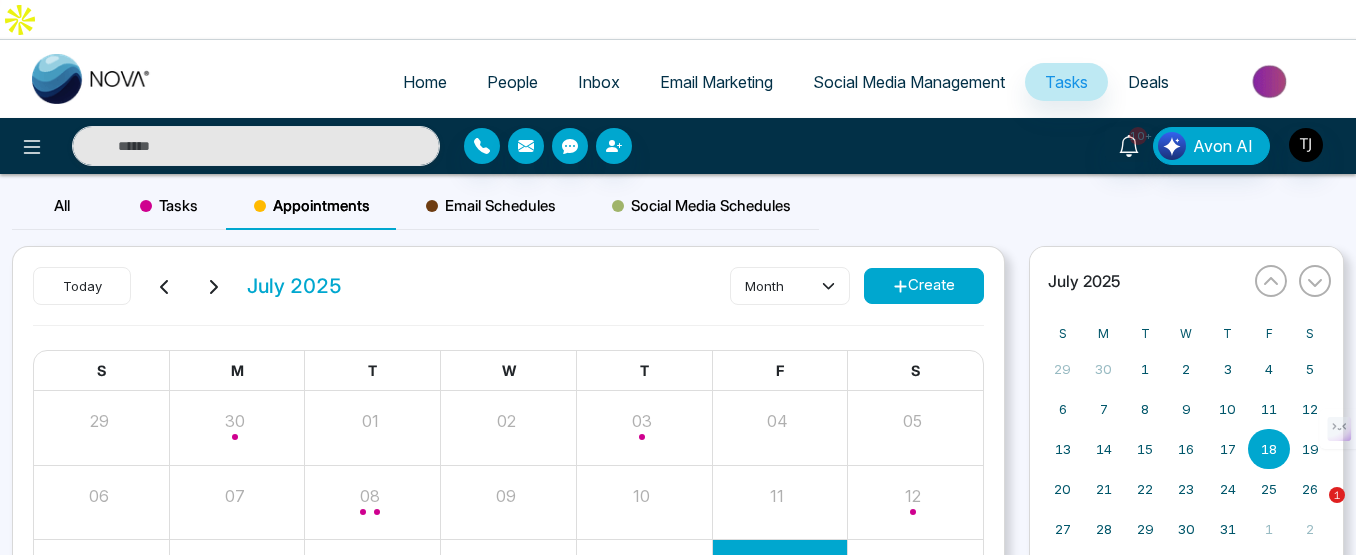 click on "Email Schedules" at bounding box center (491, 206) 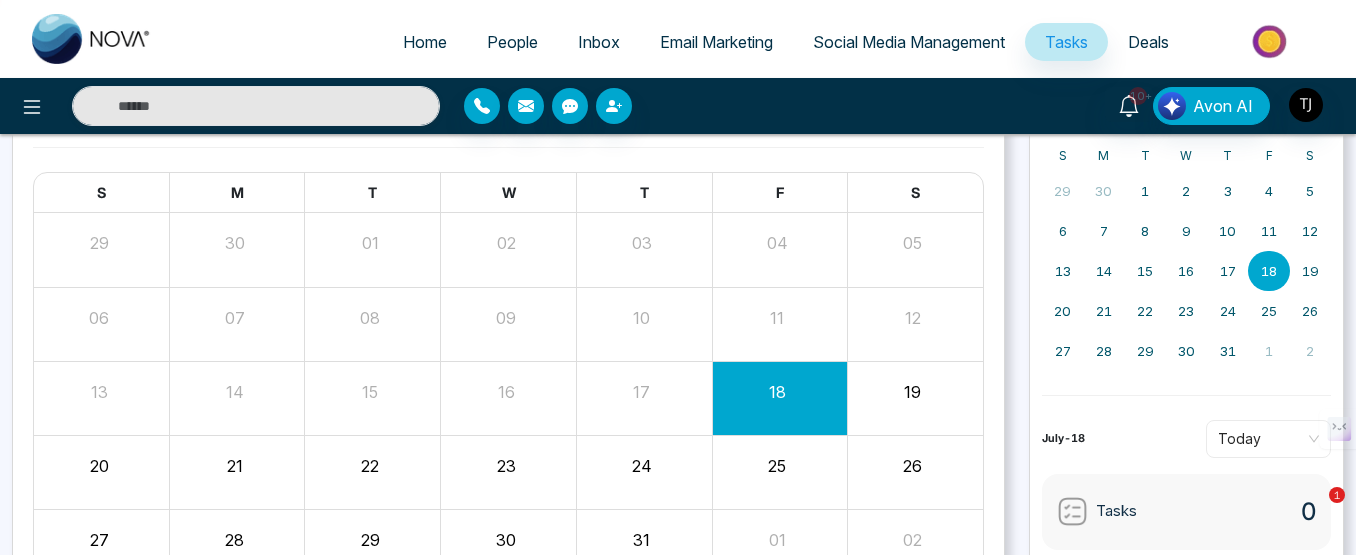 scroll, scrollTop: 257, scrollLeft: 0, axis: vertical 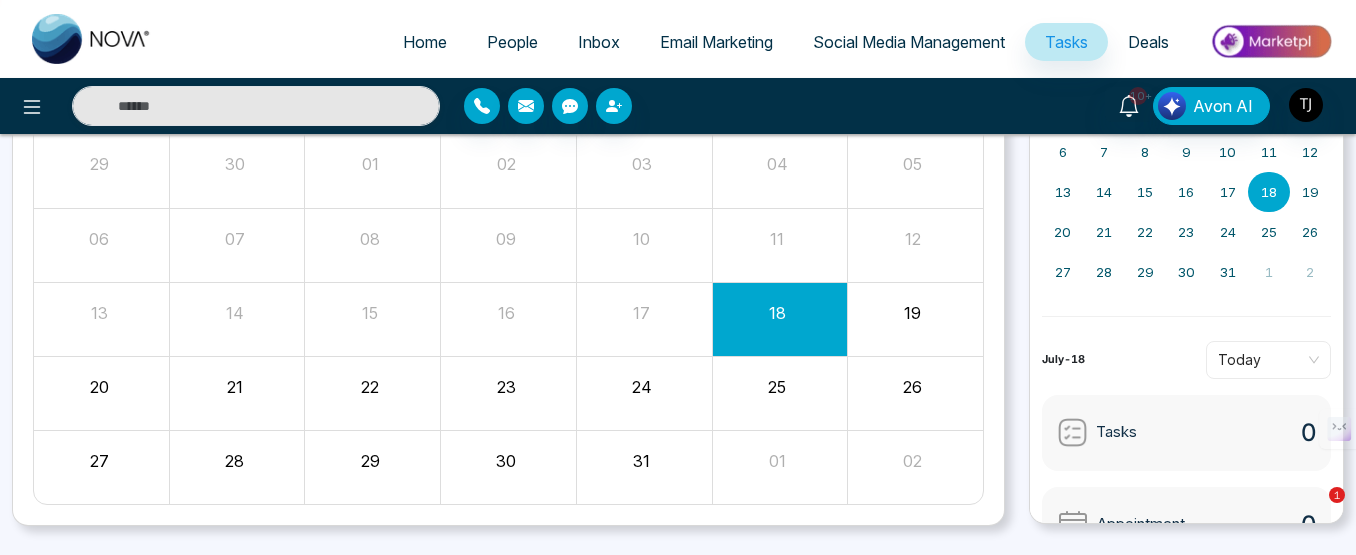 click on "18" at bounding box center [780, 319] 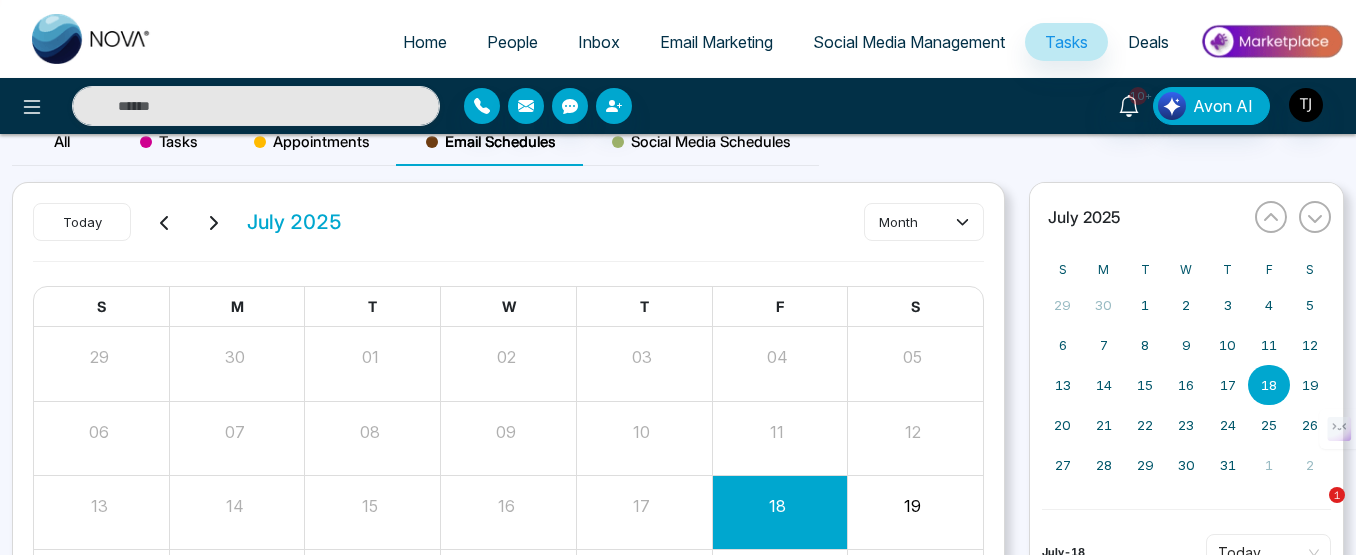 scroll, scrollTop: 0, scrollLeft: 0, axis: both 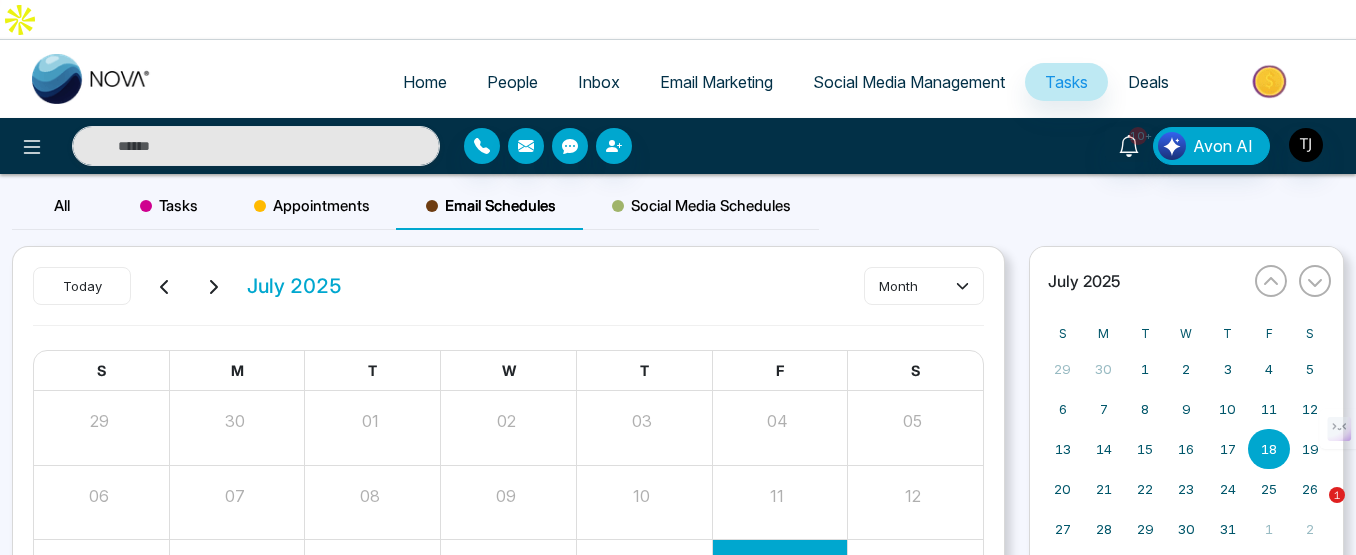 click on "Appointments" at bounding box center (312, 206) 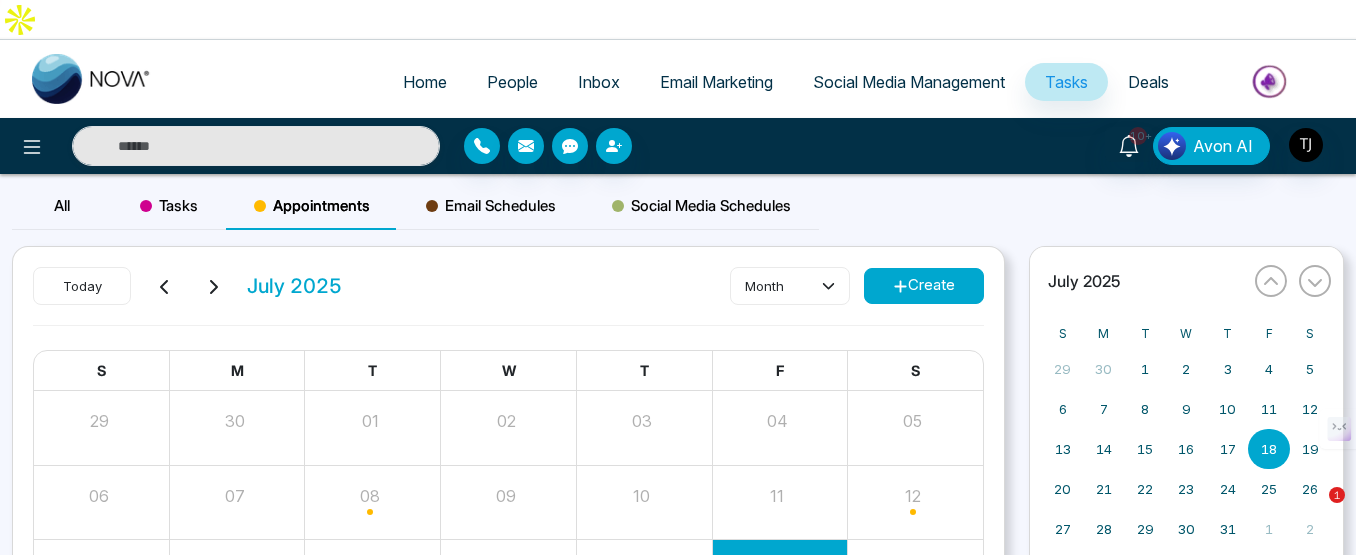 click on "Create" at bounding box center (924, 286) 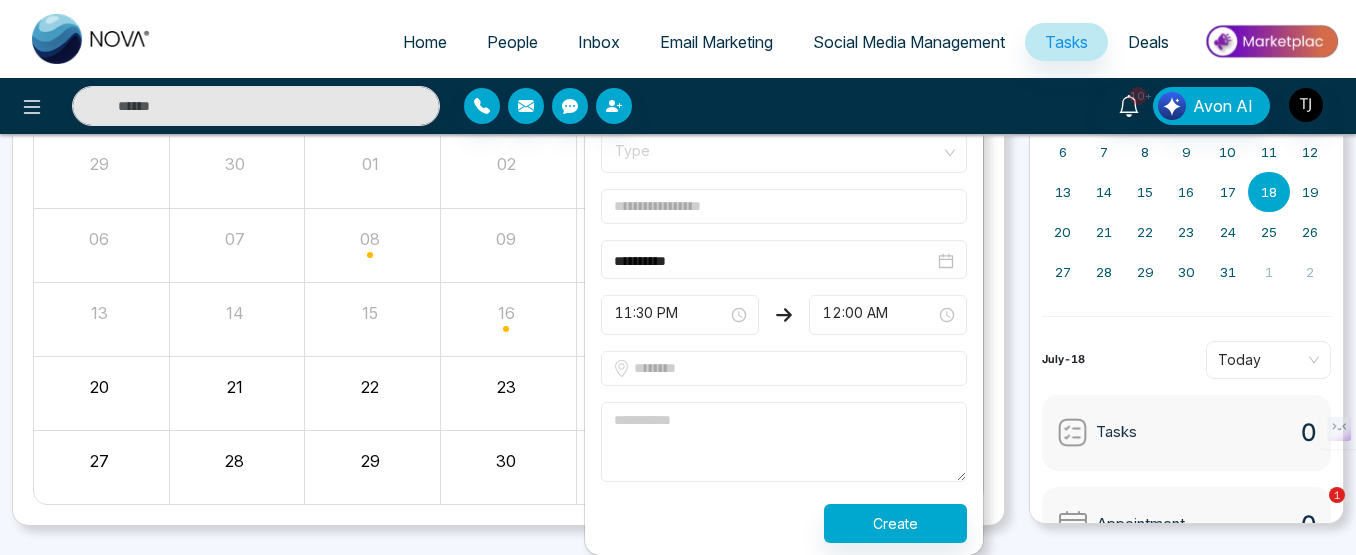 scroll, scrollTop: 0, scrollLeft: 0, axis: both 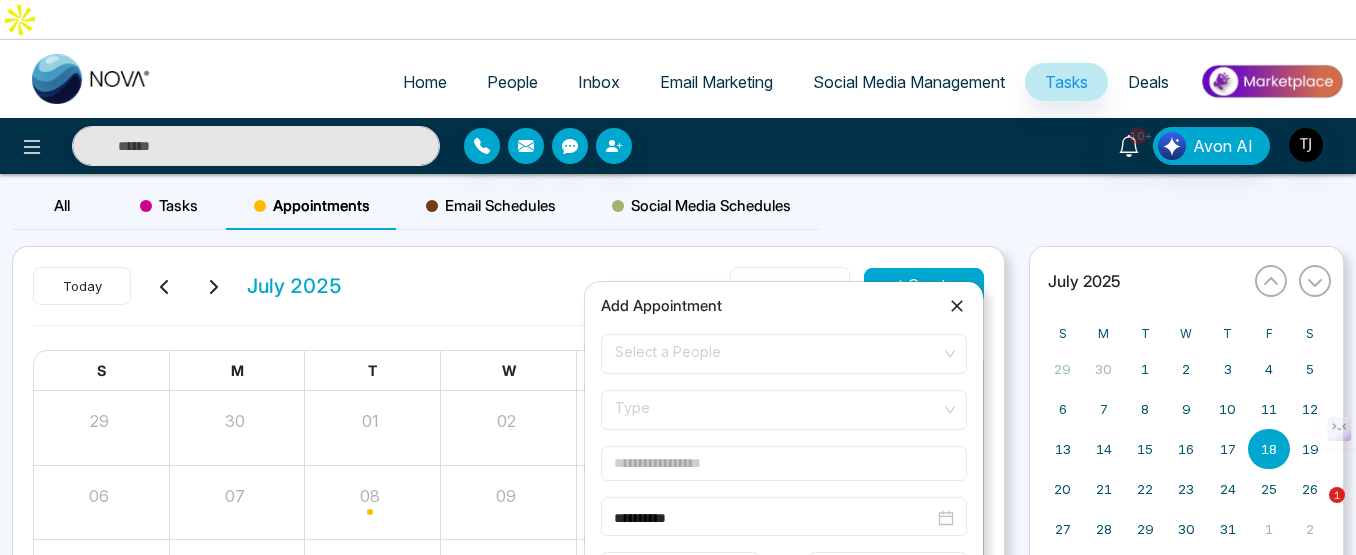 click 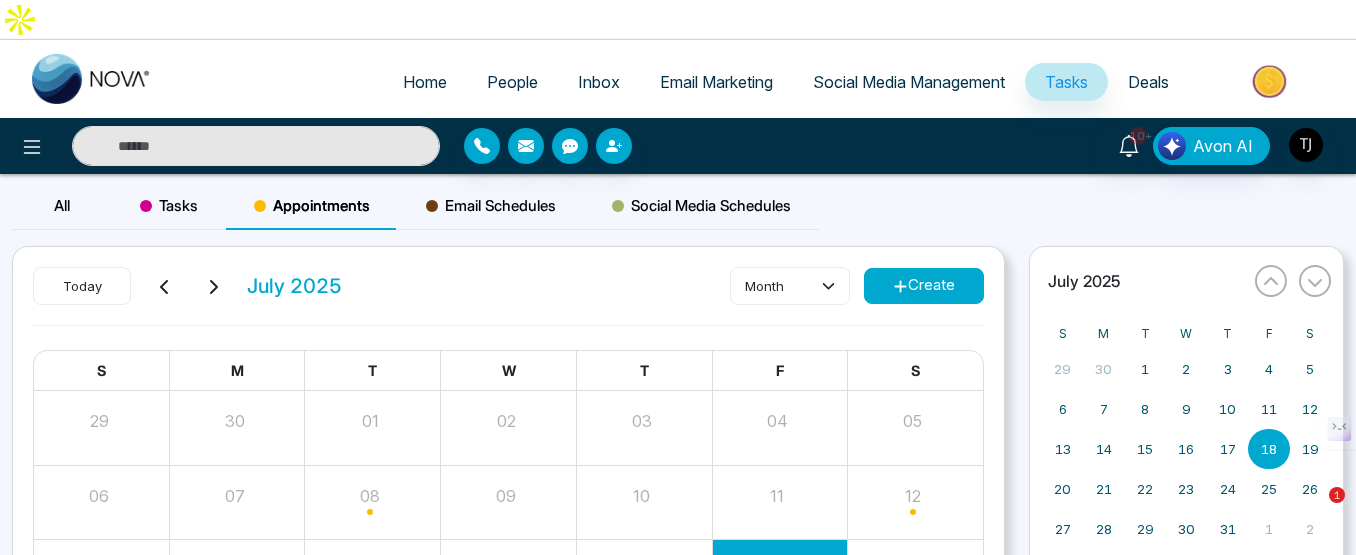 click on "All Tasks Appointments Email Schedules Social Media Schedules" at bounding box center (678, 214) 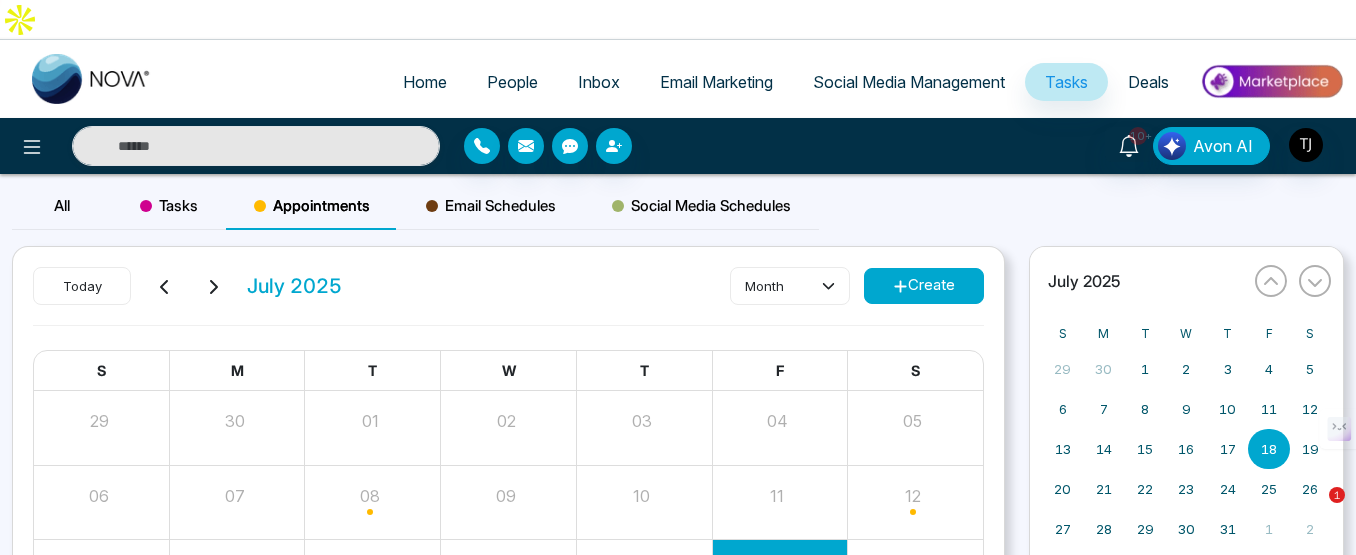 click at bounding box center [1271, 81] 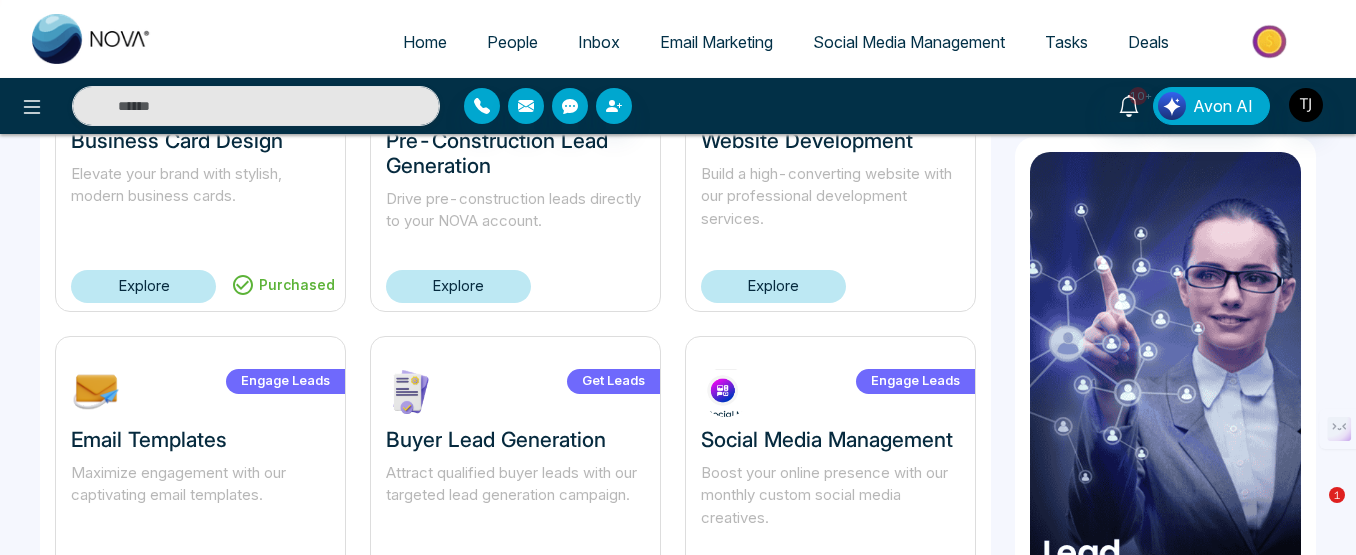 scroll, scrollTop: 1542, scrollLeft: 0, axis: vertical 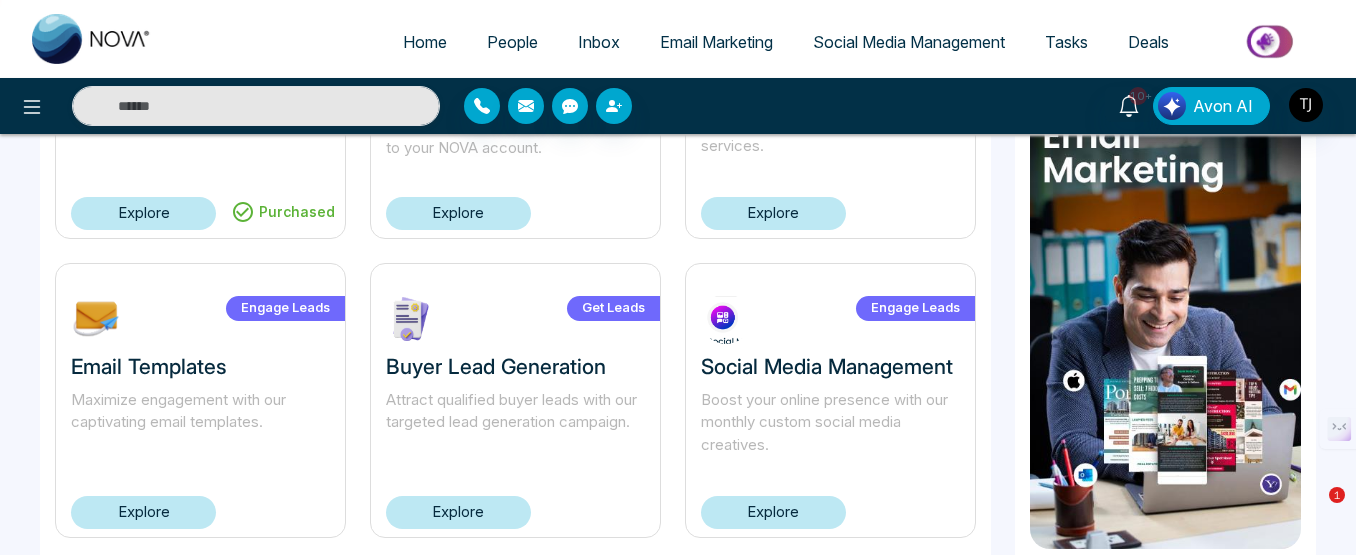 click on "Explore" at bounding box center (458, 512) 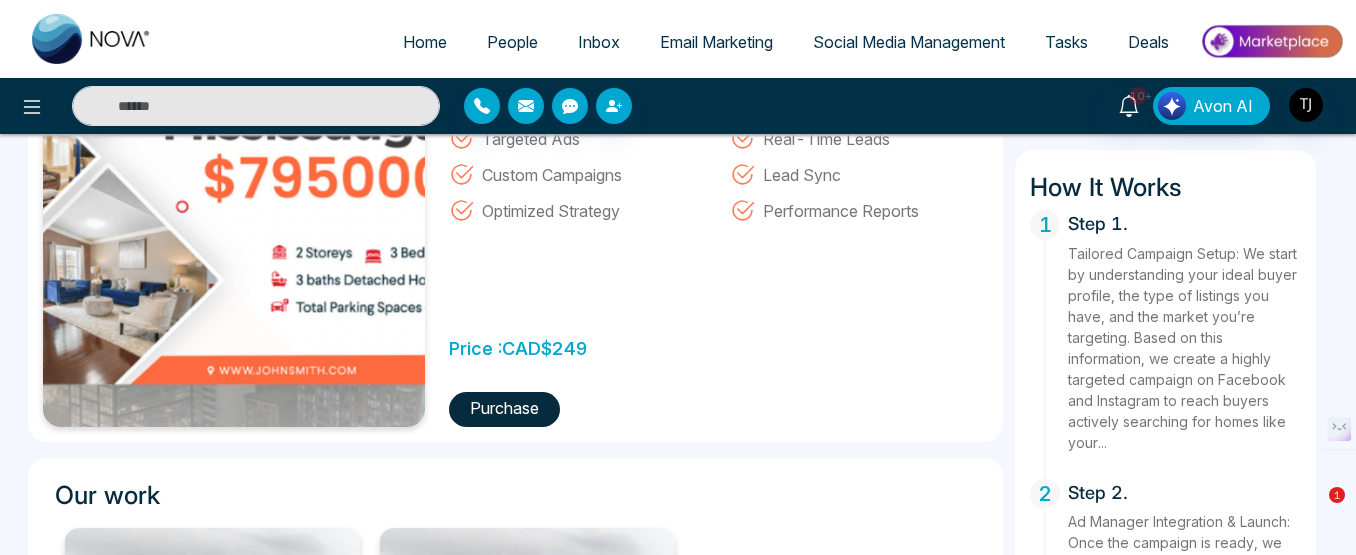 scroll, scrollTop: 0, scrollLeft: 0, axis: both 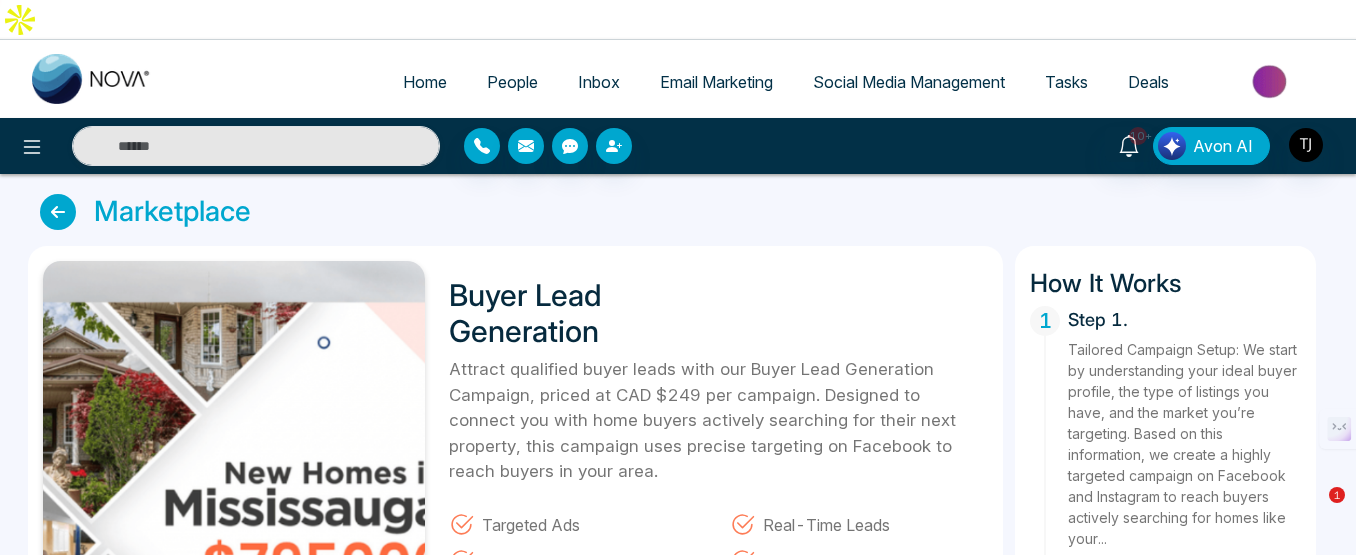 click on "Social Media Management" at bounding box center (909, 82) 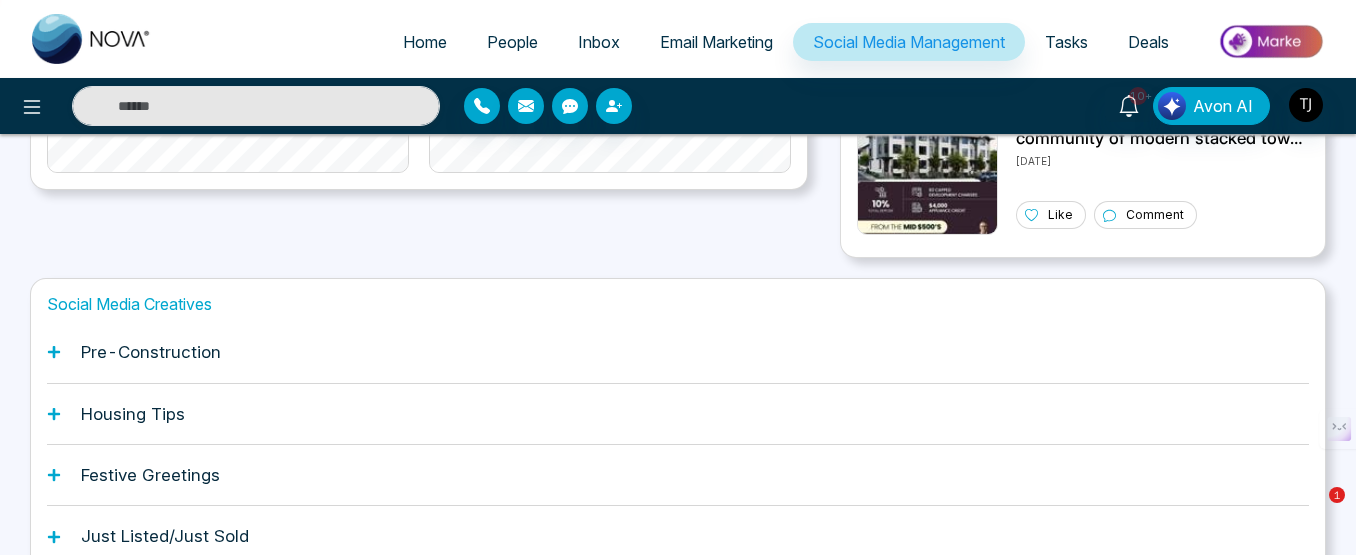 scroll, scrollTop: 734, scrollLeft: 0, axis: vertical 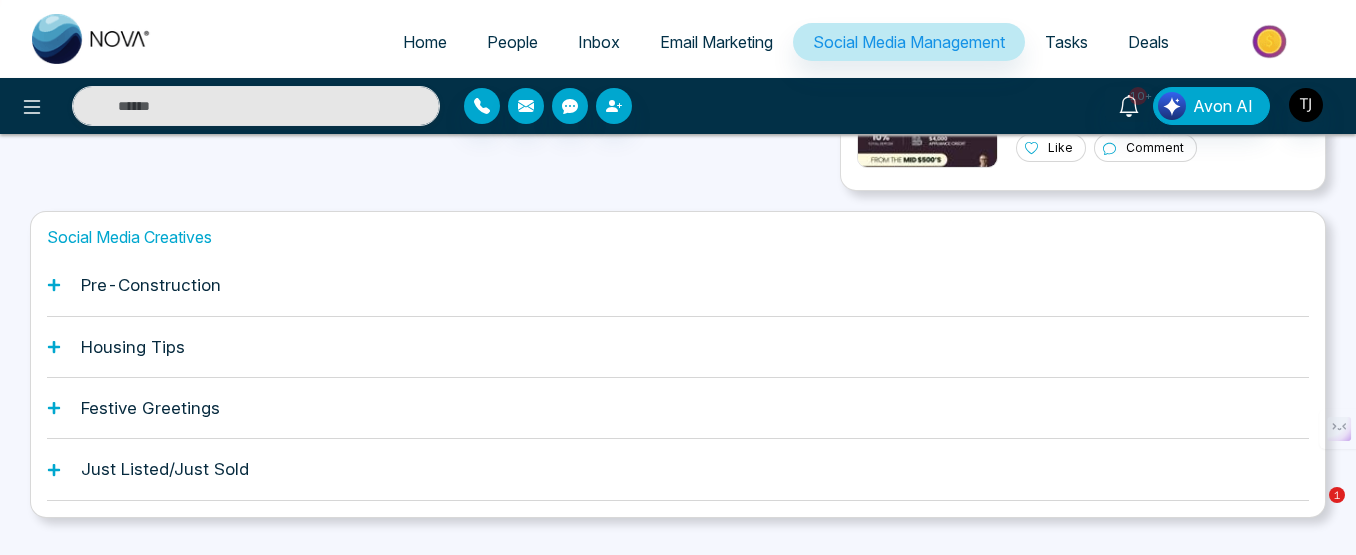 click on "Pre-Construction" at bounding box center (151, 285) 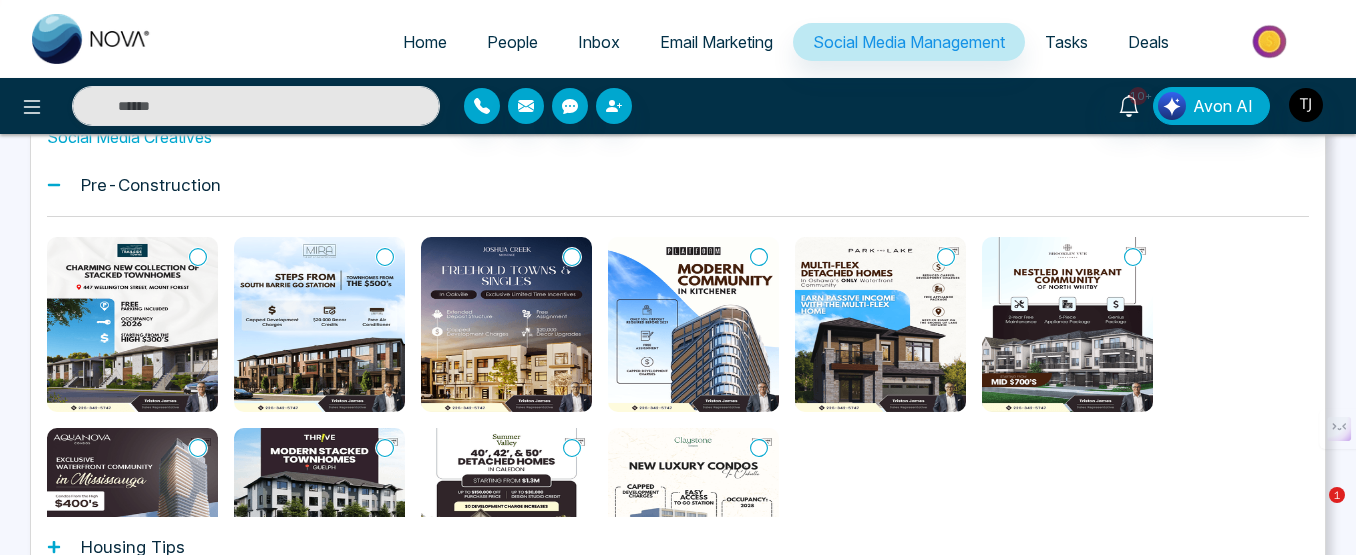 scroll, scrollTop: 934, scrollLeft: 0, axis: vertical 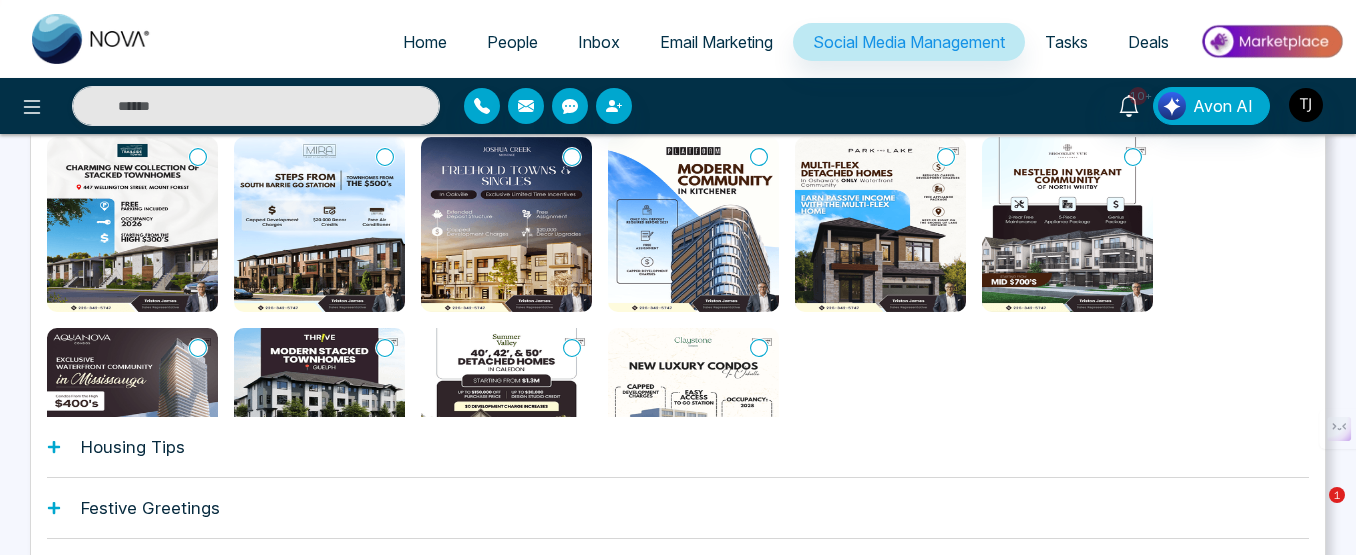 click on "Housing Tips" at bounding box center (133, 447) 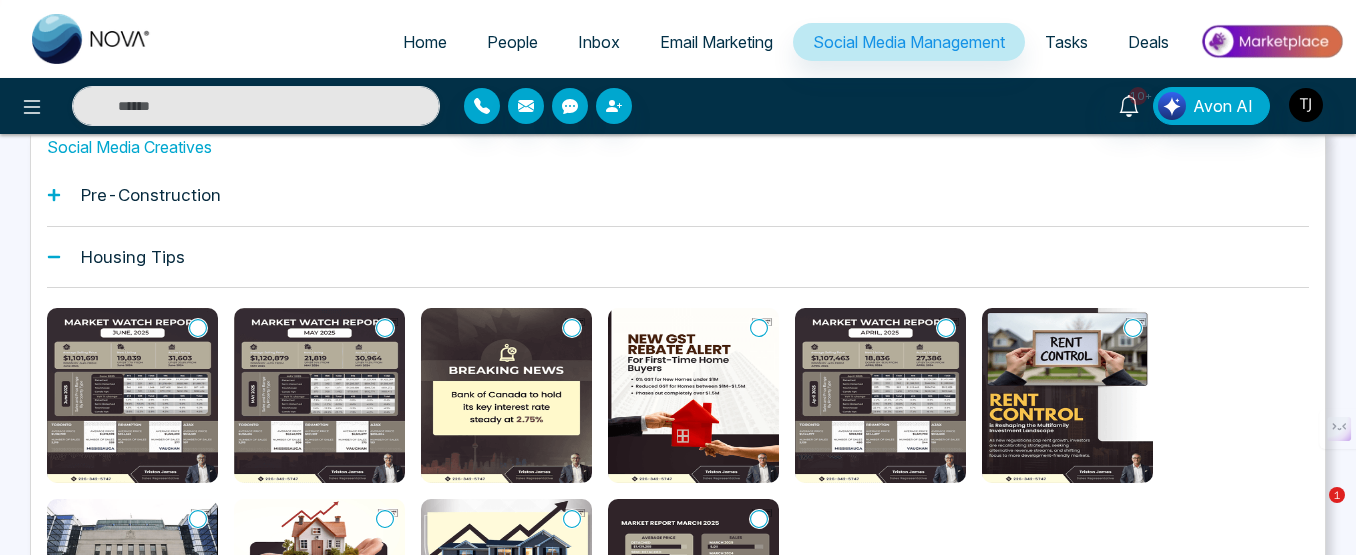 scroll, scrollTop: 934, scrollLeft: 0, axis: vertical 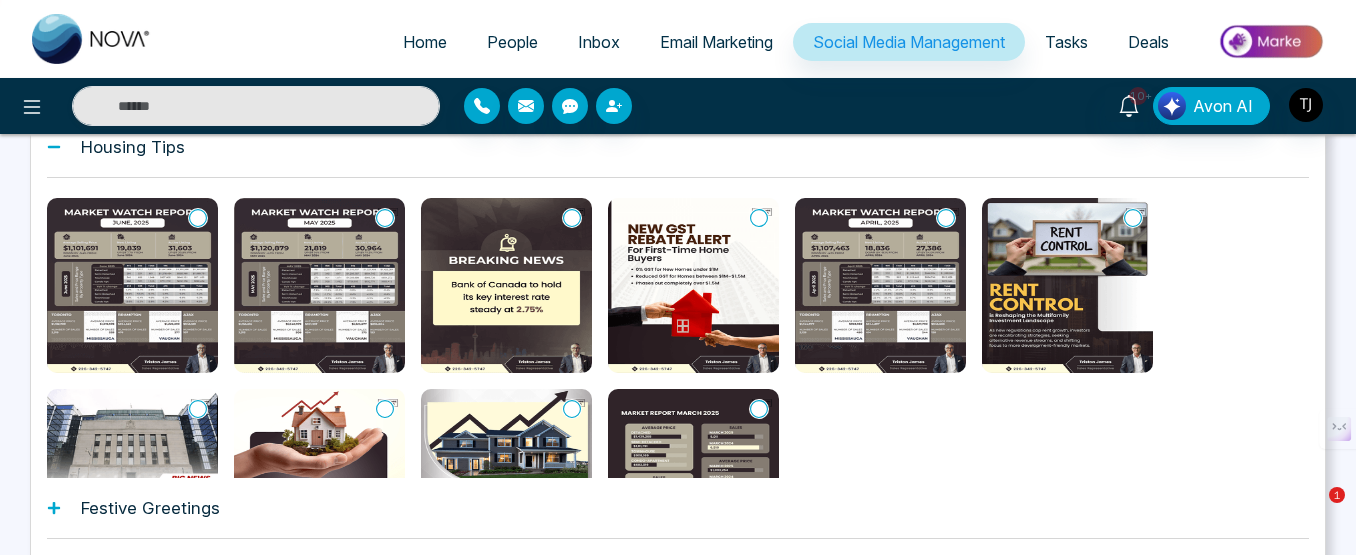 click at bounding box center [132, 285] 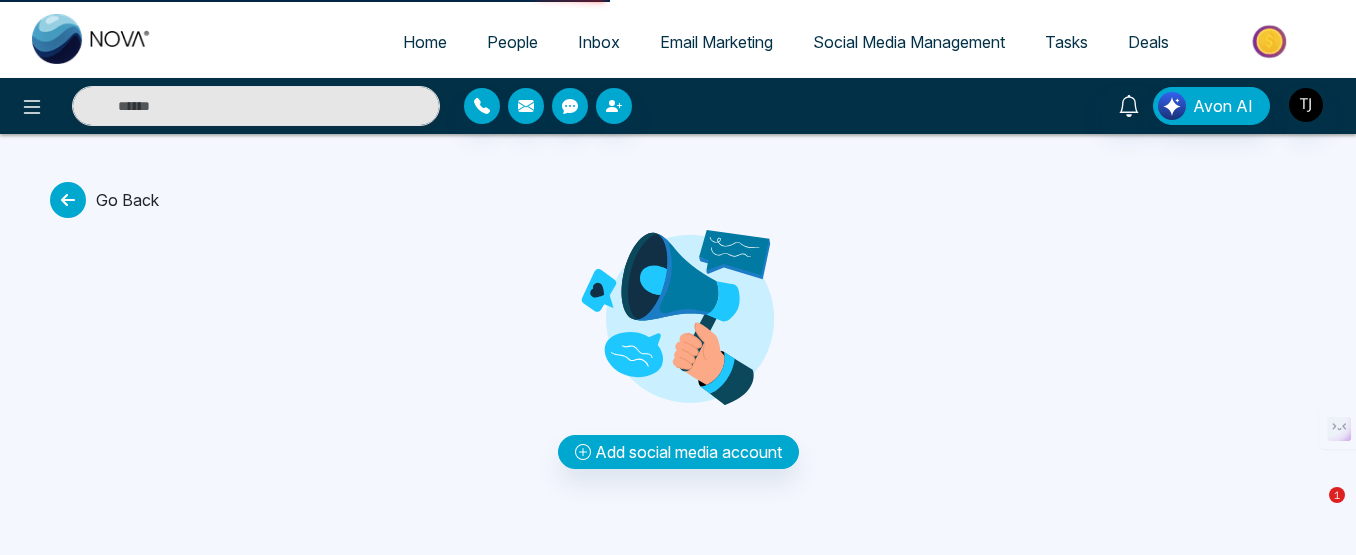 scroll, scrollTop: 0, scrollLeft: 0, axis: both 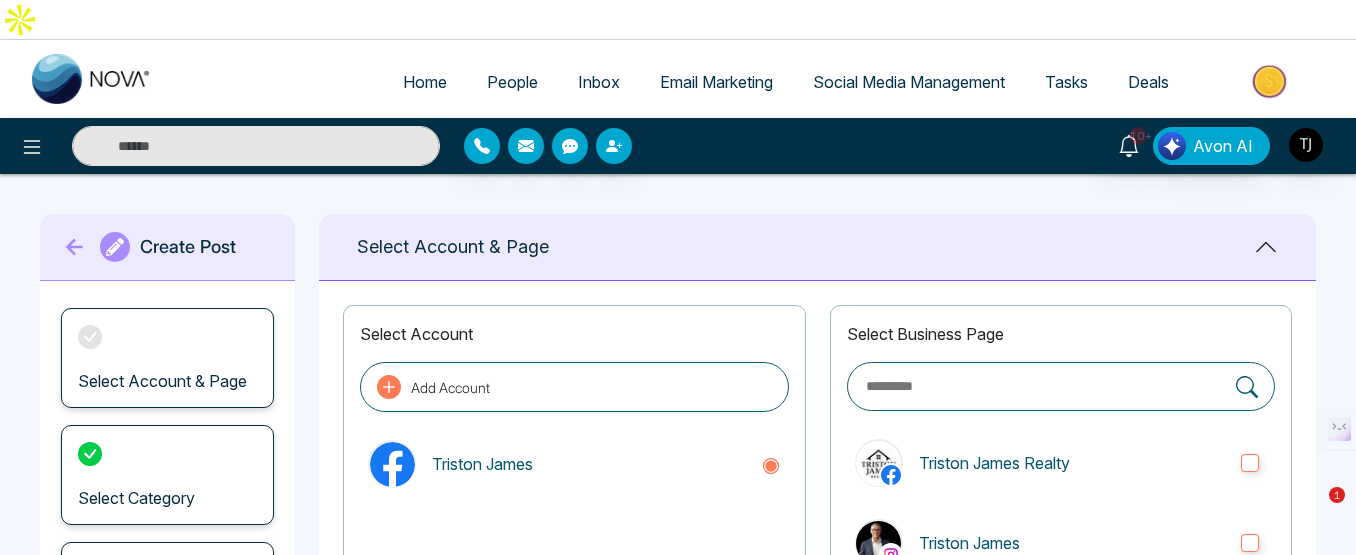 type on "**********" 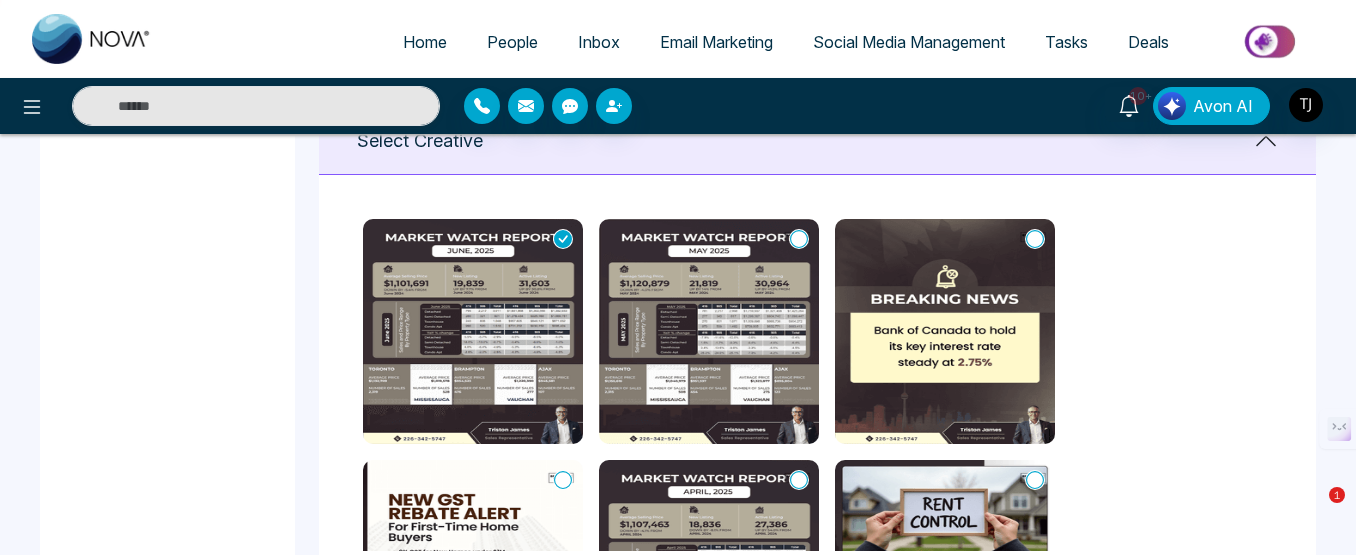 scroll, scrollTop: 900, scrollLeft: 0, axis: vertical 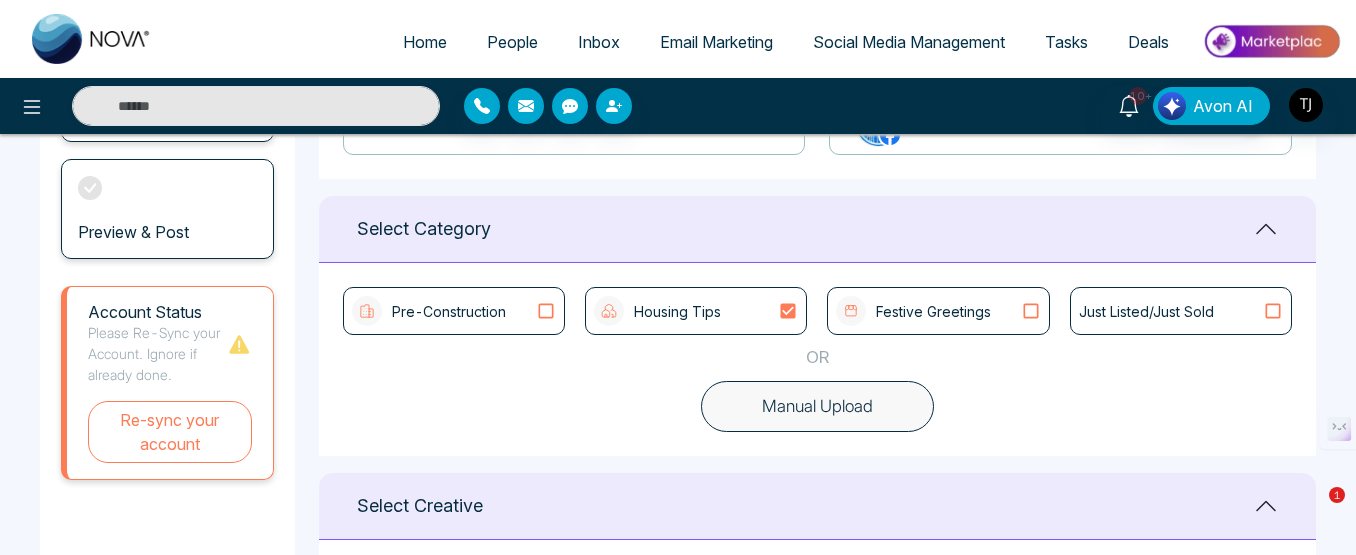 click on "Housing Tips" at bounding box center (677, 311) 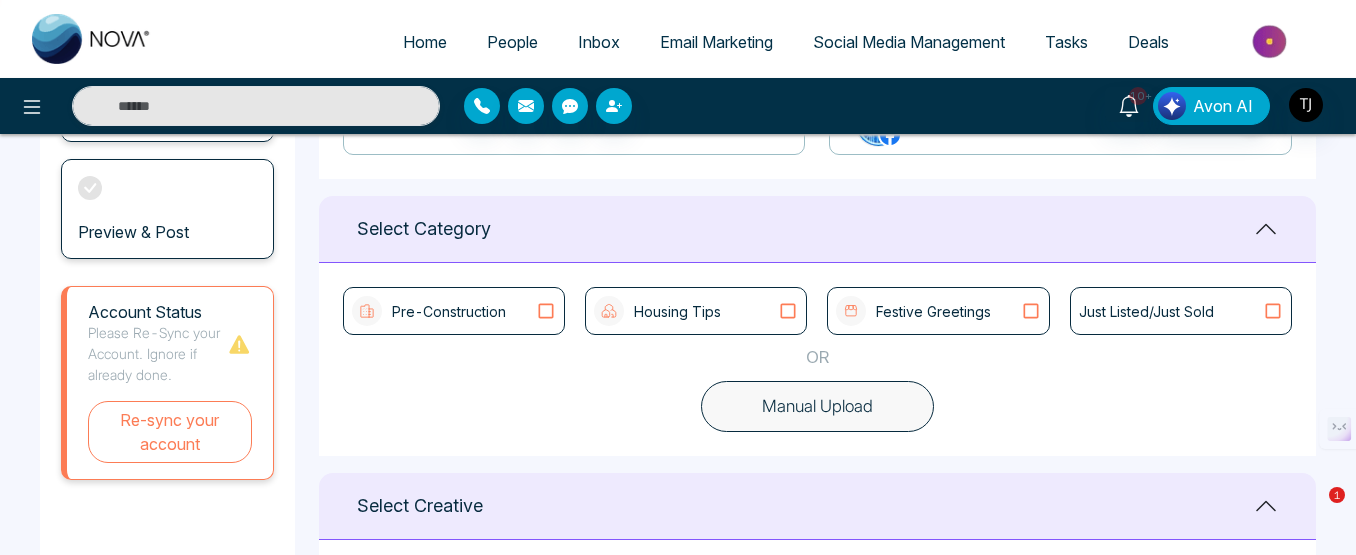 click on "Housing Tips" at bounding box center [677, 311] 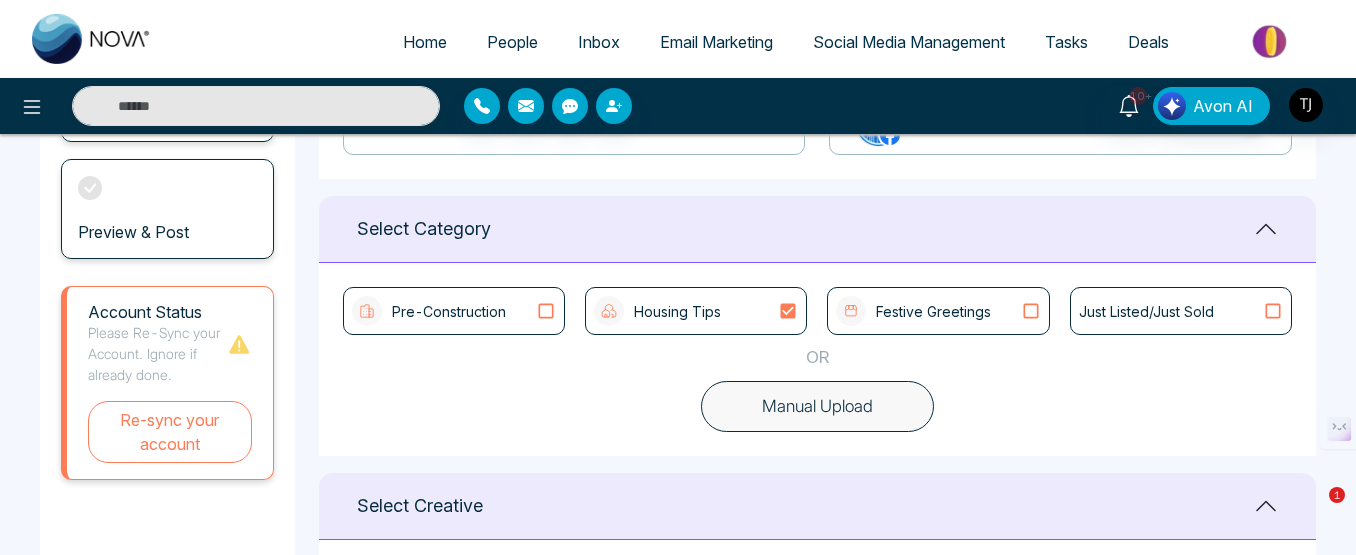 type on "**********" 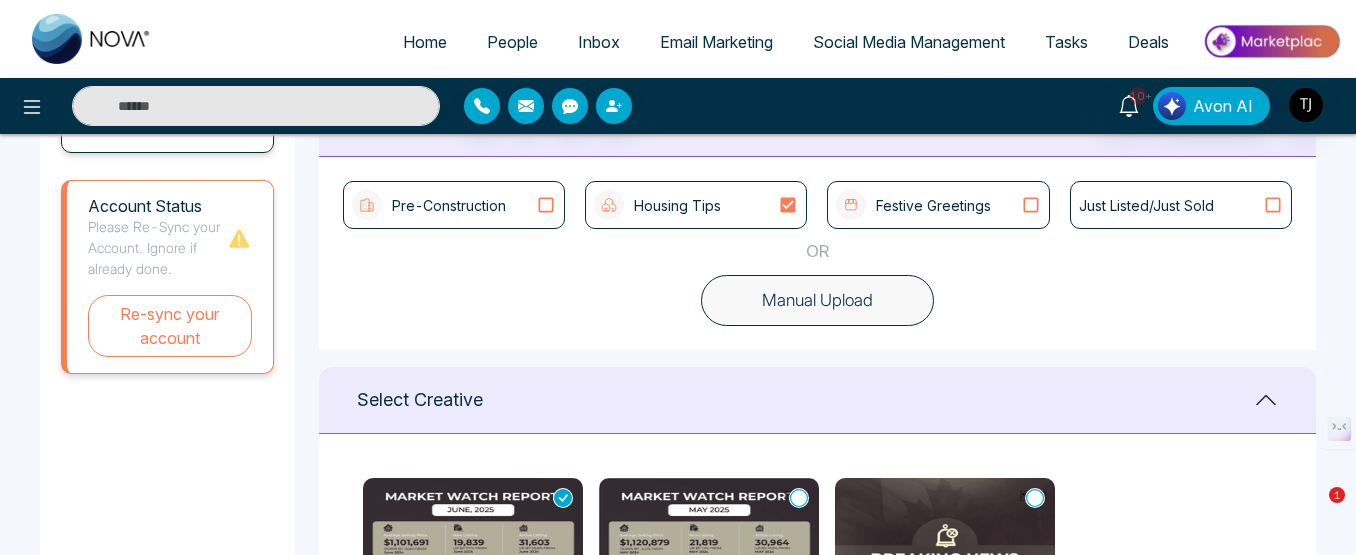scroll, scrollTop: 400, scrollLeft: 0, axis: vertical 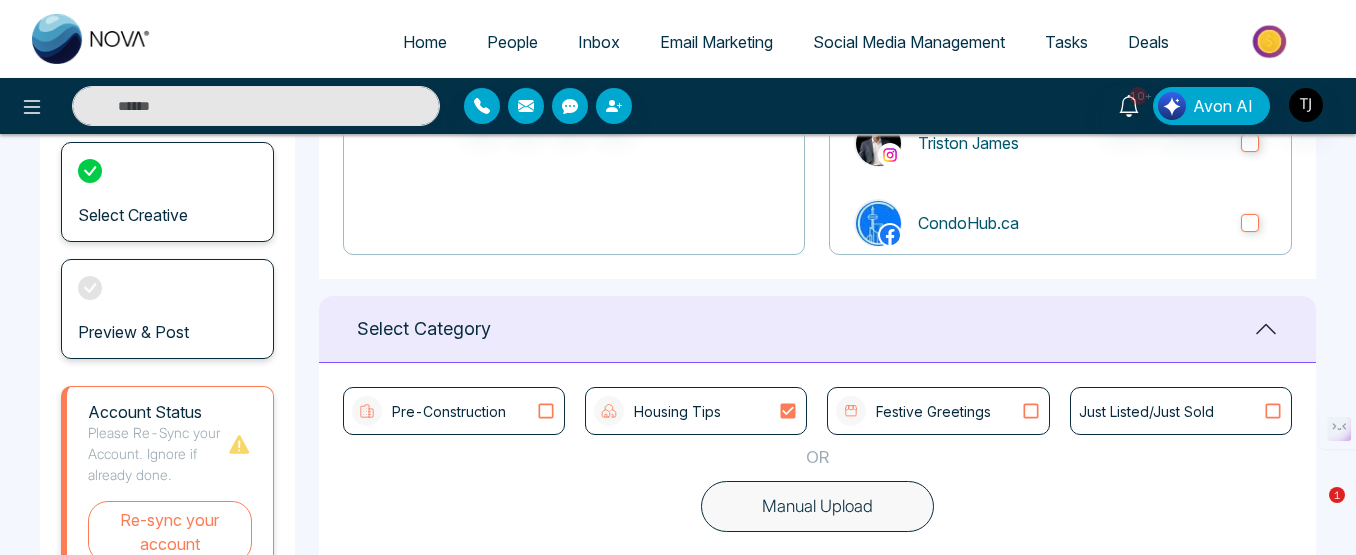 click 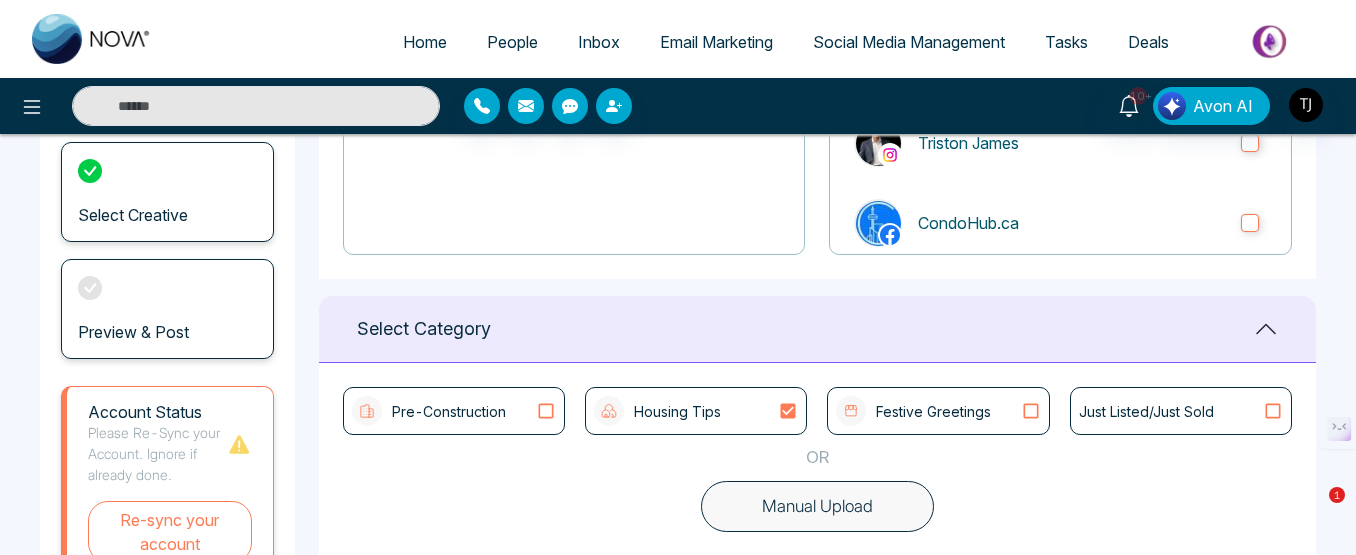 type 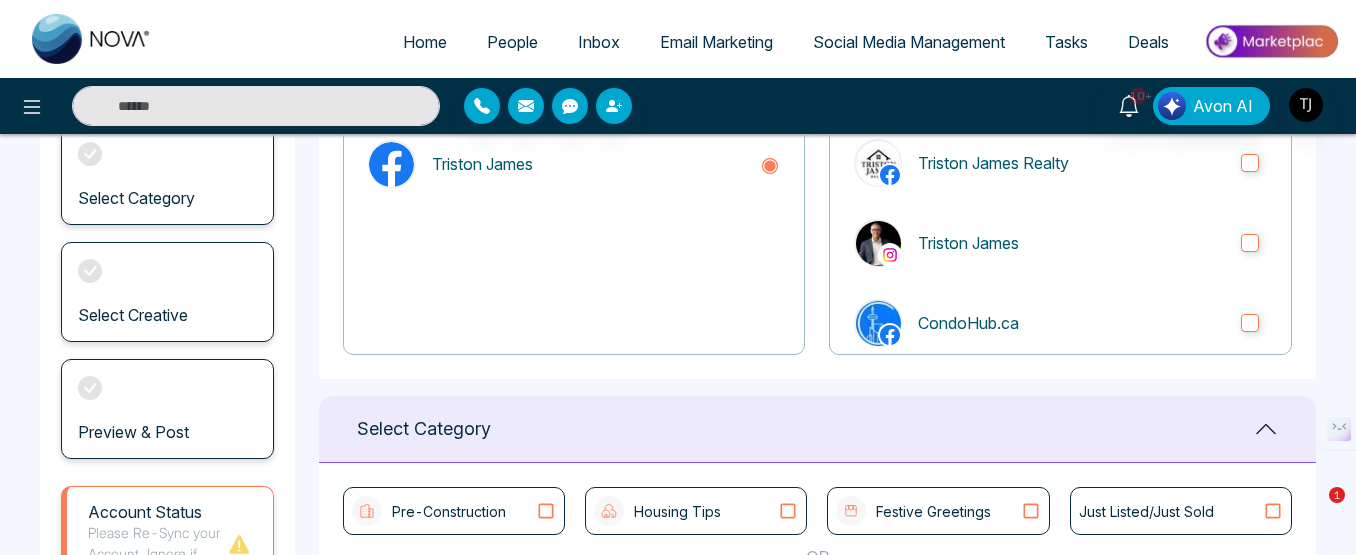 scroll, scrollTop: 0, scrollLeft: 0, axis: both 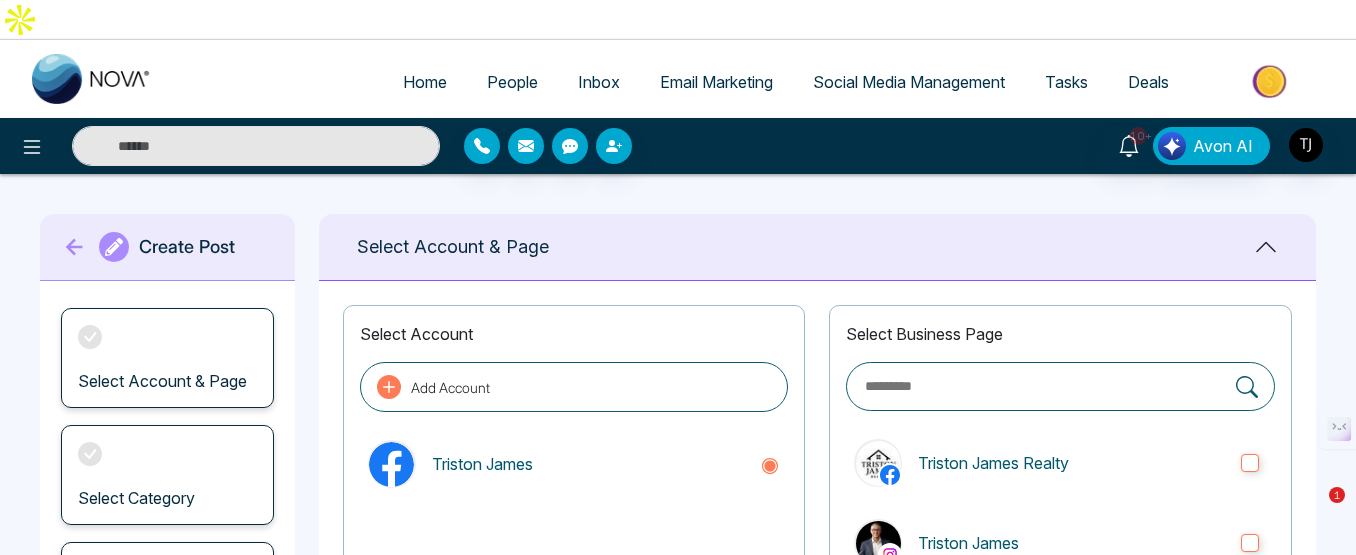 click 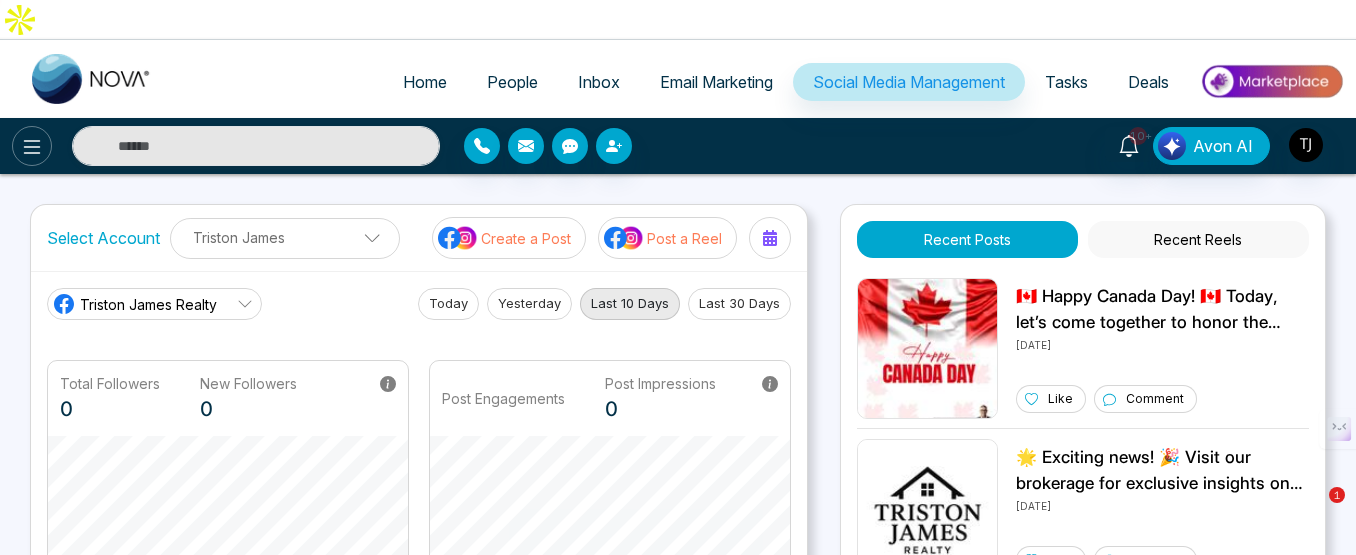 click 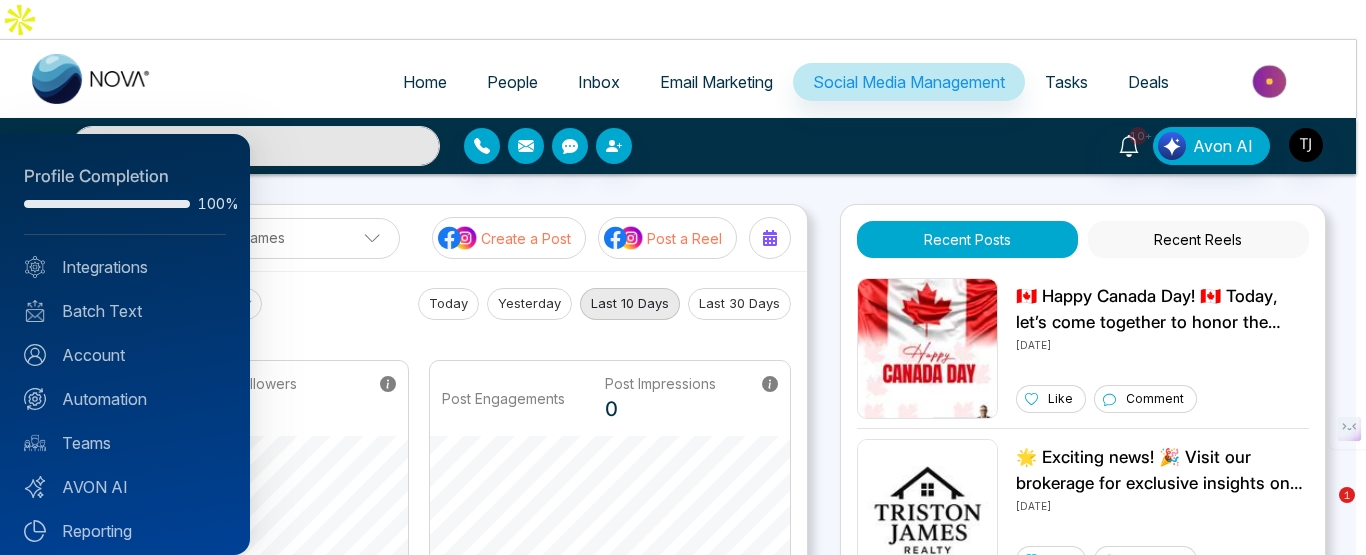 click at bounding box center [683, 277] 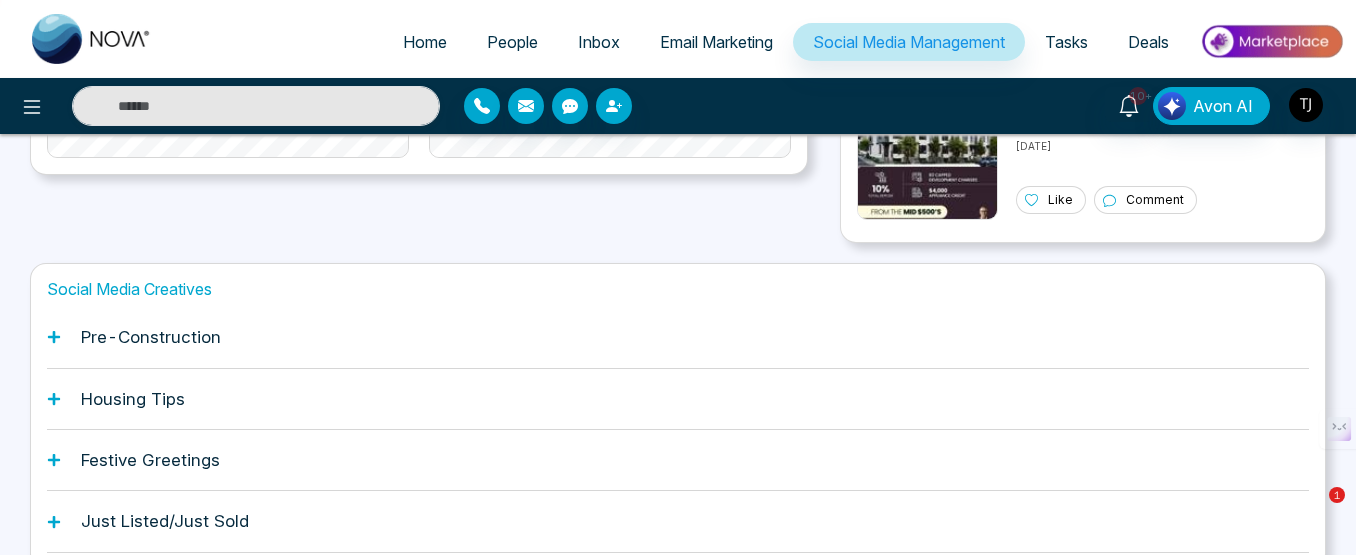 scroll, scrollTop: 700, scrollLeft: 0, axis: vertical 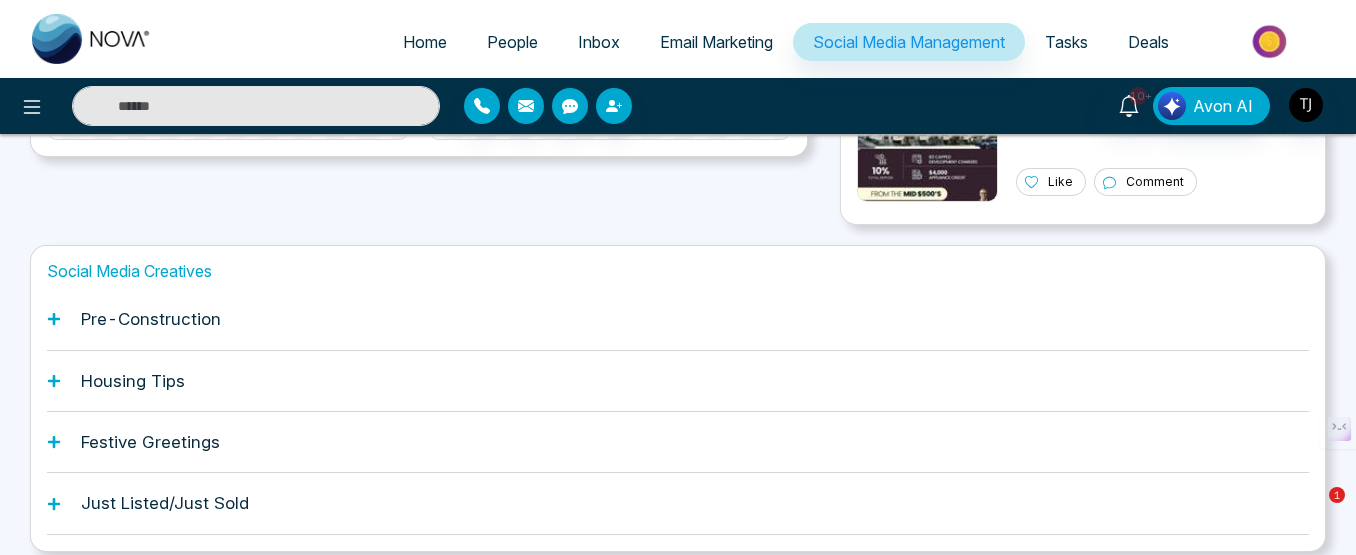 click on "Pre-Construction" at bounding box center (678, 319) 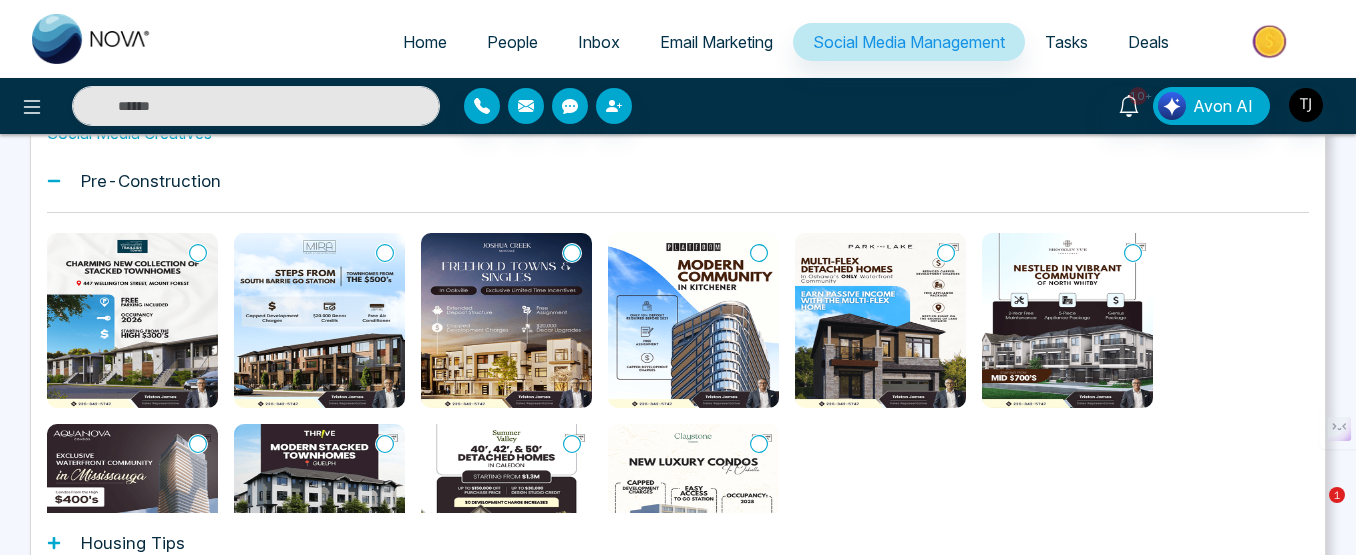 scroll, scrollTop: 1000, scrollLeft: 0, axis: vertical 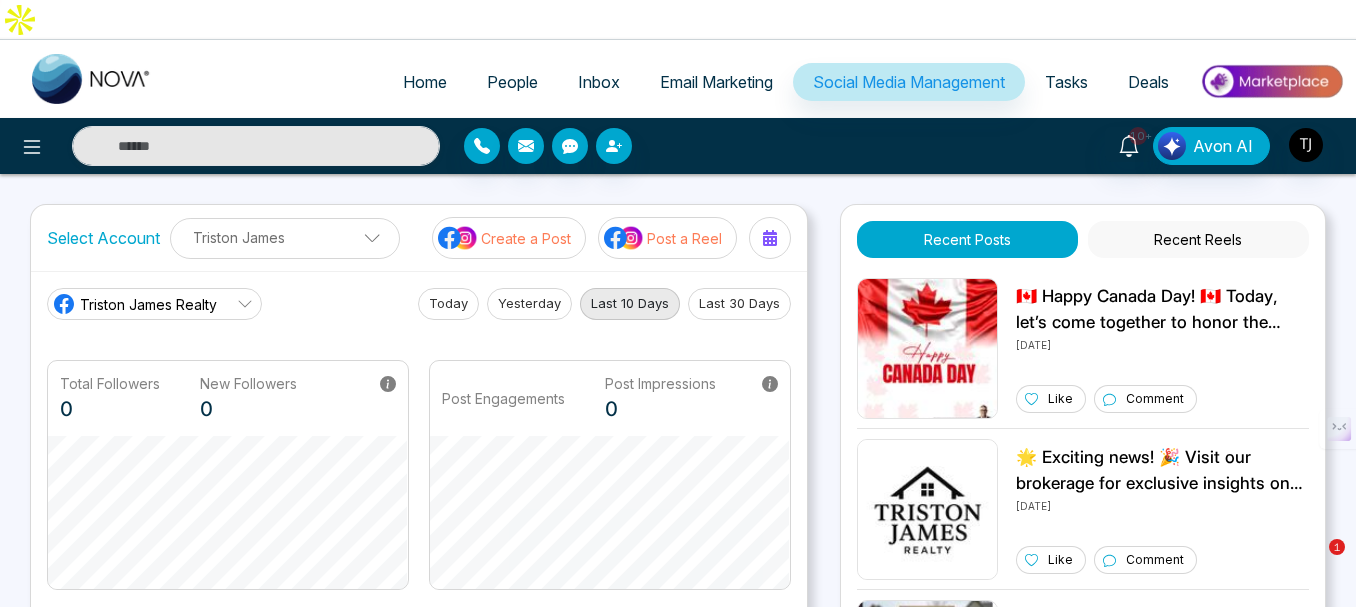 click on "Social Media Management" at bounding box center [909, 82] 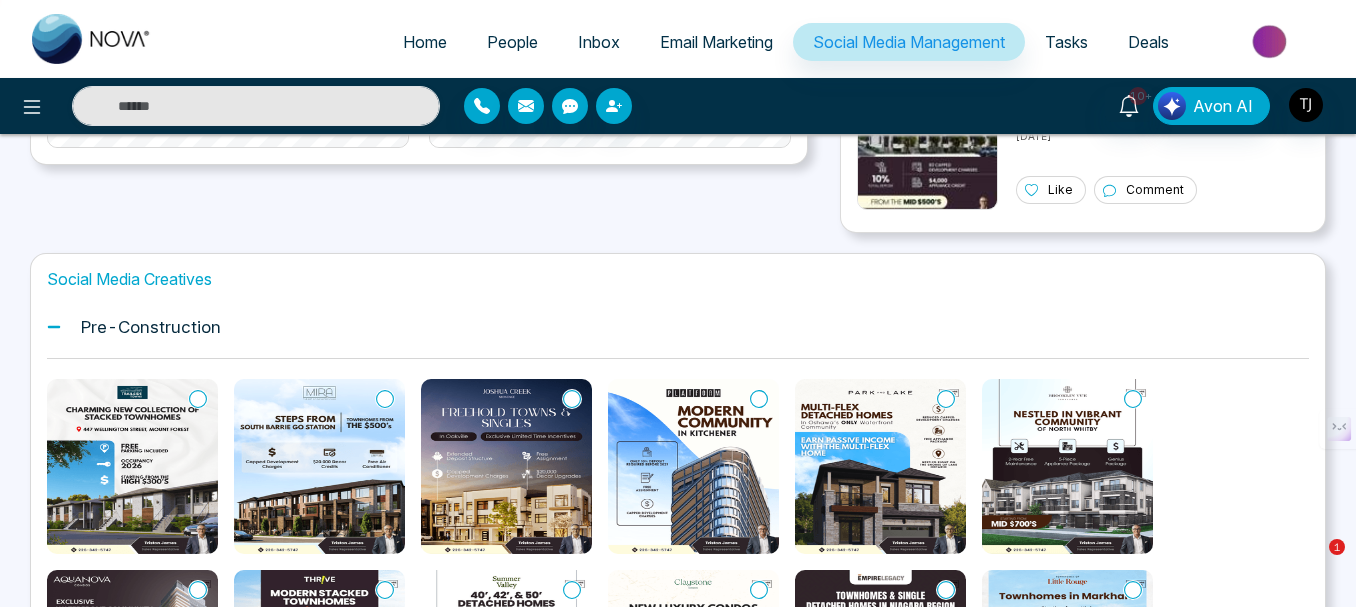 scroll, scrollTop: 685, scrollLeft: 0, axis: vertical 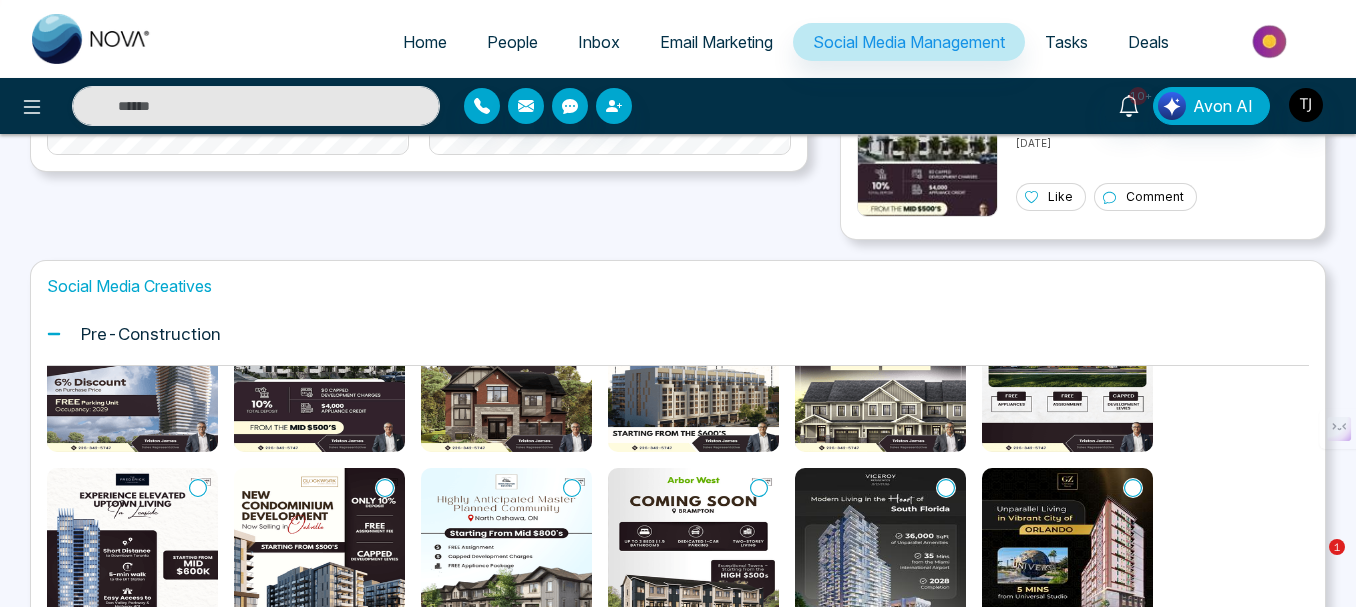 click at bounding box center (319, 555) 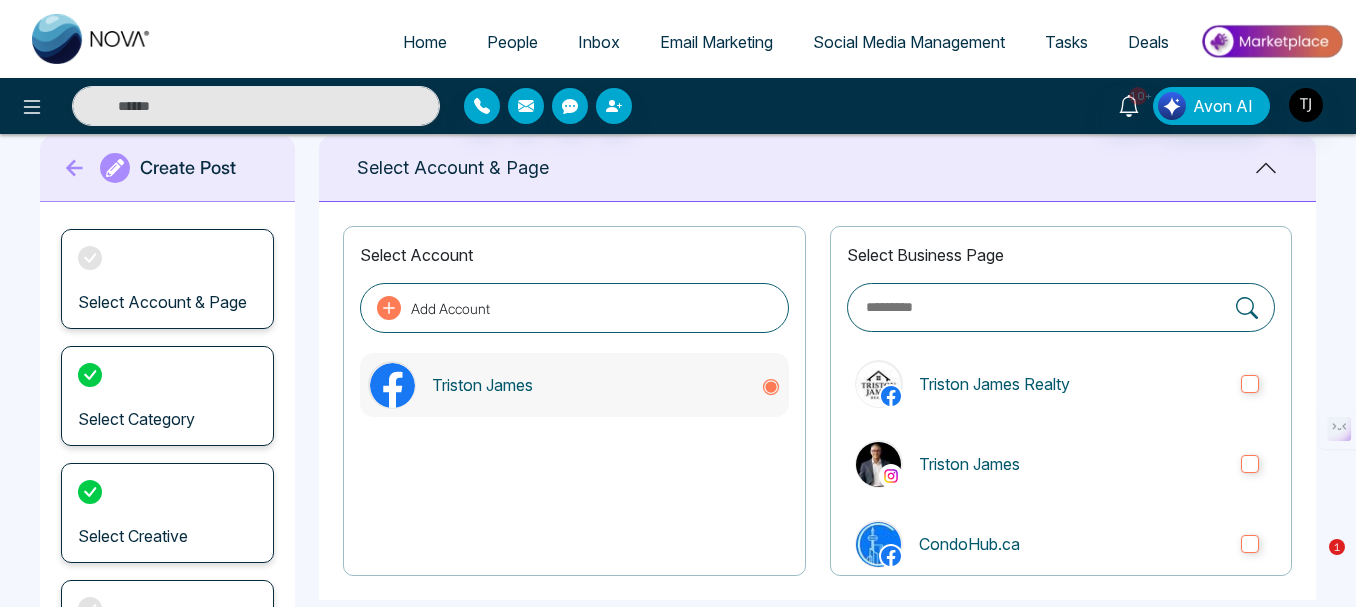 scroll, scrollTop: 200, scrollLeft: 0, axis: vertical 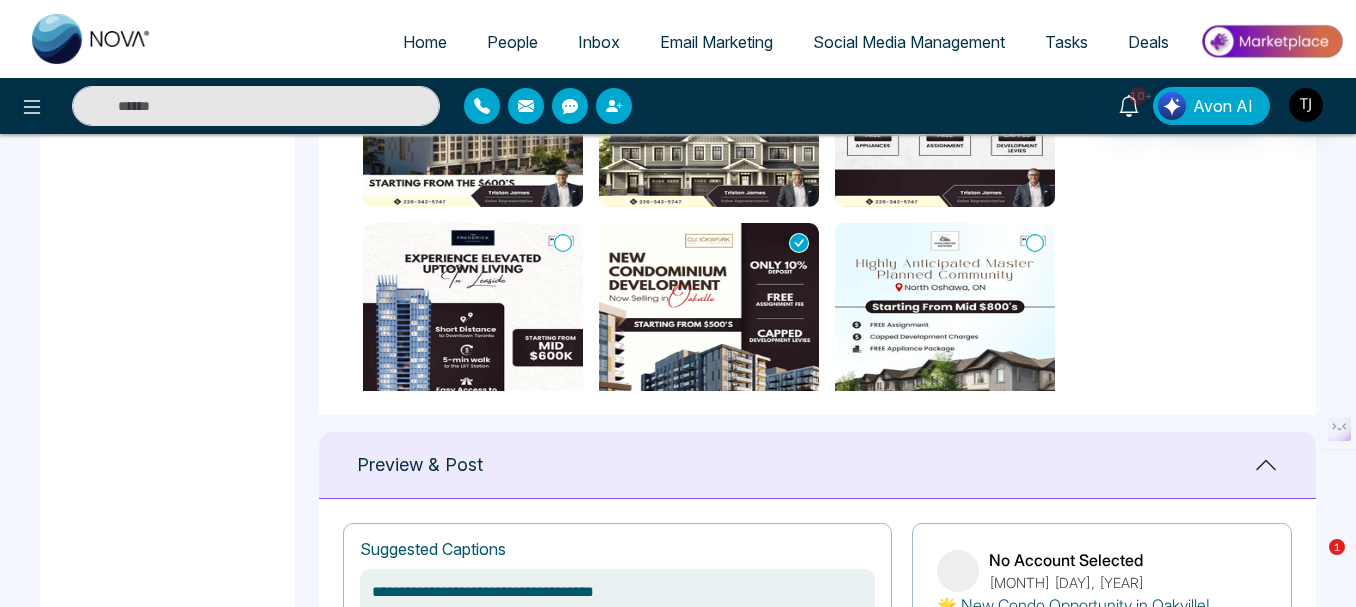 click at bounding box center (945, 335) 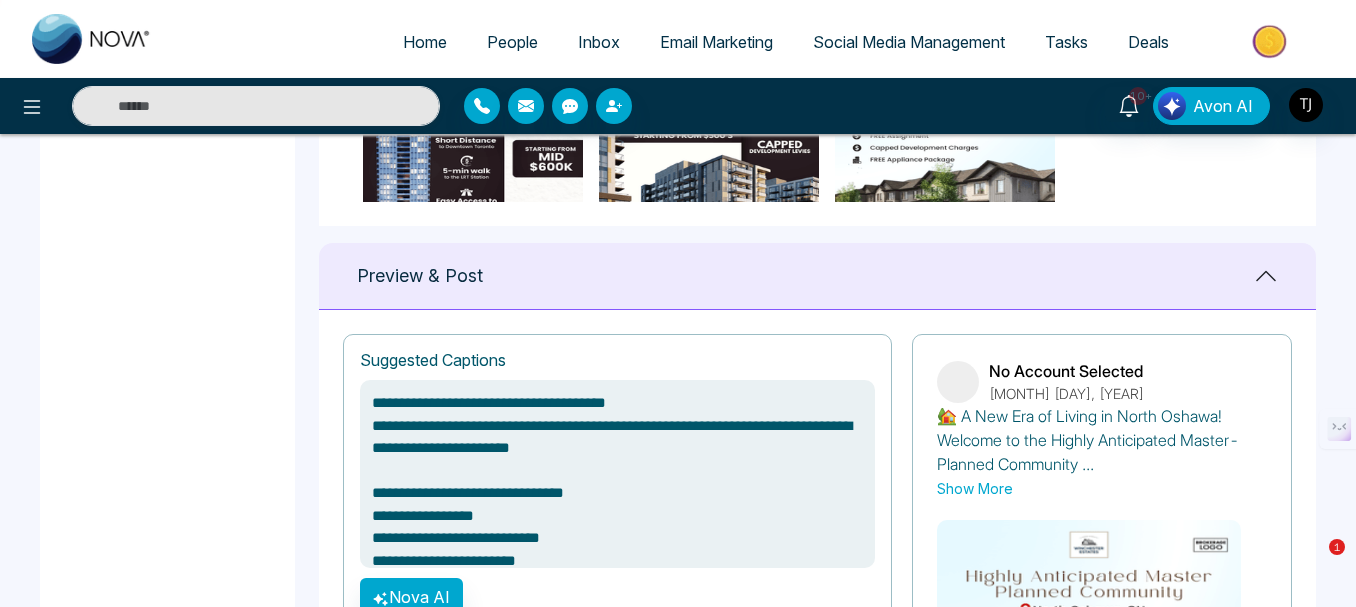 scroll, scrollTop: 1225, scrollLeft: 0, axis: vertical 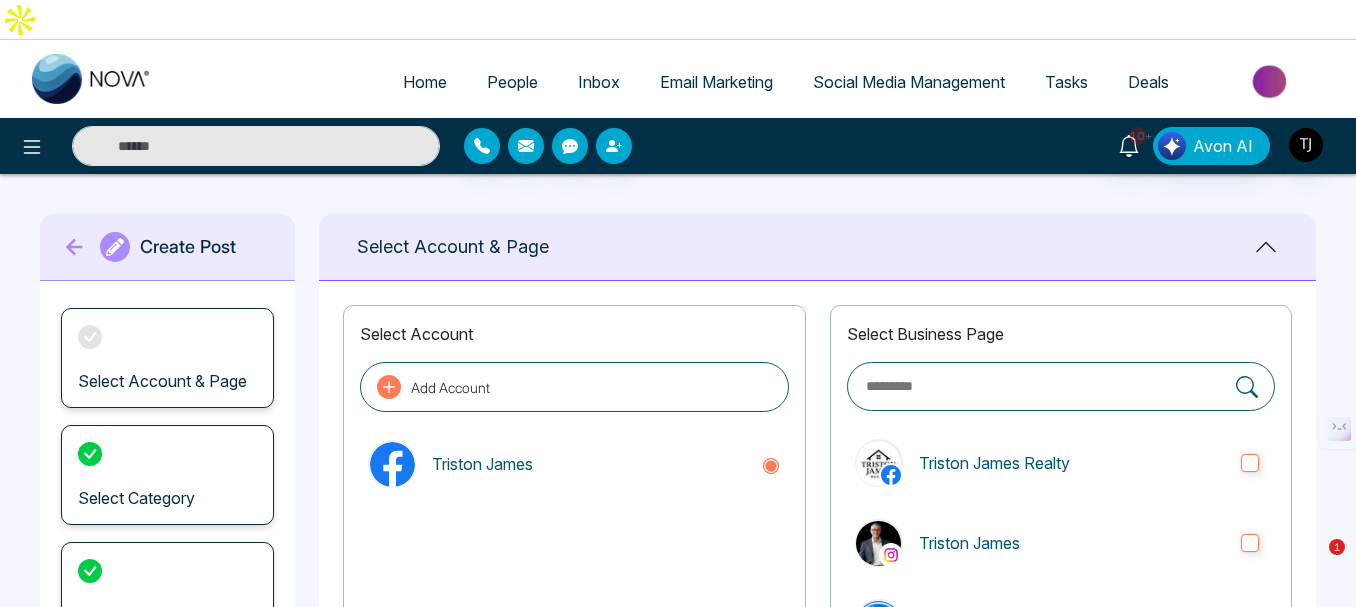 type on "**********" 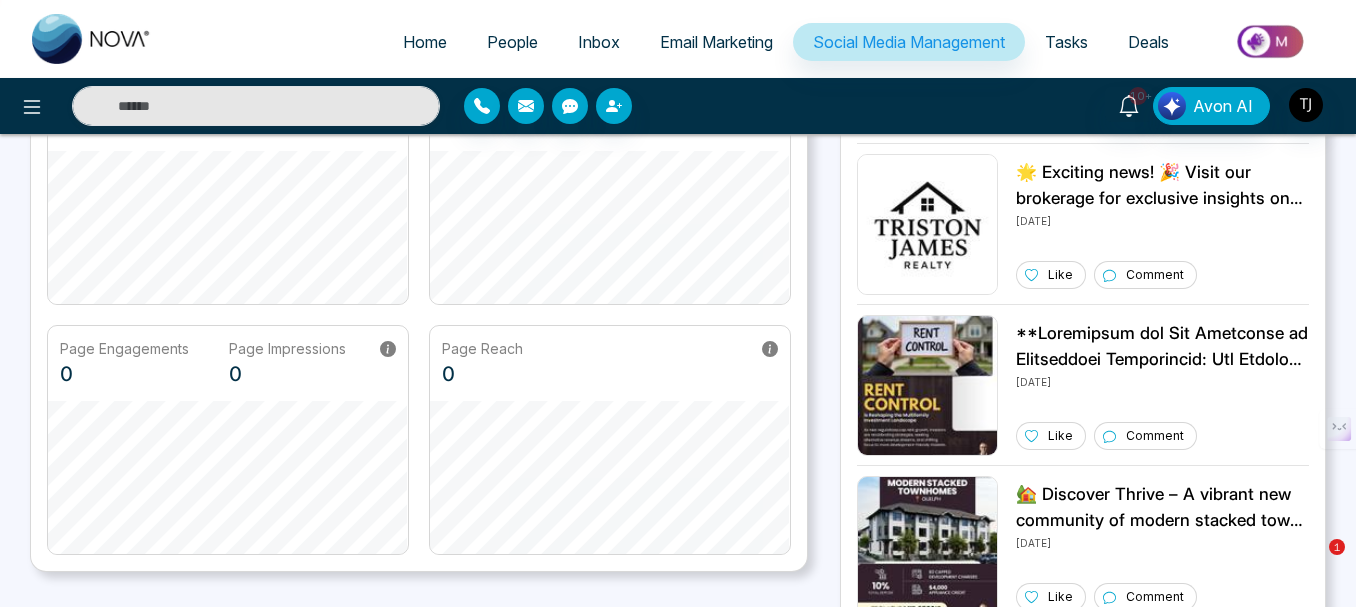 scroll, scrollTop: 0, scrollLeft: 0, axis: both 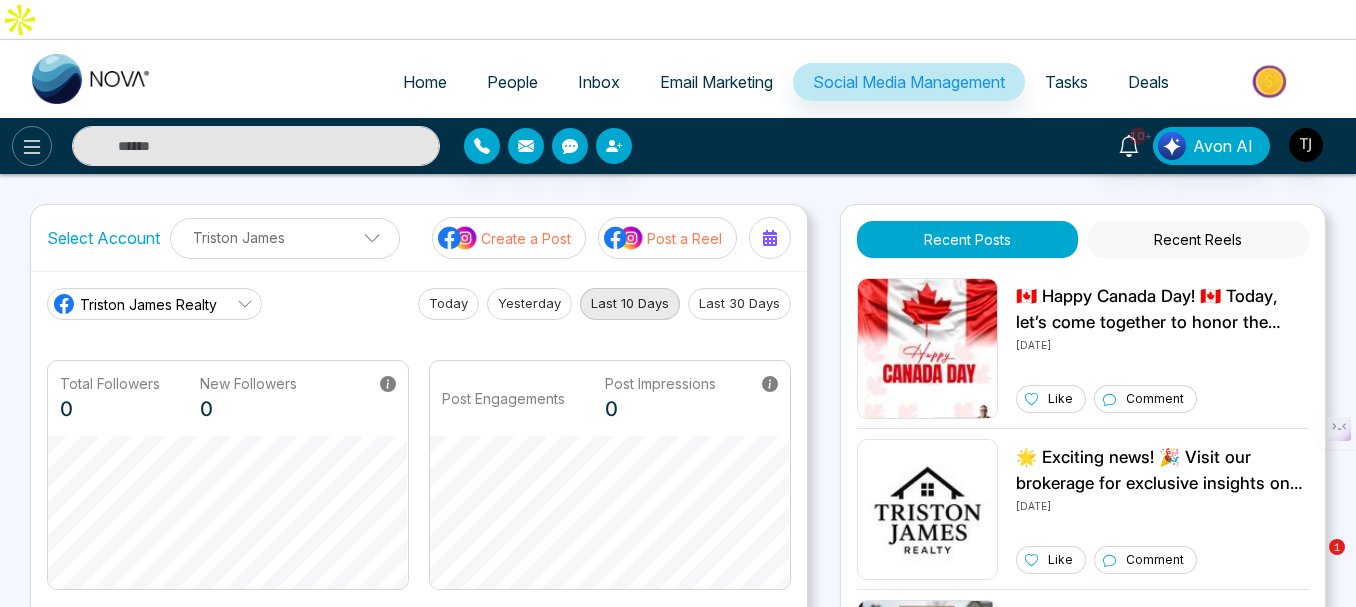 click 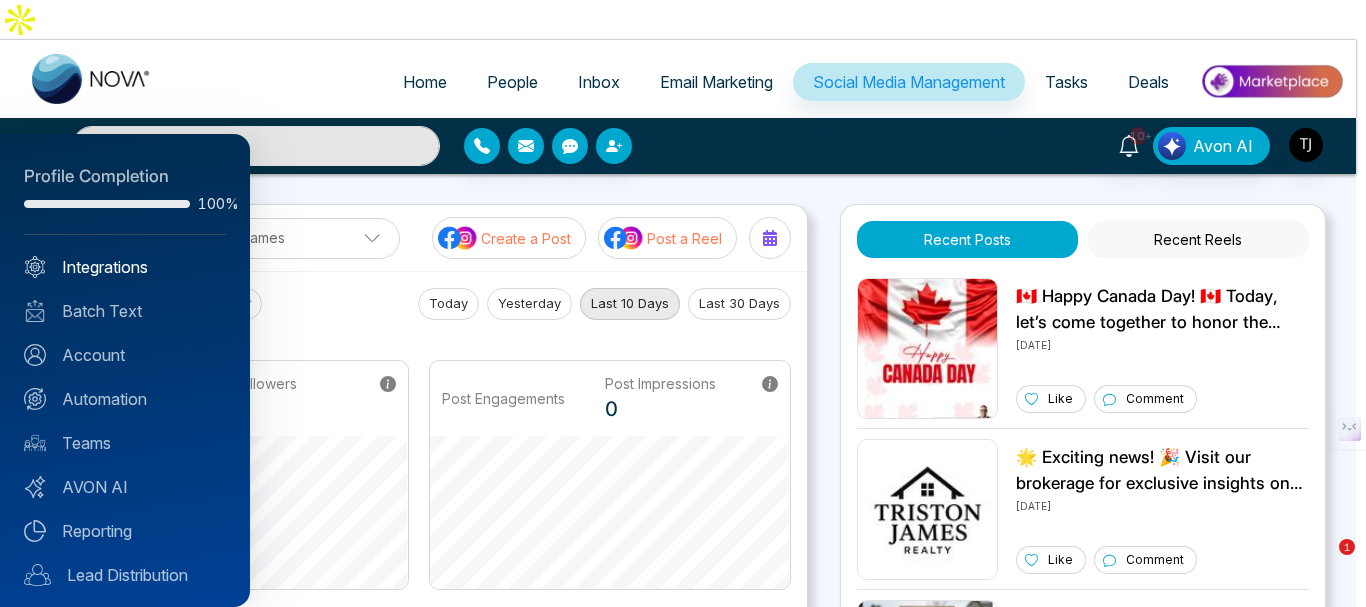 click on "Integrations" at bounding box center [125, 267] 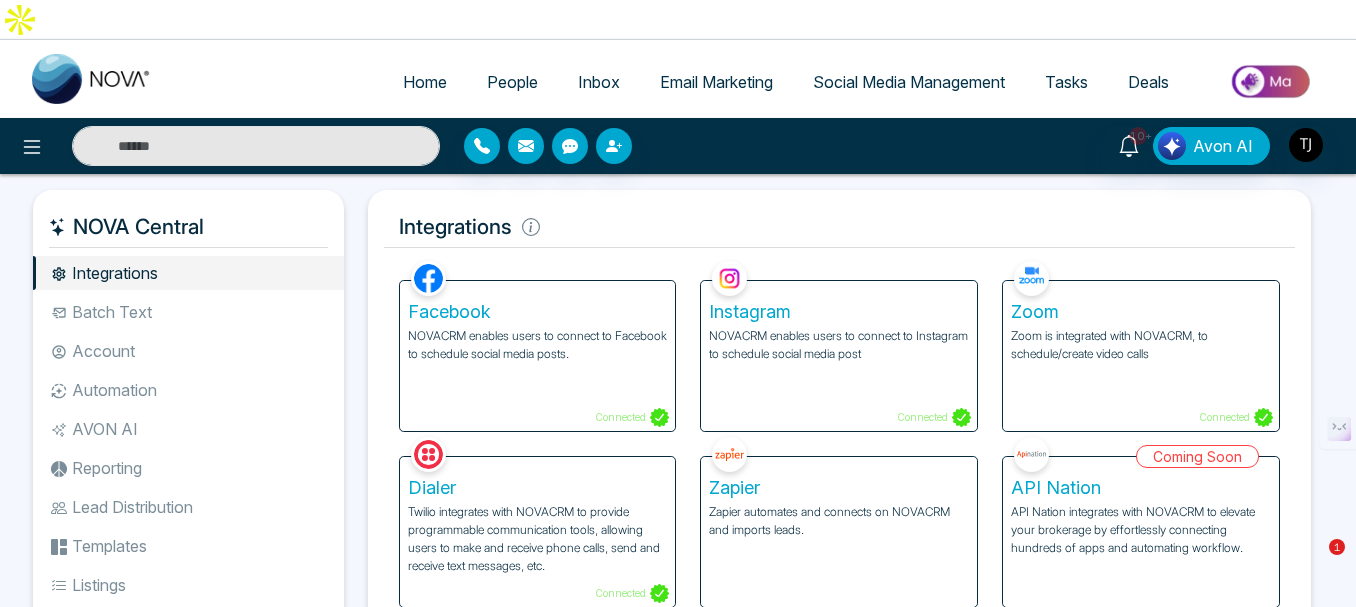 click on "Batch Text" at bounding box center (188, 312) 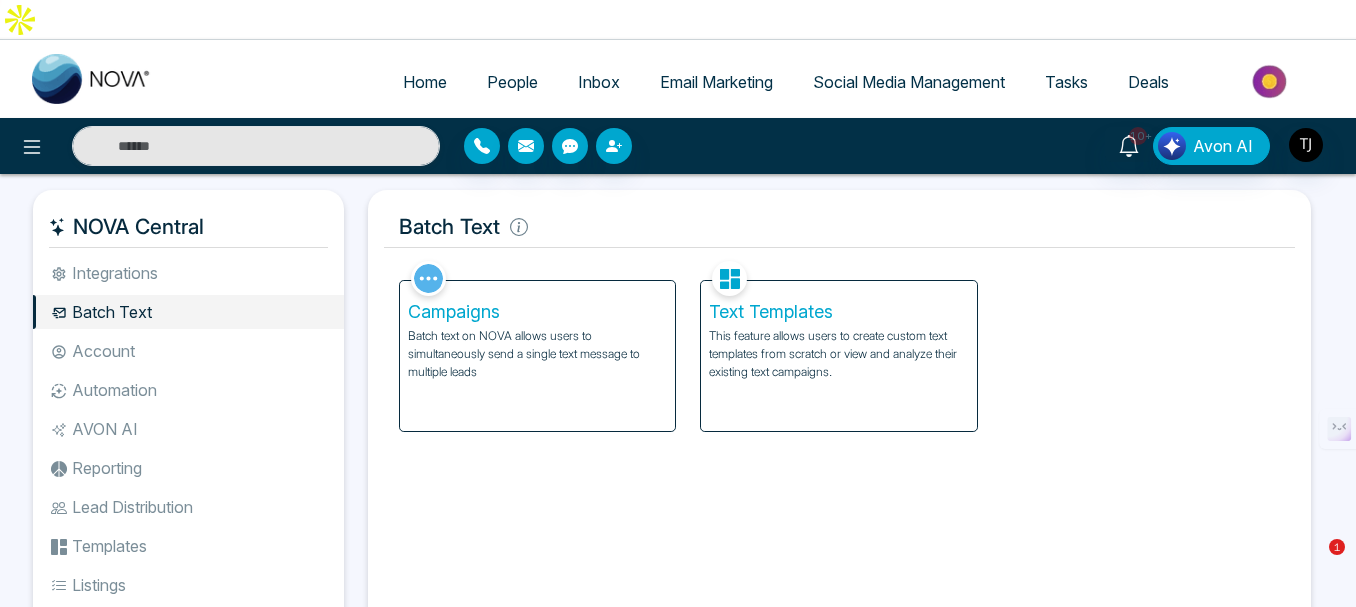 click on "Campaigns" at bounding box center [538, 312] 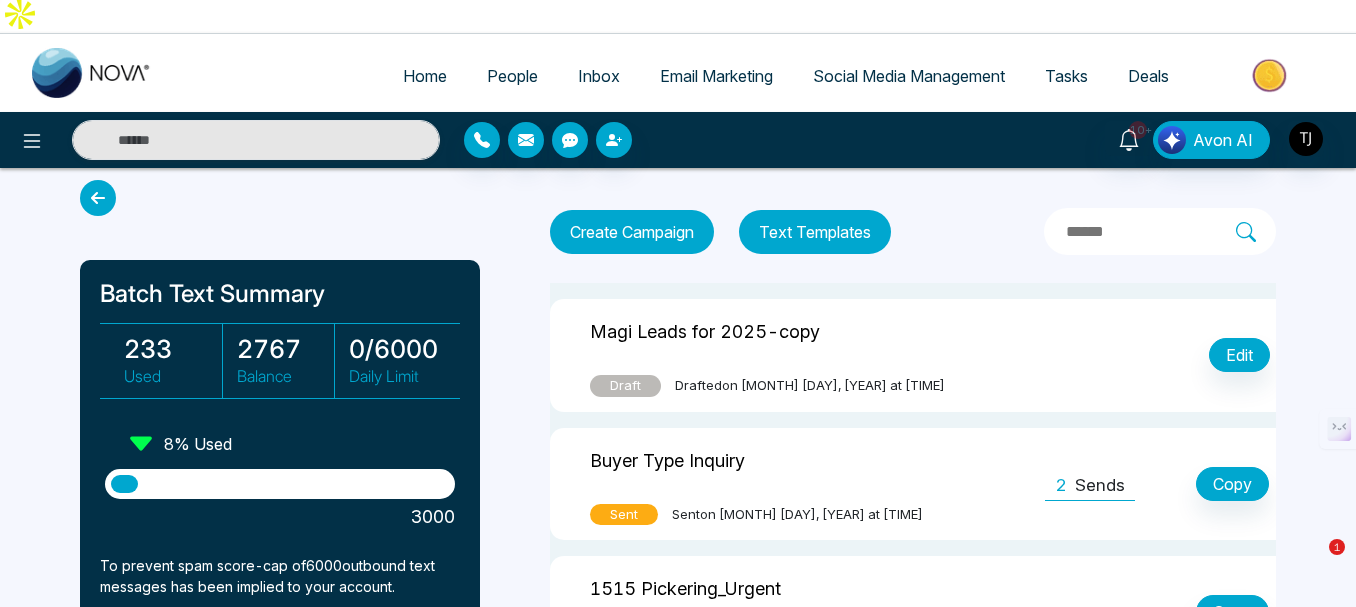 scroll, scrollTop: 100, scrollLeft: 0, axis: vertical 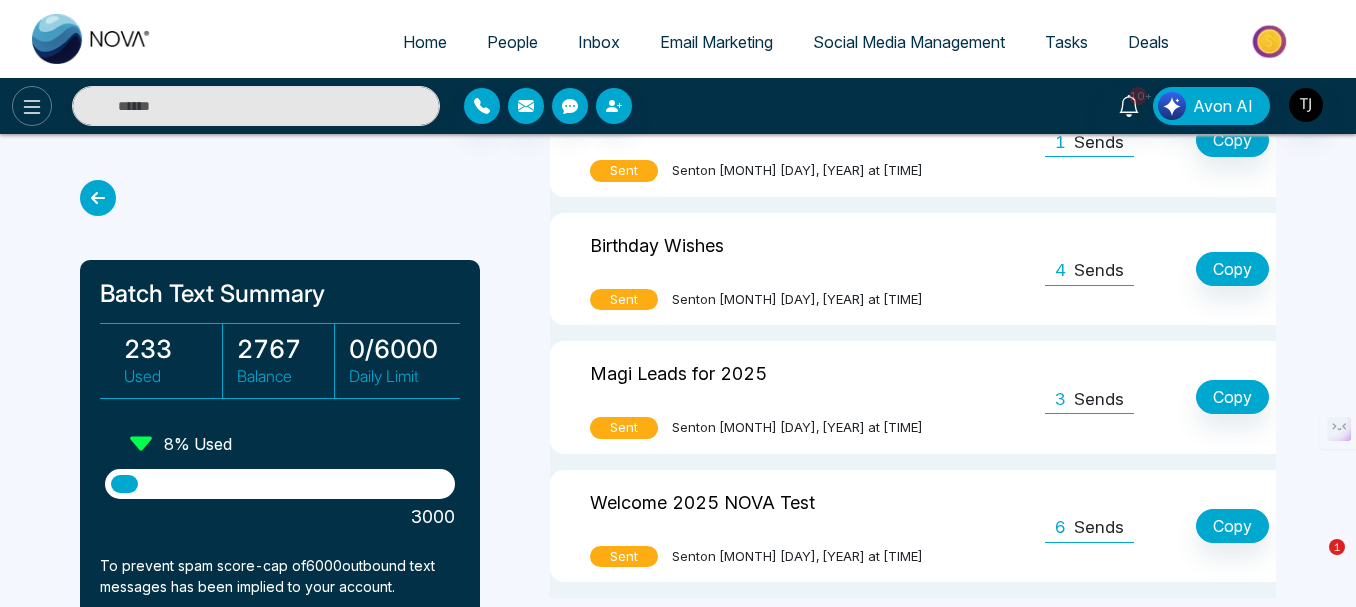 click 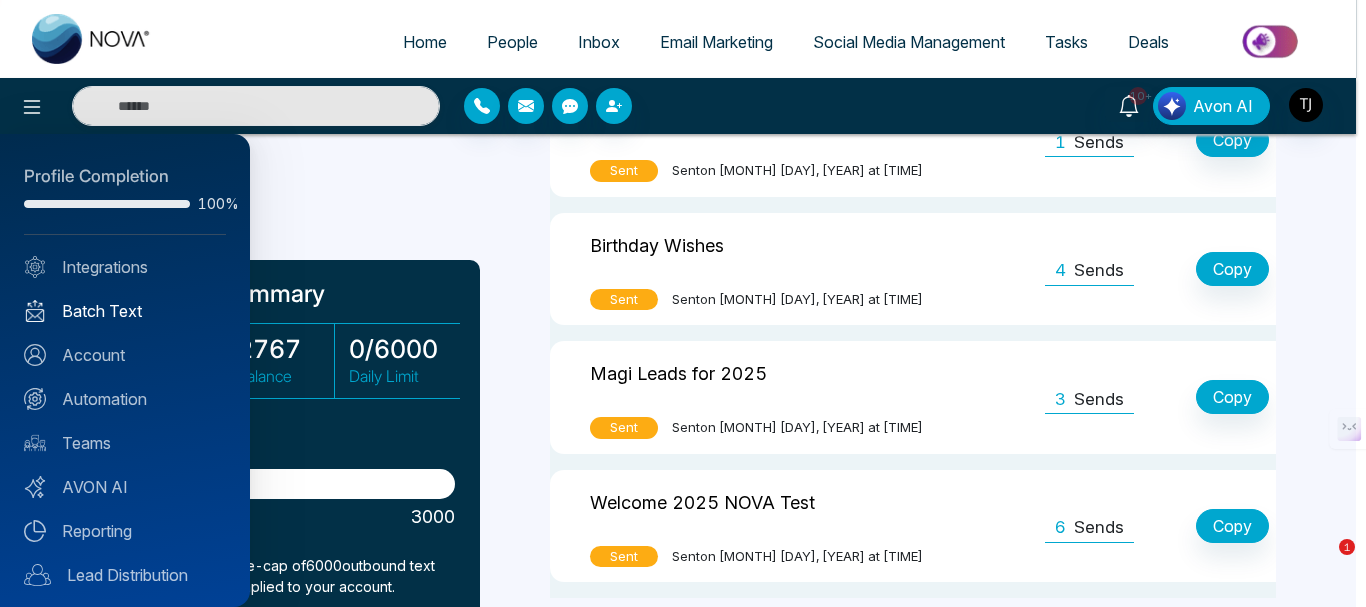 click on "Batch Text" at bounding box center [125, 311] 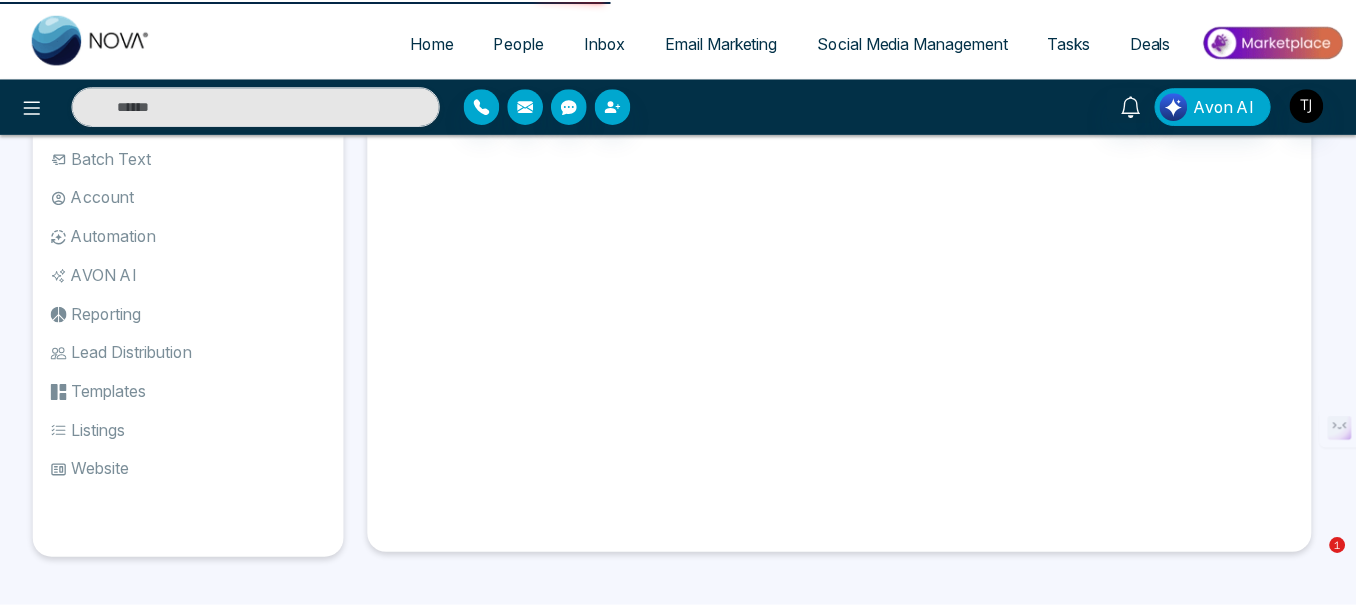 scroll, scrollTop: 0, scrollLeft: 0, axis: both 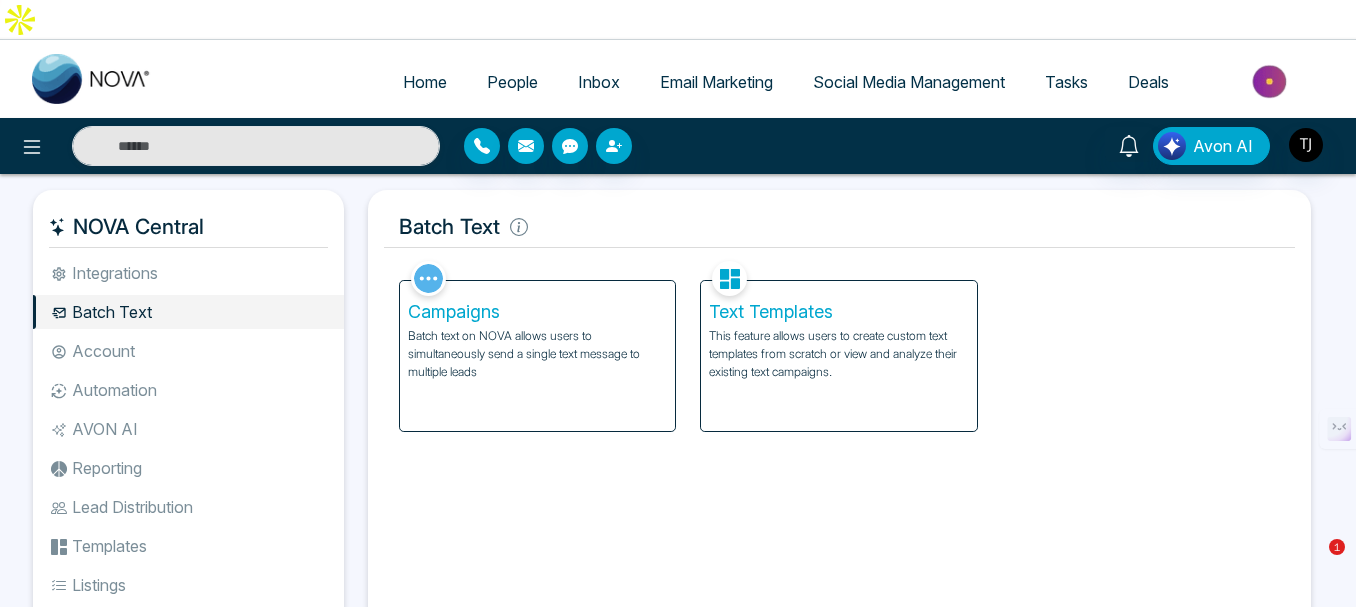 click on "Text Templates" at bounding box center (839, 312) 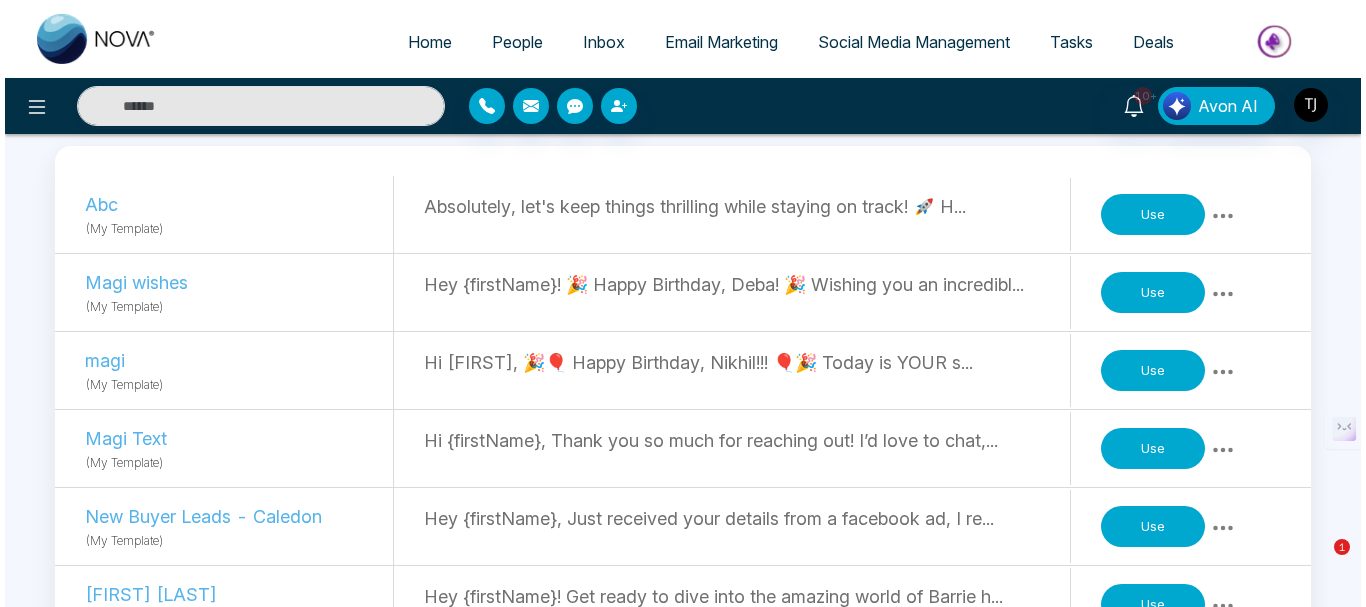 scroll, scrollTop: 0, scrollLeft: 0, axis: both 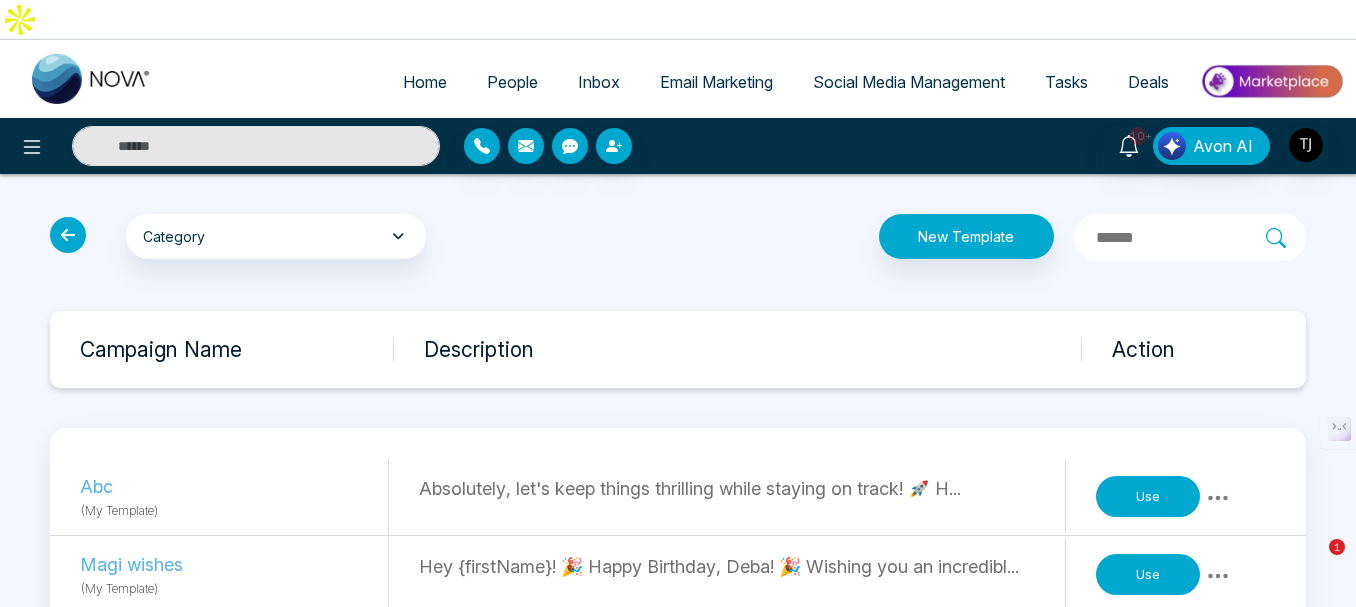 click at bounding box center [68, 235] 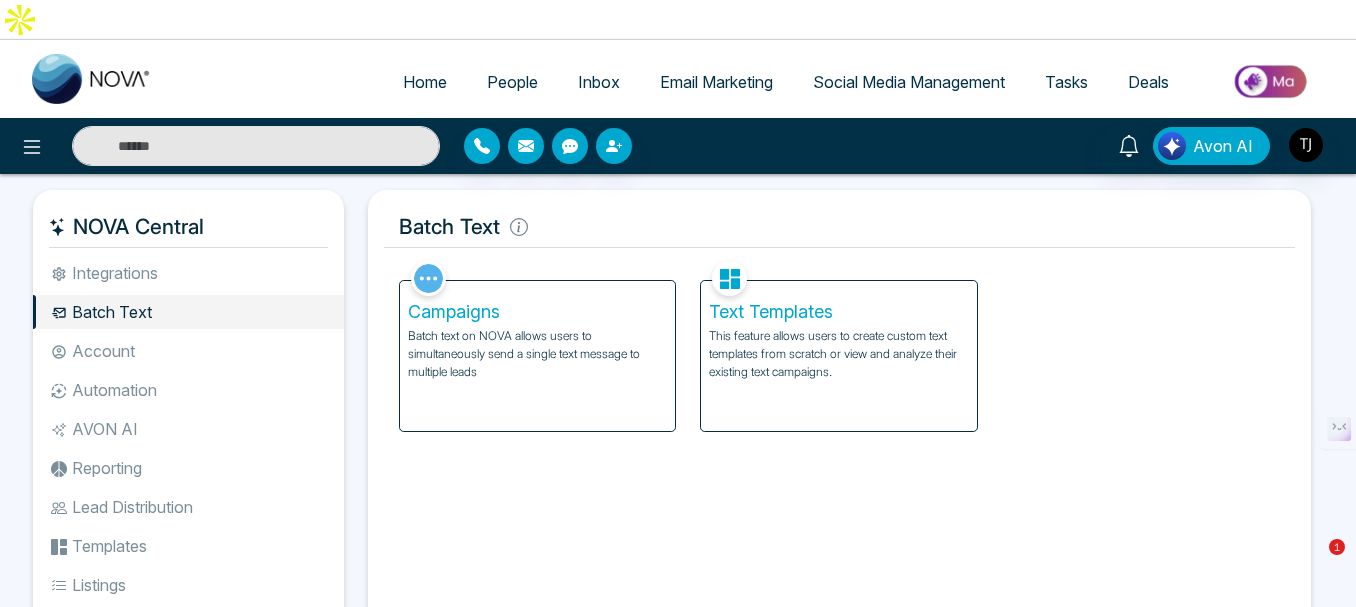click on "Account" at bounding box center [188, 351] 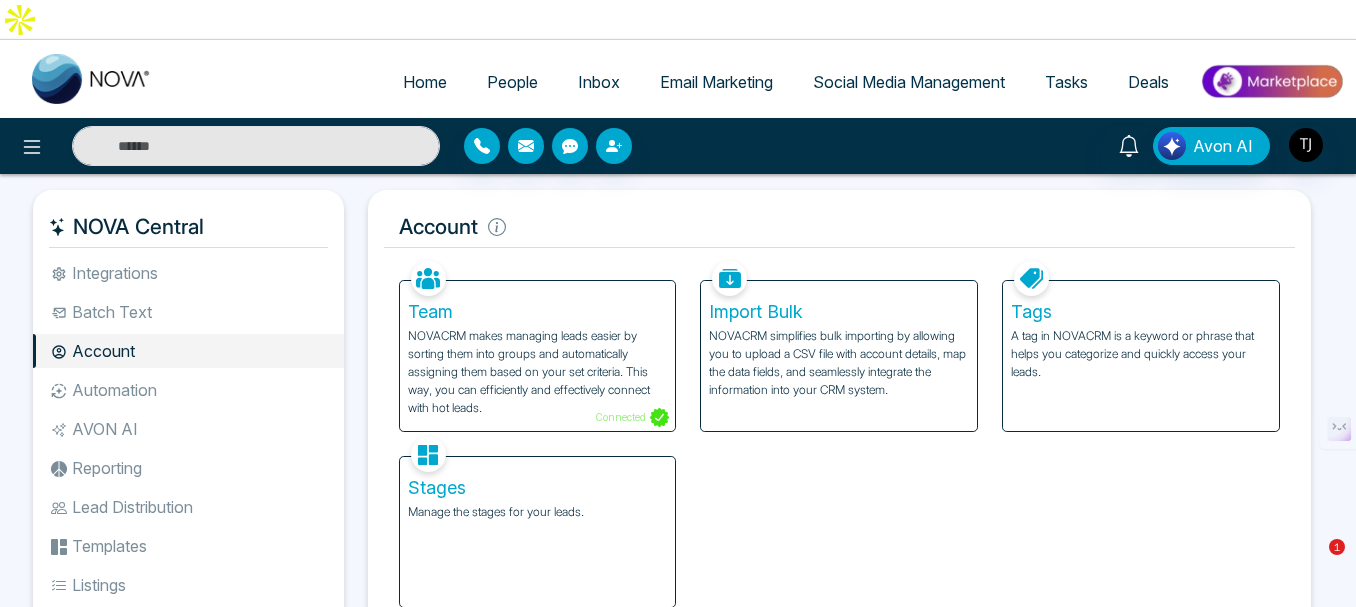 click on "Team" at bounding box center (538, 312) 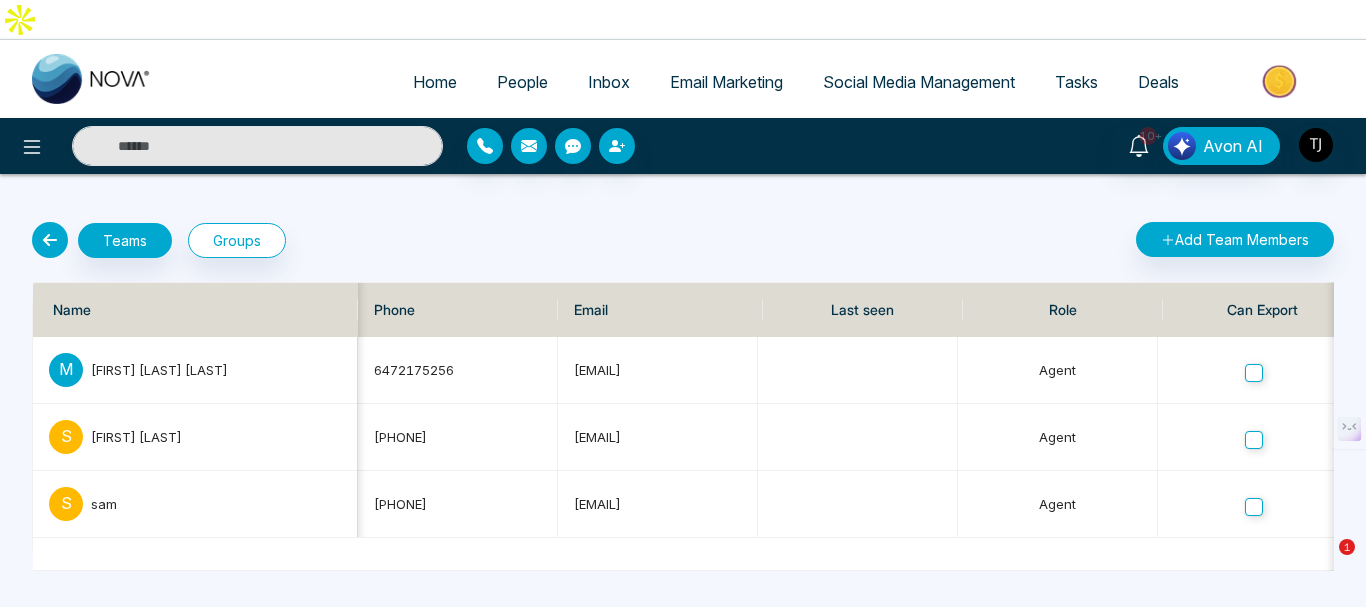 scroll, scrollTop: 0, scrollLeft: 582, axis: horizontal 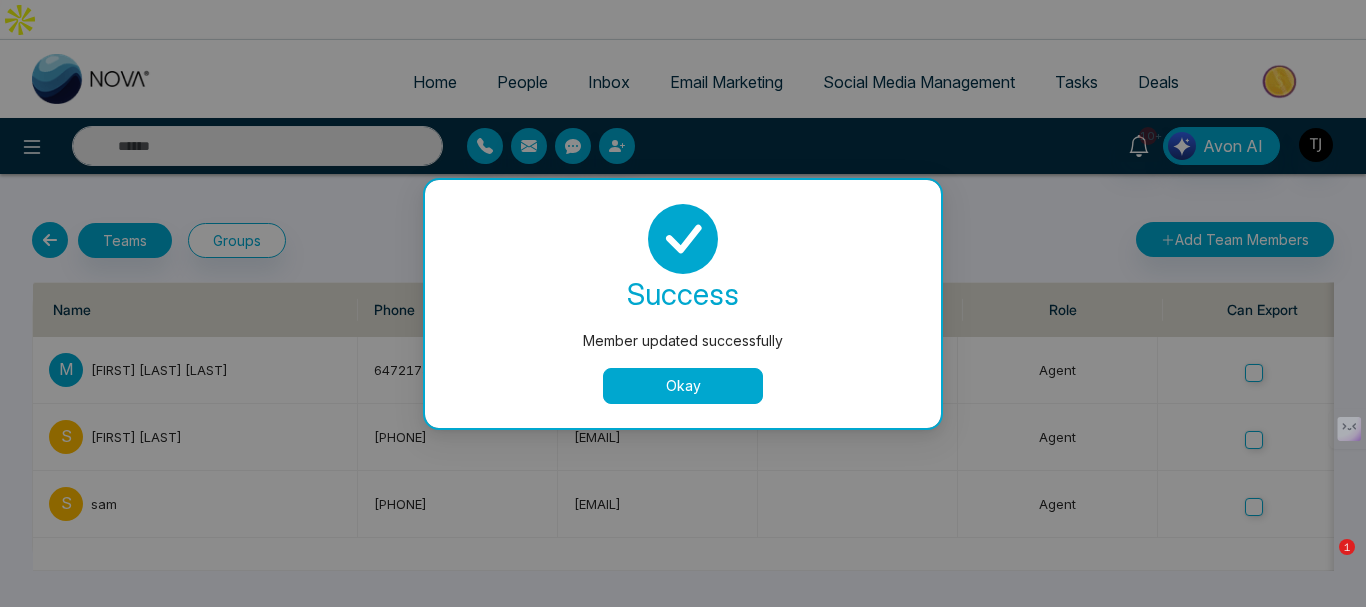 click on "Okay" at bounding box center (683, 386) 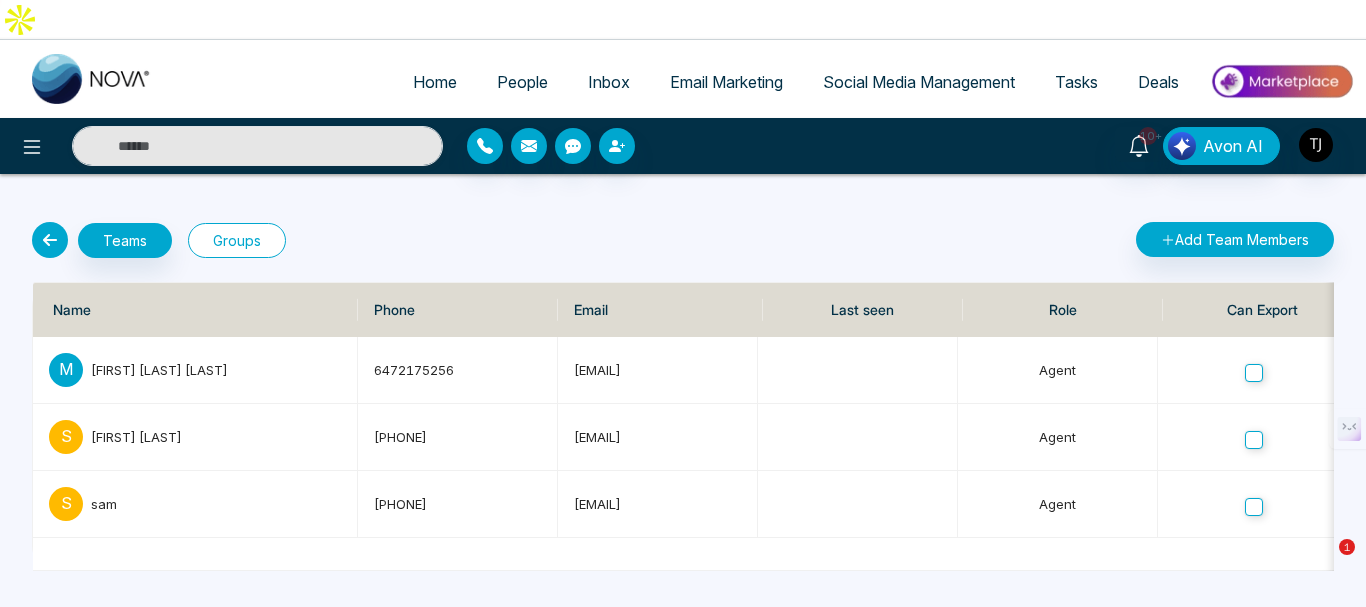 click on "Groups" at bounding box center (237, 240) 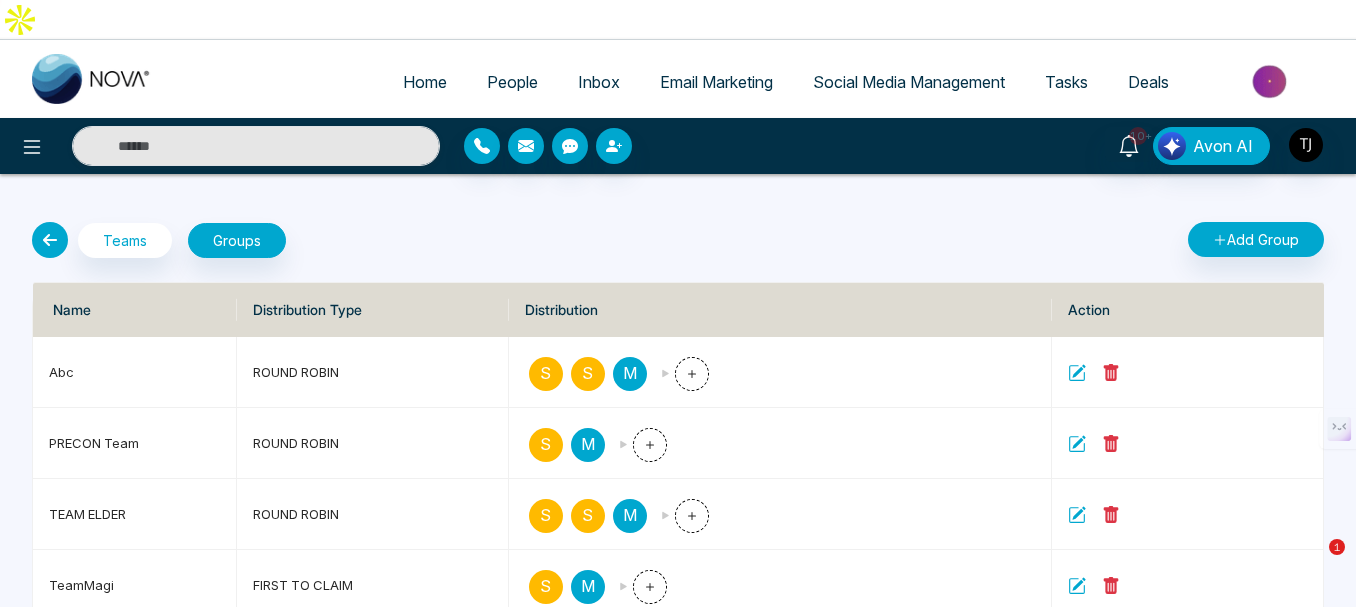 click at bounding box center (50, 240) 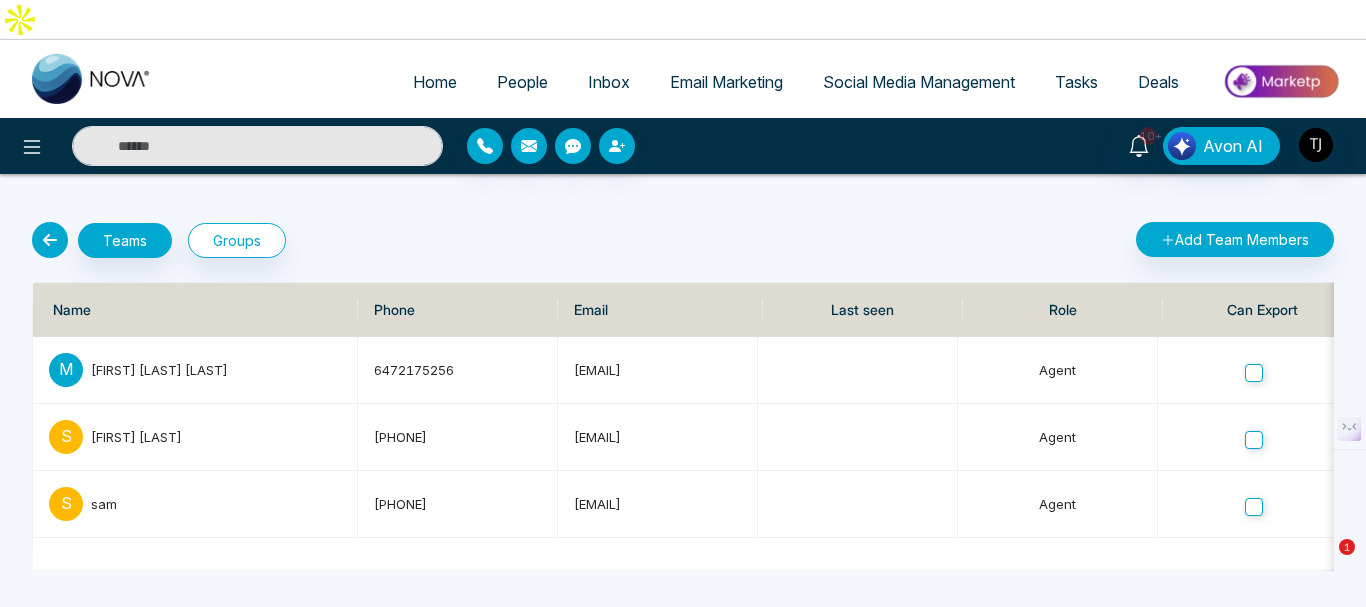 click at bounding box center (50, 240) 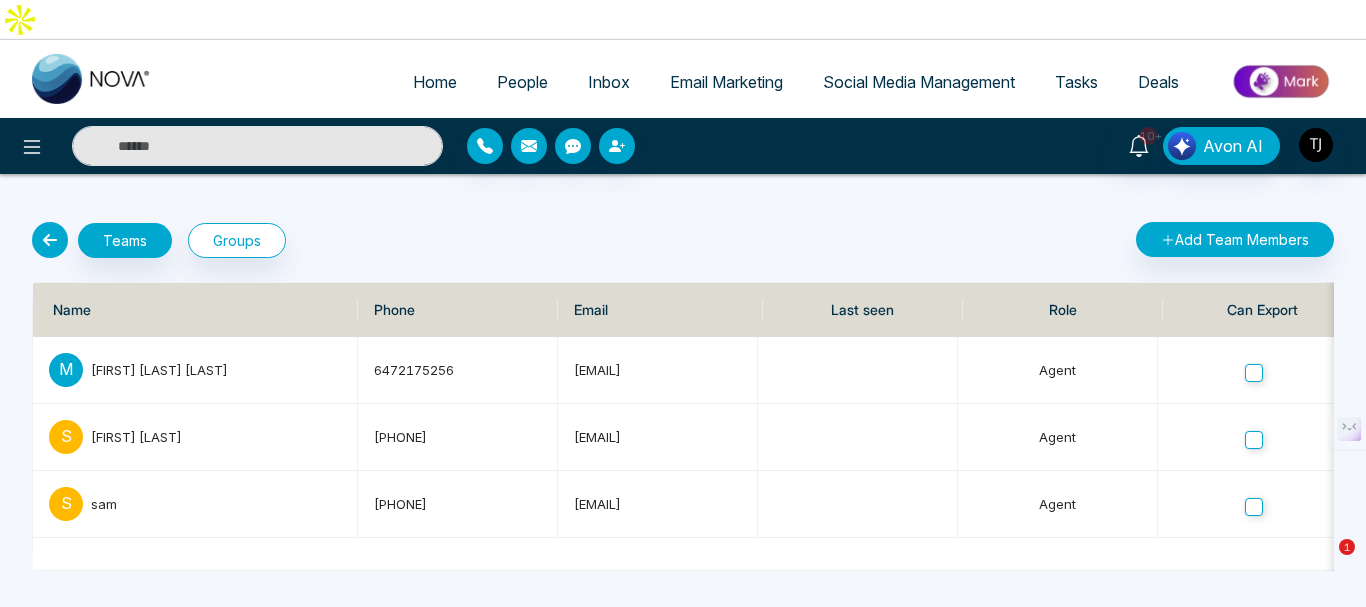 click at bounding box center [50, 240] 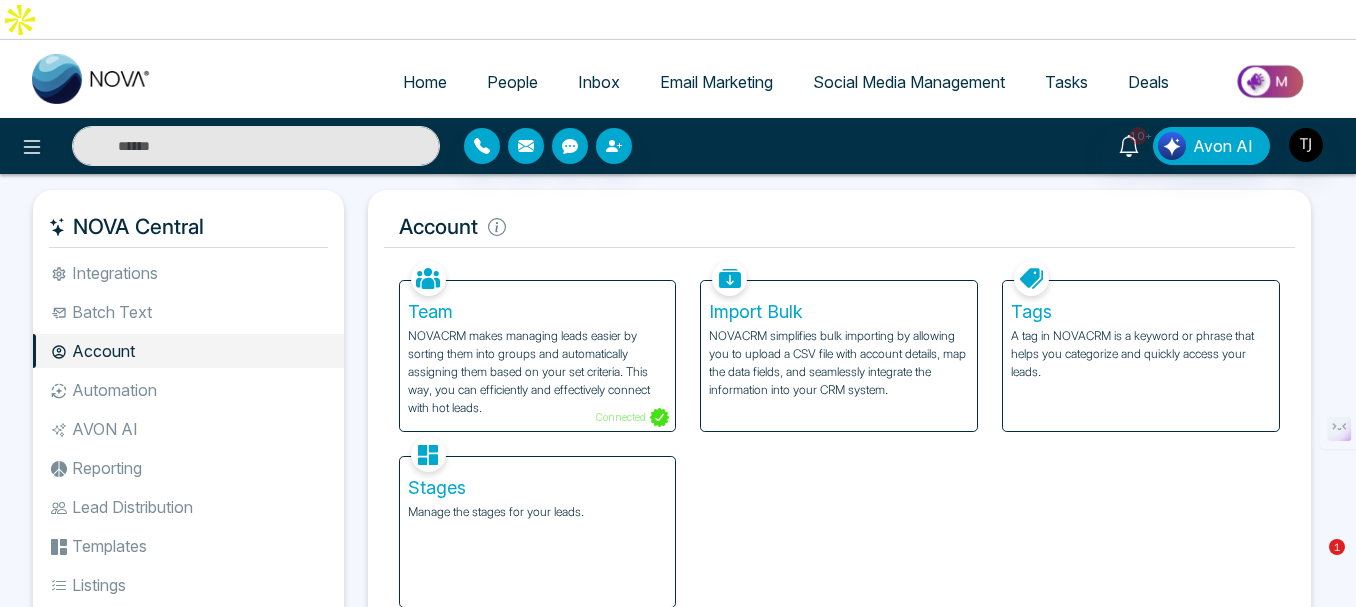 click on "Import Bulk" at bounding box center (839, 312) 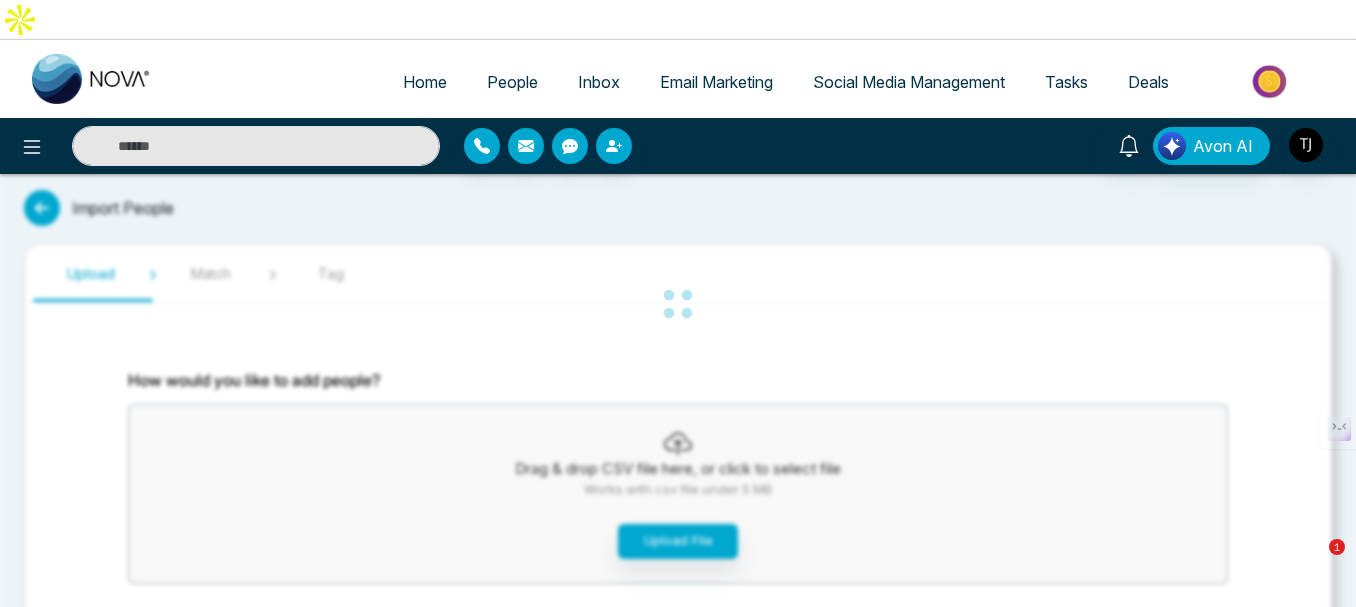 click on "Home People Inbox Email Marketing Social Media Management Tasks Deals Avon AI Import People Upload   Match   Tag   How would you like to add people? Drag & drop CSV file here, or click to select file Works with csv file under 5 MB Upload File Previous Next" at bounding box center [678, 388] 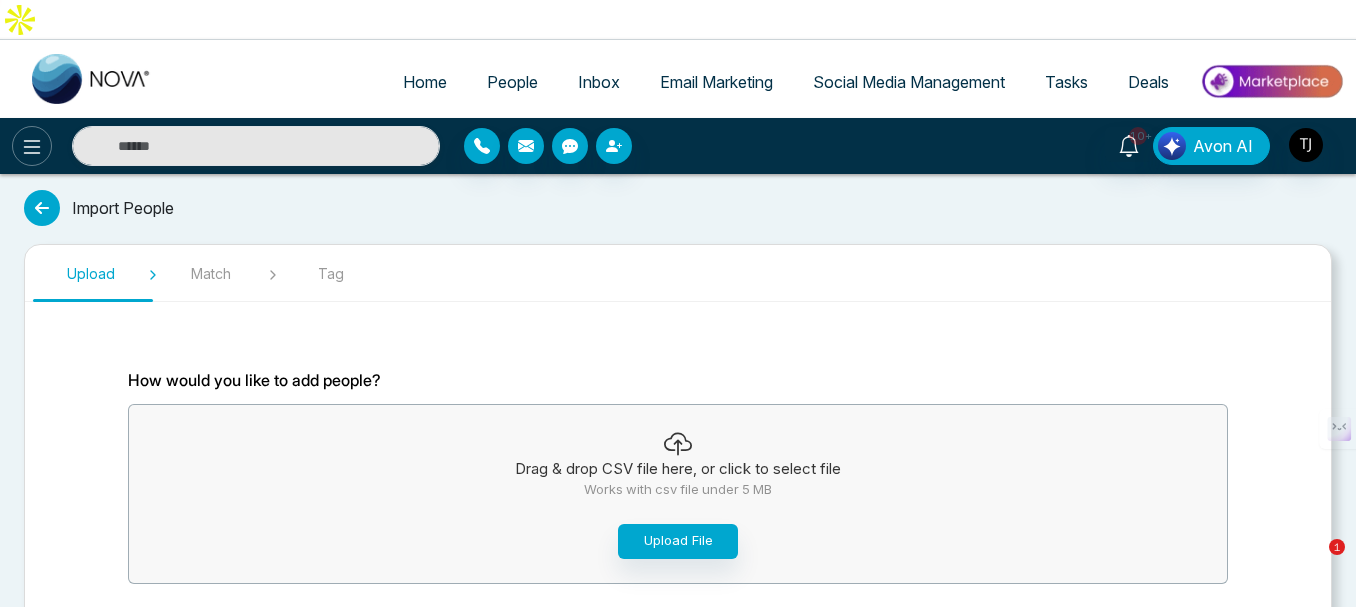 click at bounding box center (32, 146) 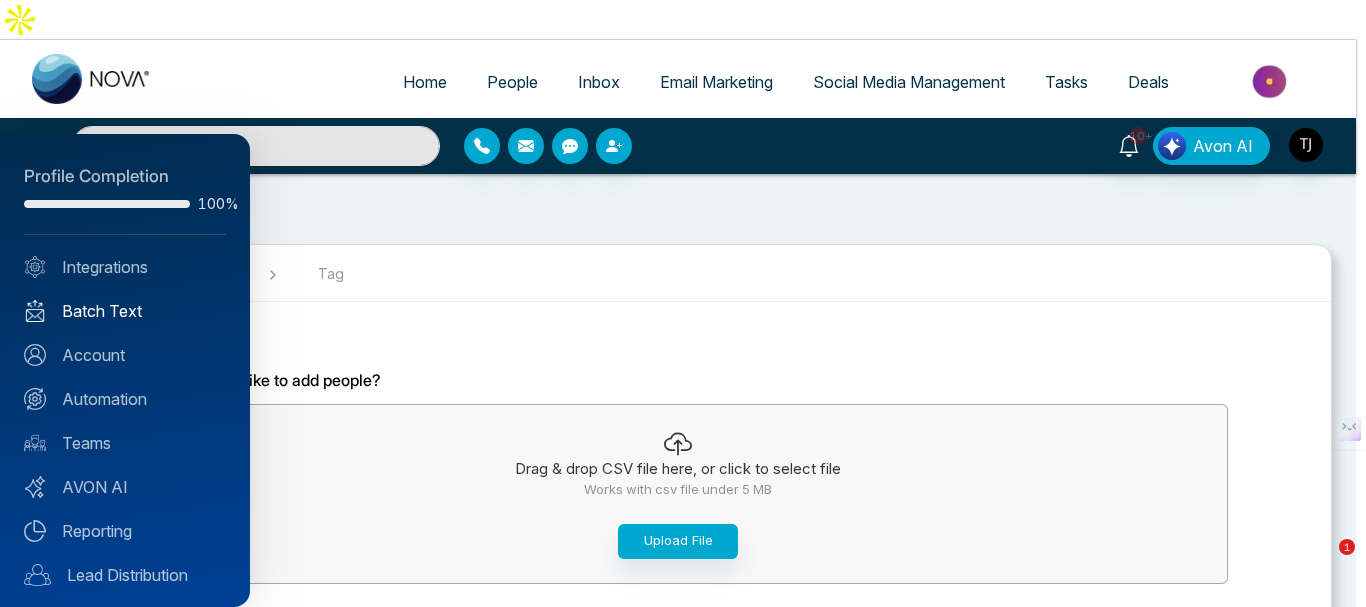 click on "Batch Text" at bounding box center (125, 311) 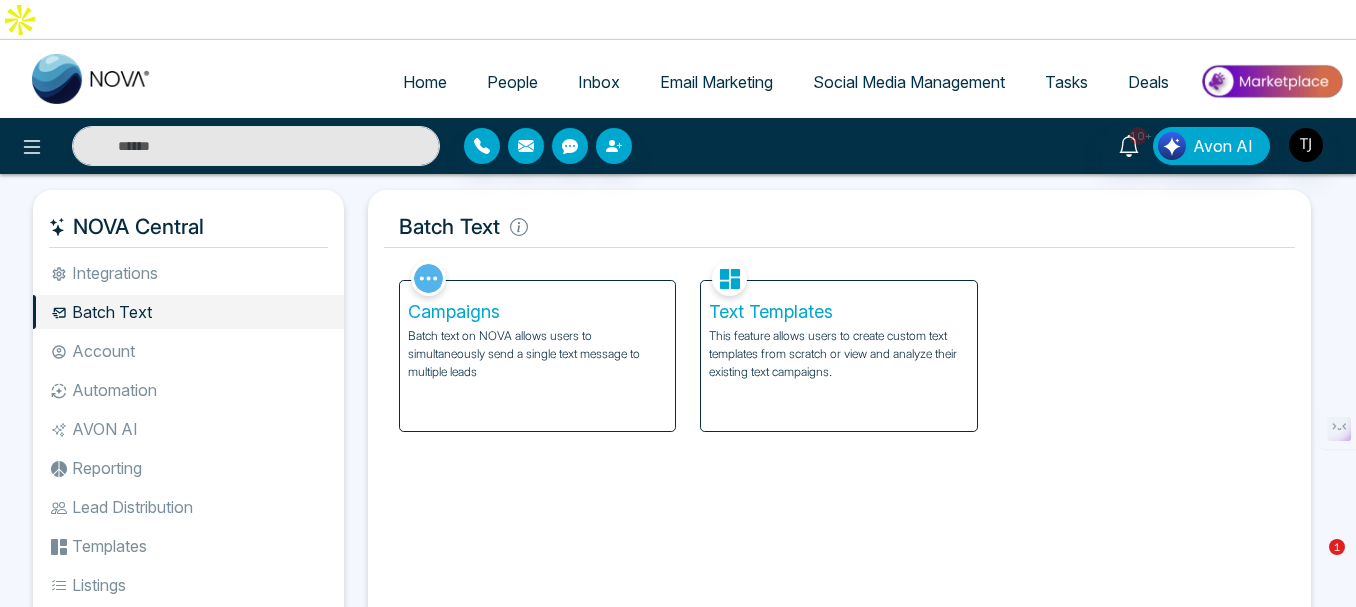 click on "Account" at bounding box center (188, 351) 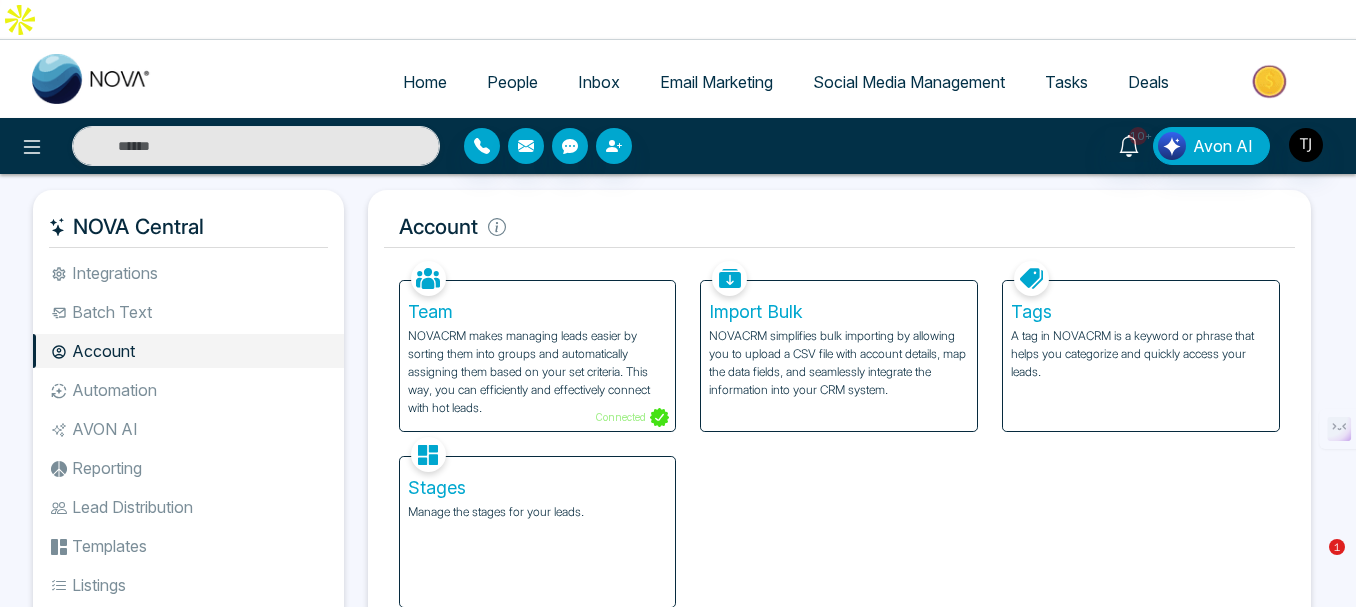 click on "Tags" at bounding box center (1141, 312) 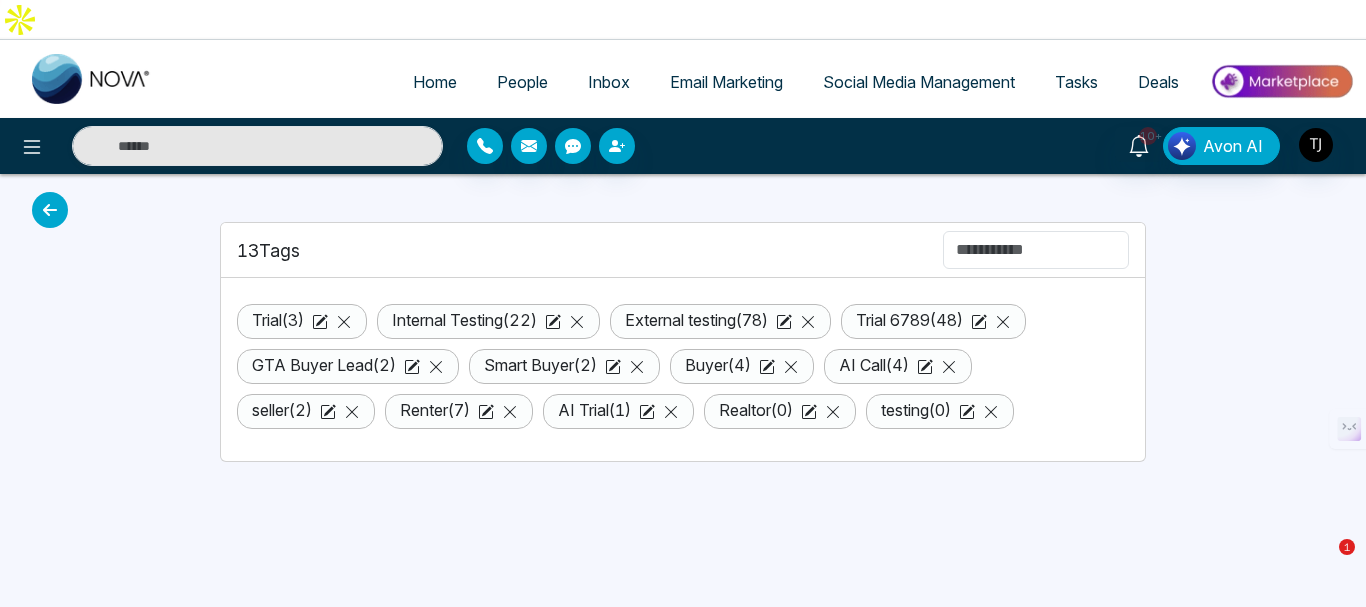 click at bounding box center [50, 210] 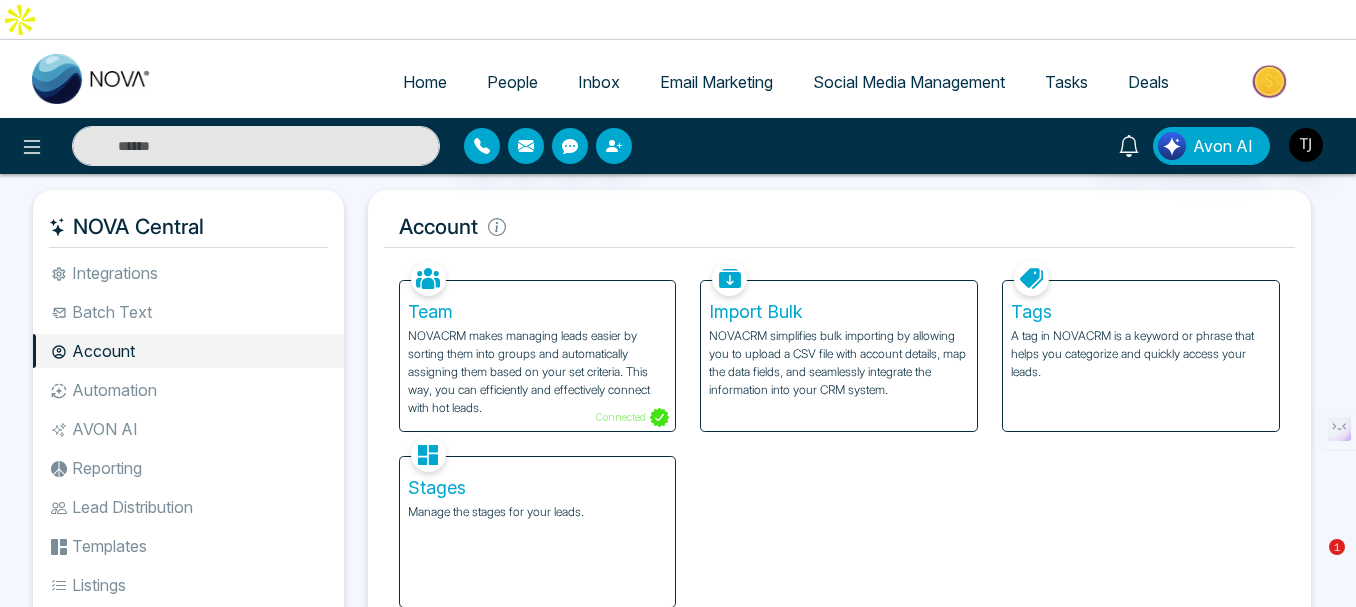 click on "Stages" at bounding box center (538, 488) 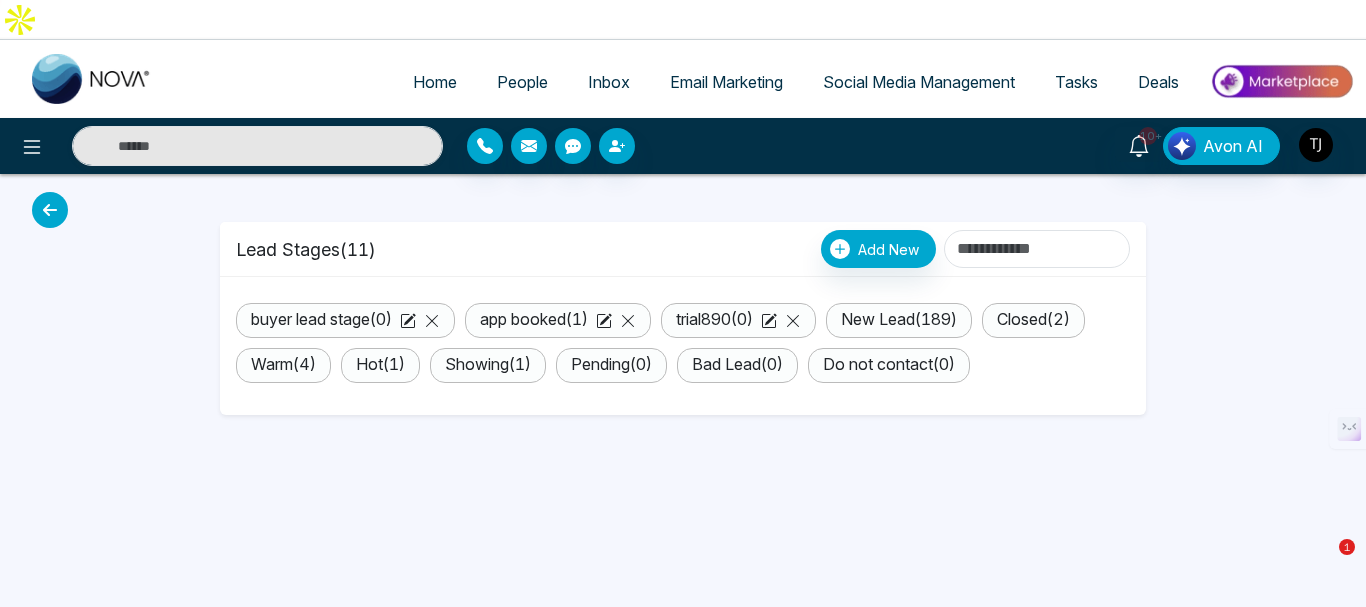 click at bounding box center (50, 210) 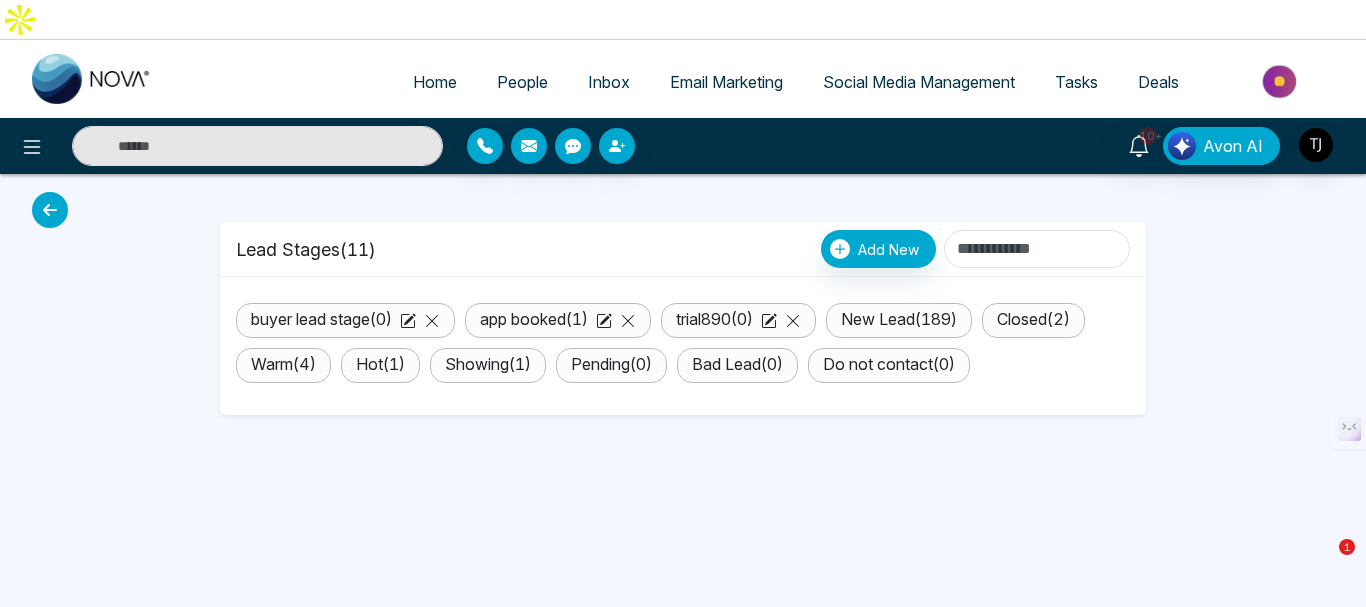 click at bounding box center [50, 210] 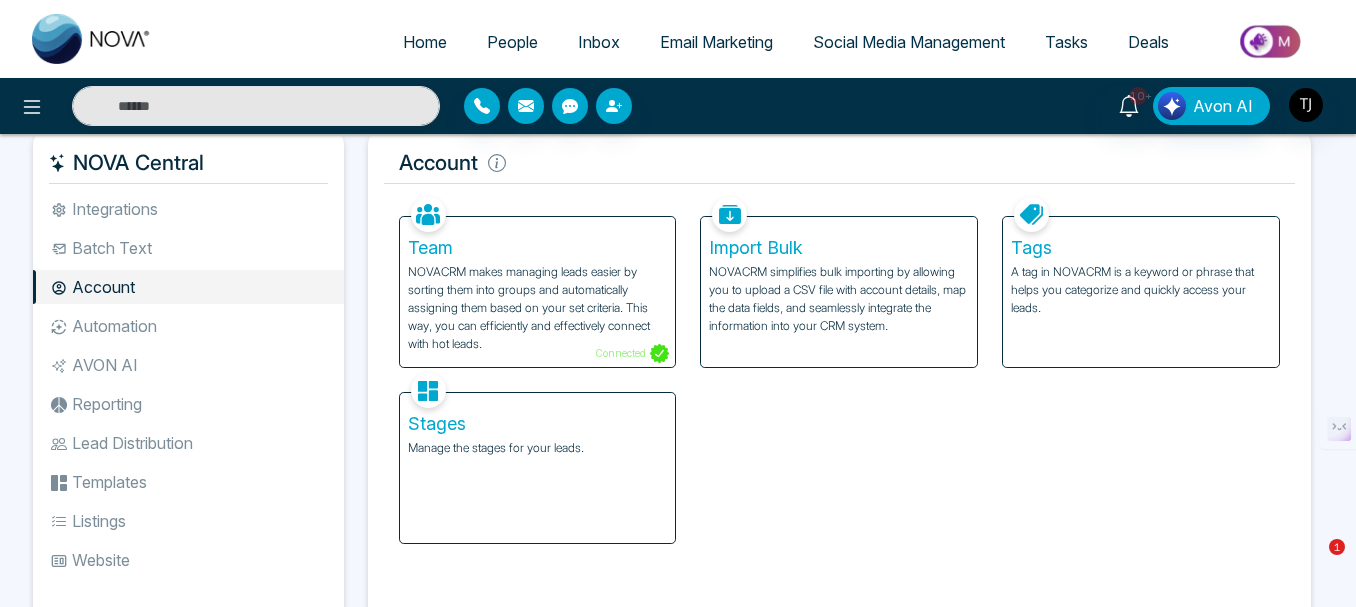 scroll, scrollTop: 100, scrollLeft: 0, axis: vertical 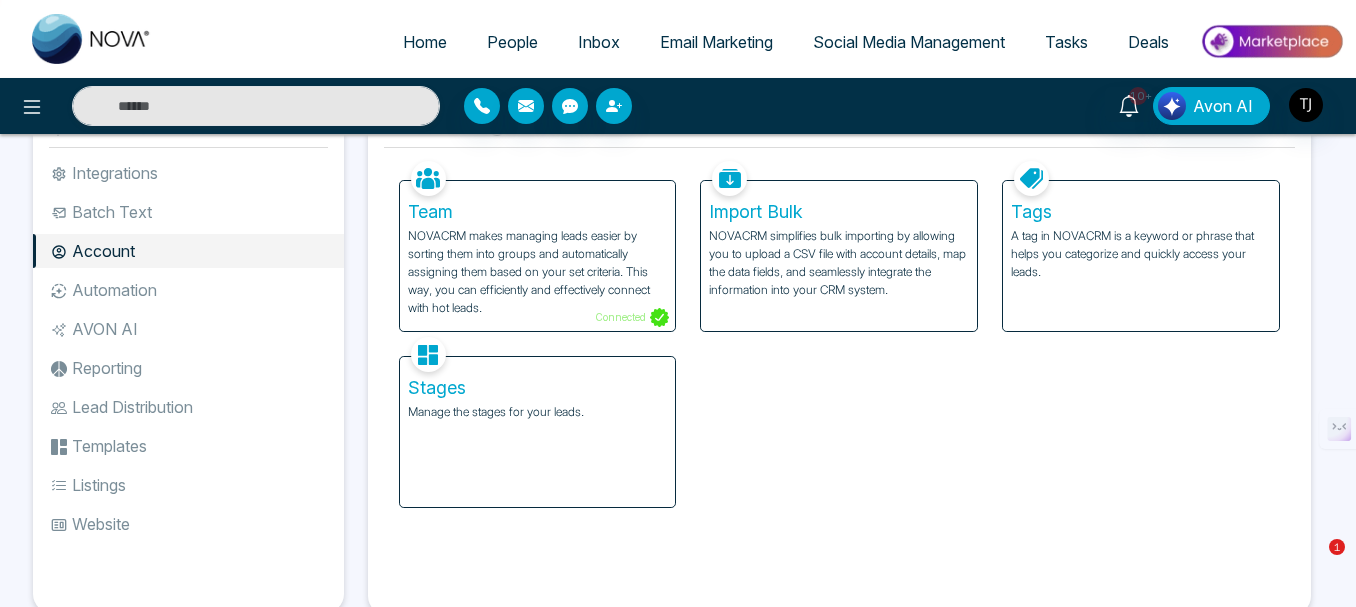 click on "Automation" at bounding box center [188, 290] 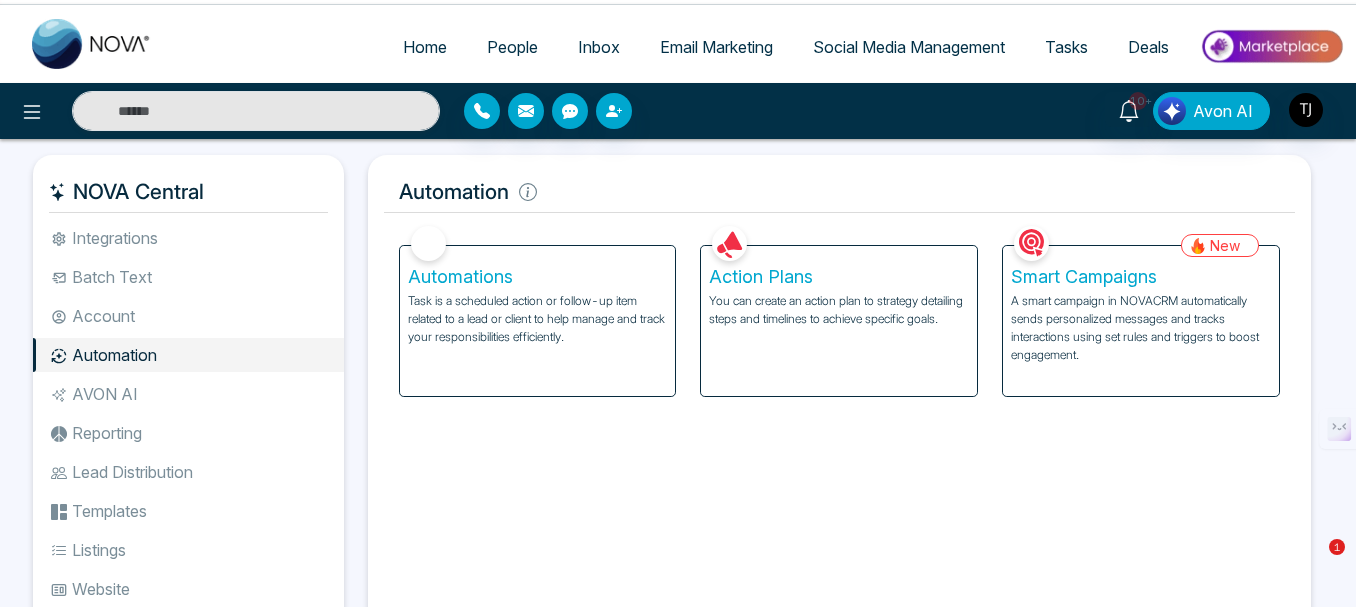 scroll, scrollTop: 0, scrollLeft: 0, axis: both 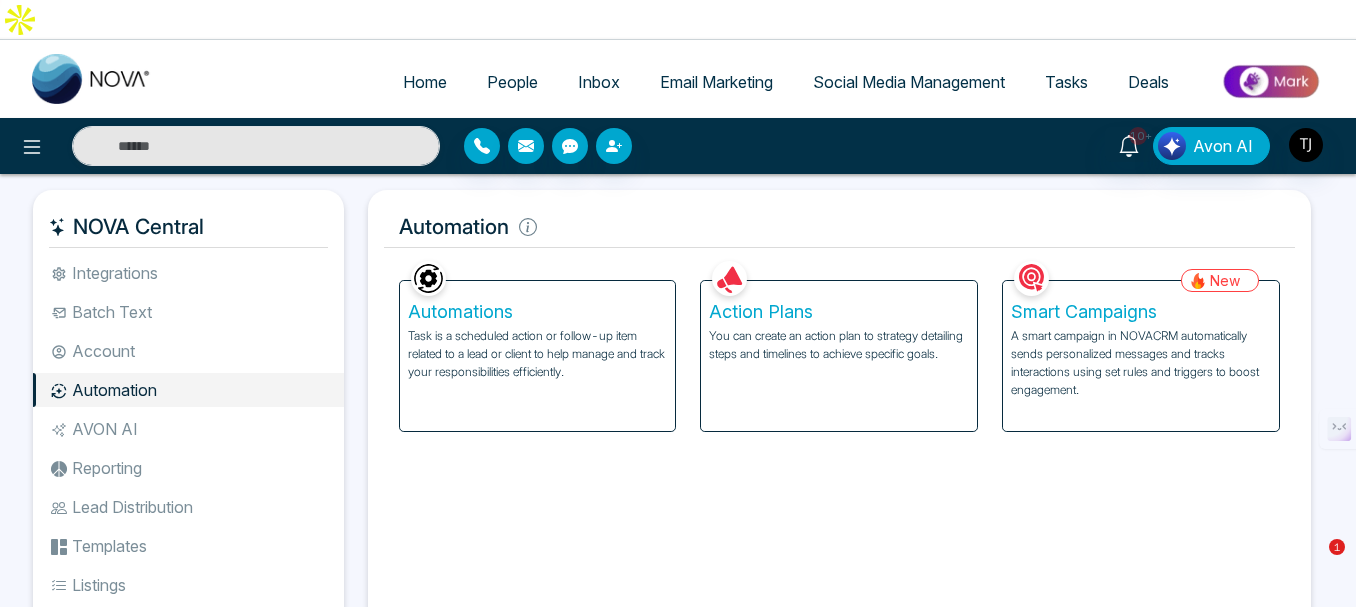 click on "Action Plans" at bounding box center (839, 312) 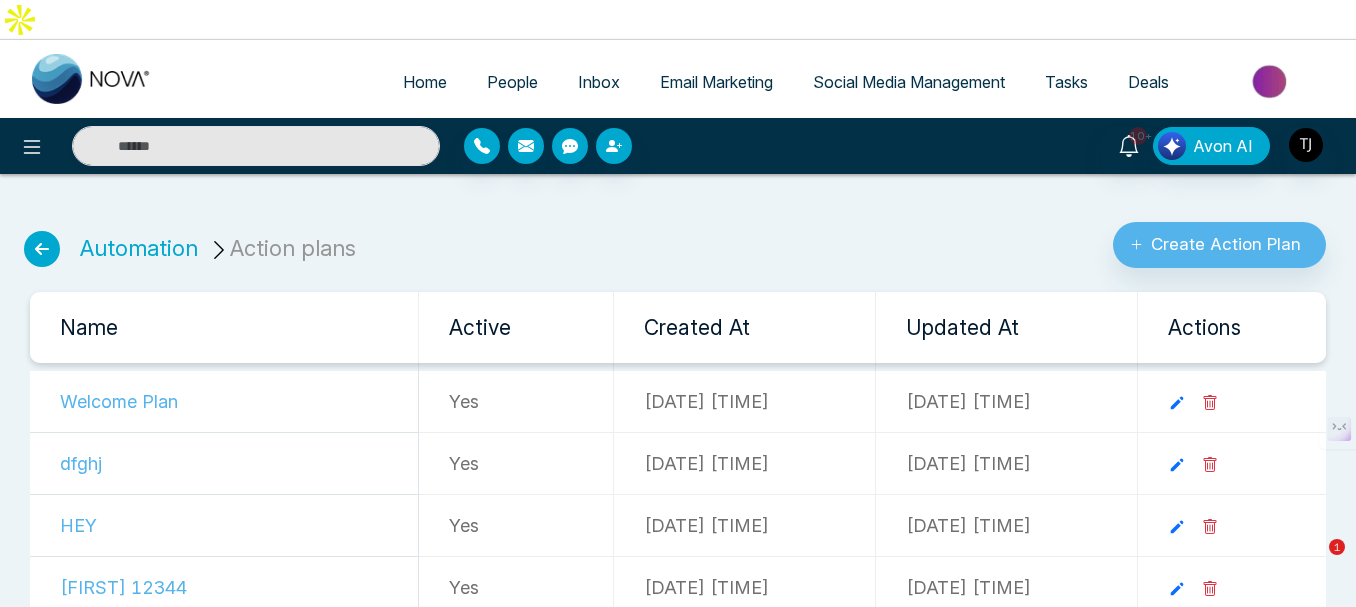 click at bounding box center (42, 249) 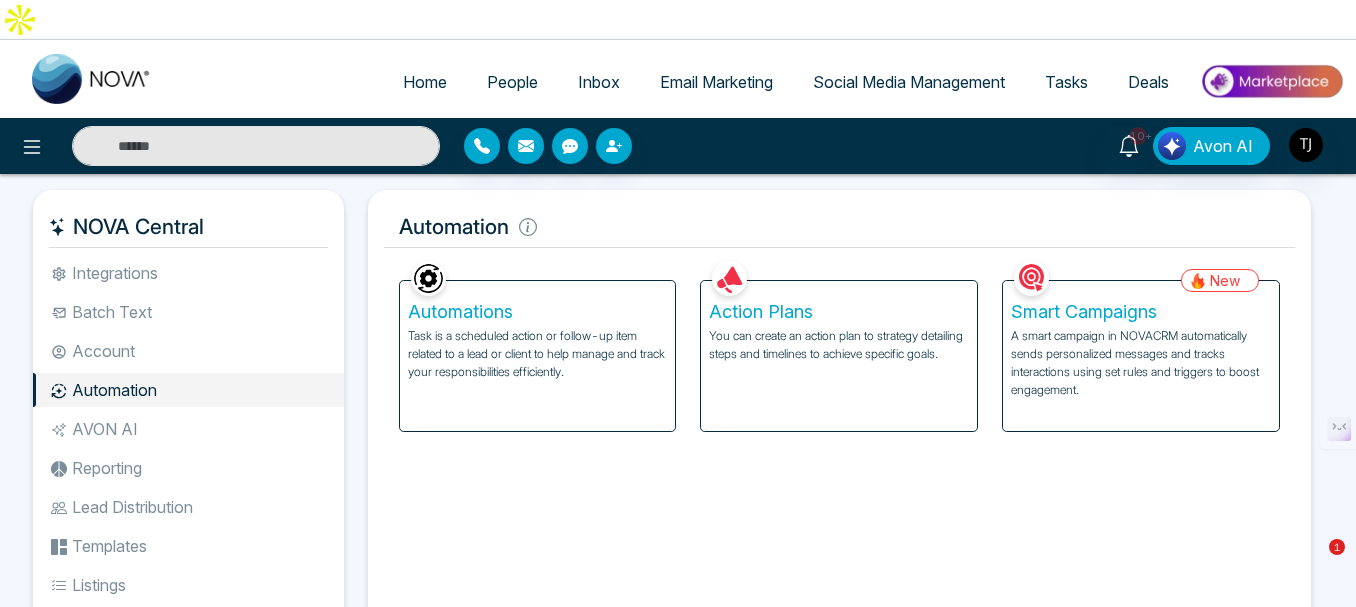 click on "Automations" at bounding box center [538, 312] 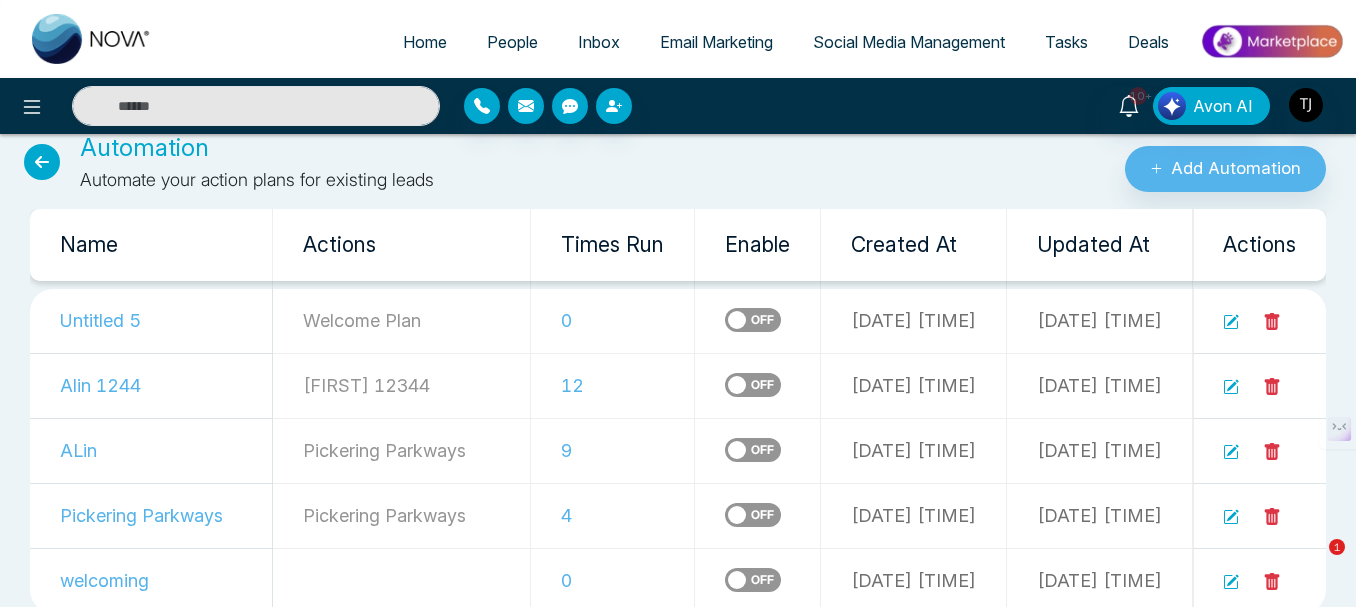 scroll, scrollTop: 0, scrollLeft: 0, axis: both 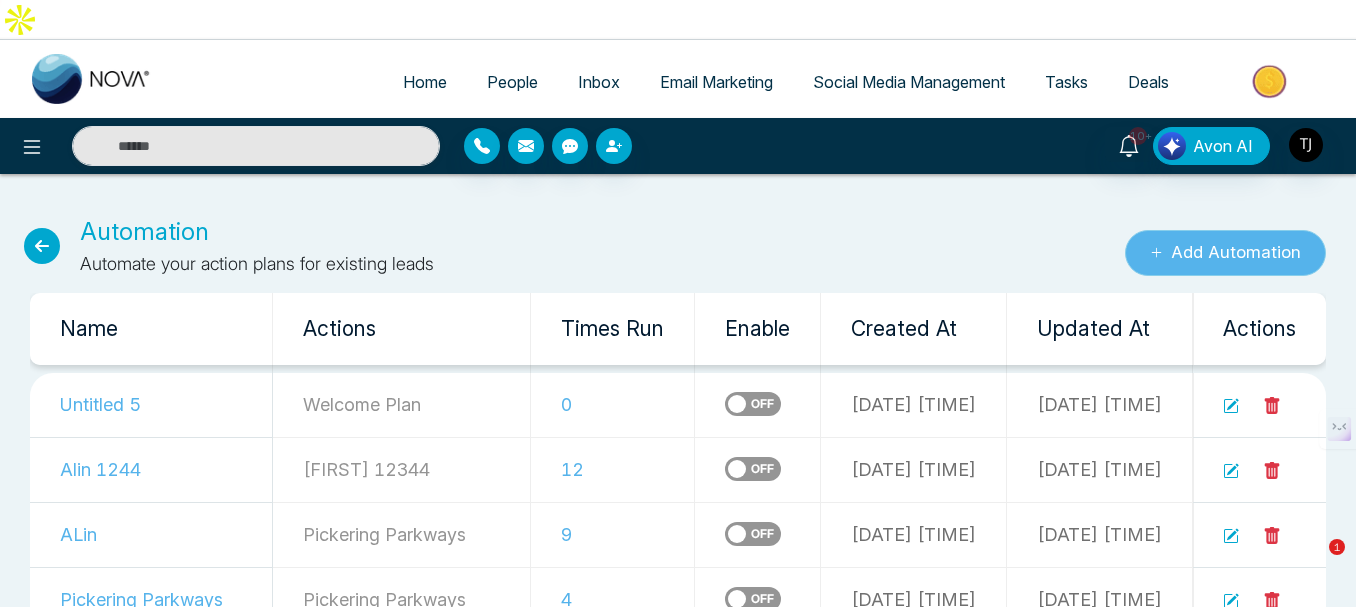 click on "Add Automation" at bounding box center [1225, 253] 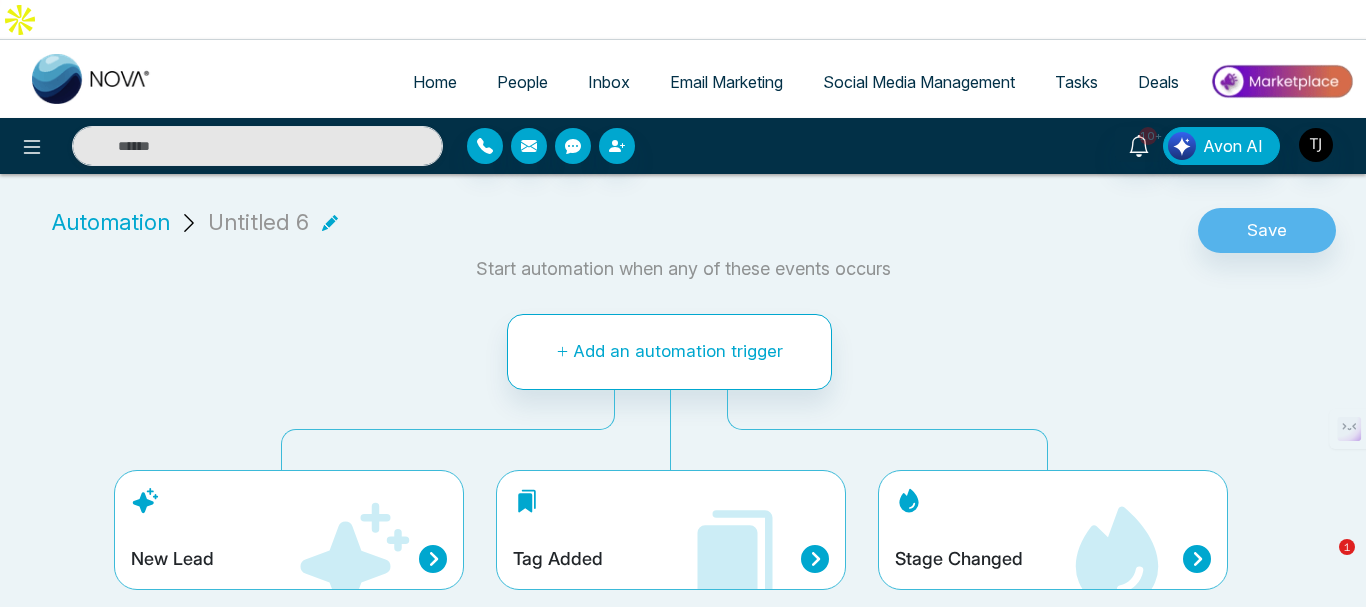 click 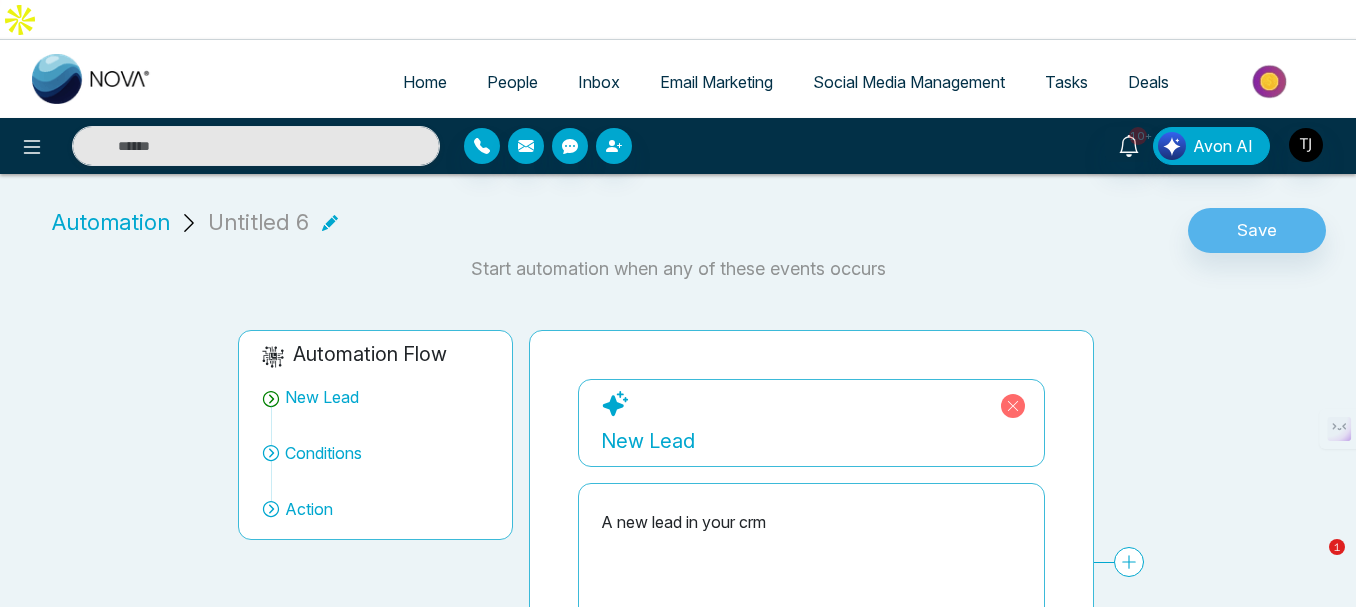 click on "New Lead" at bounding box center (811, 441) 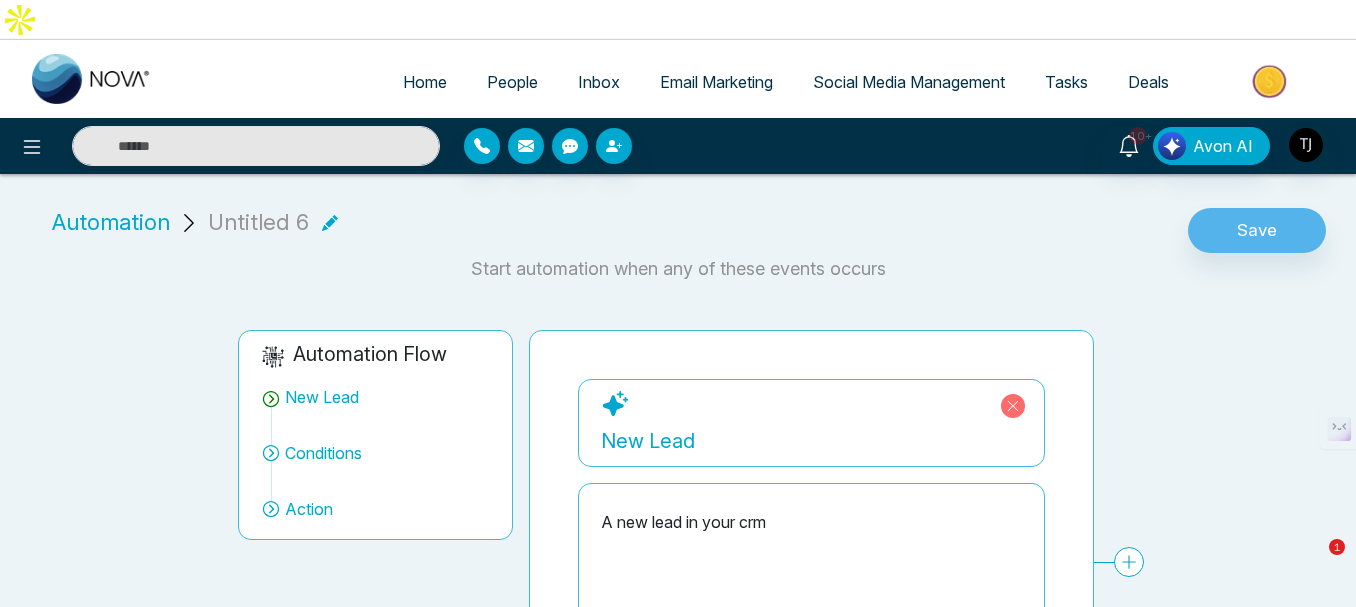 click on "A new lead in your crm" at bounding box center (811, 522) 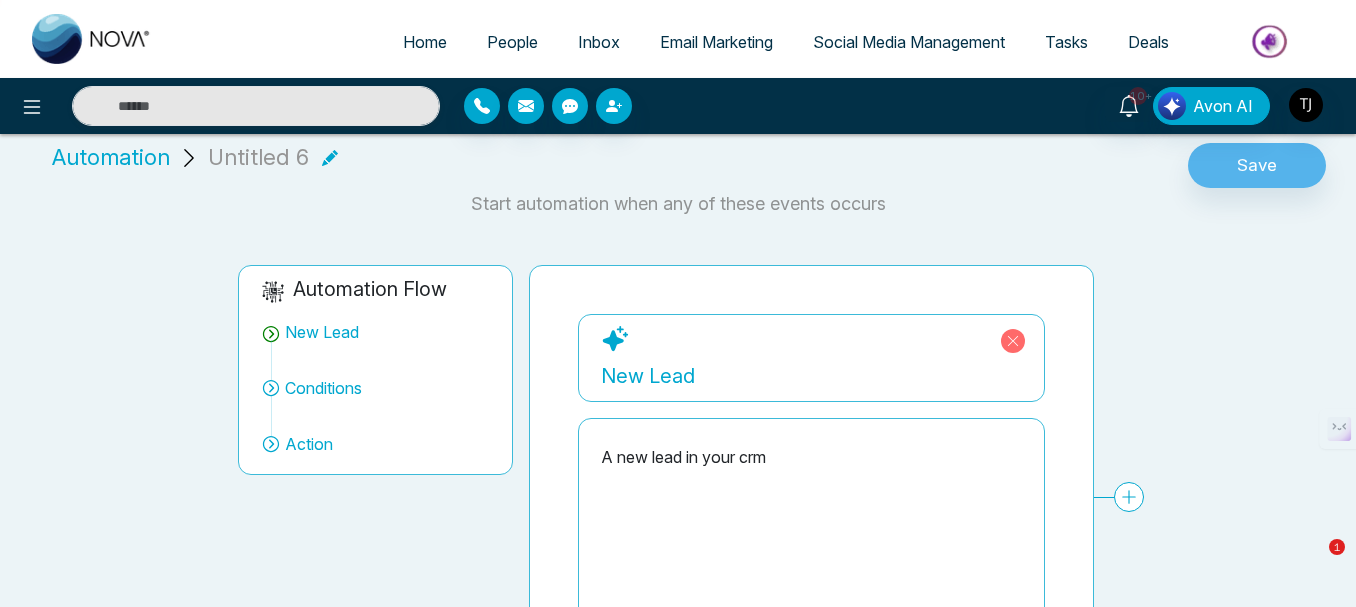 scroll, scrollTop: 100, scrollLeft: 0, axis: vertical 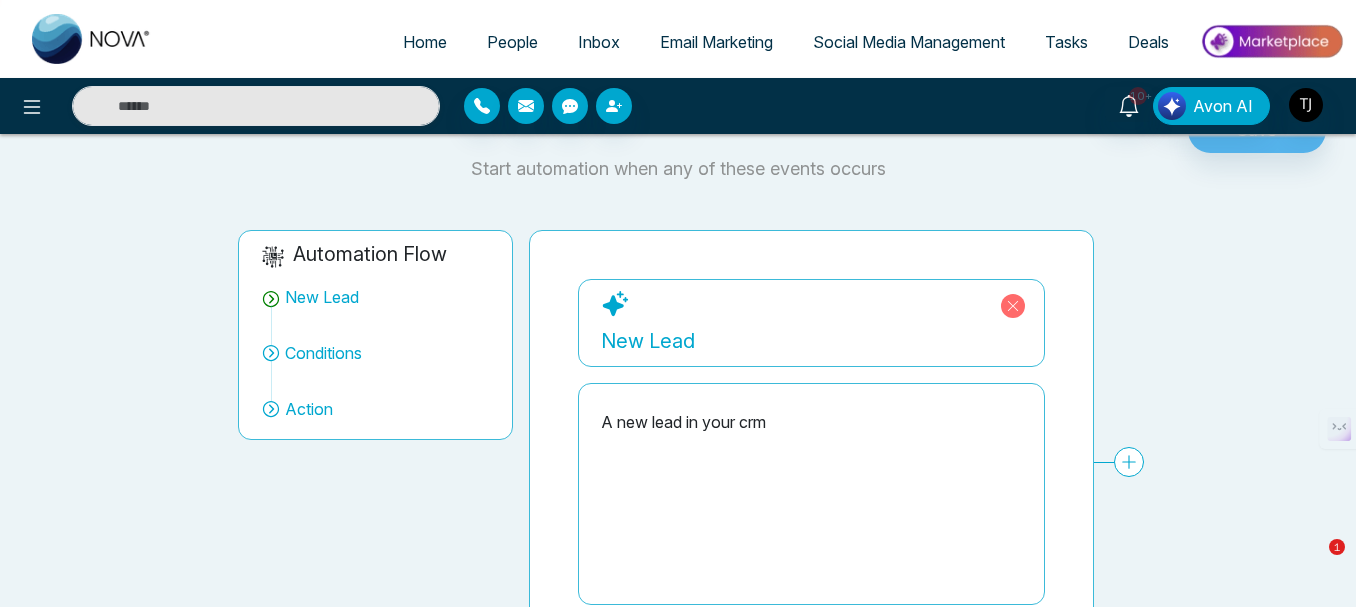 click on "New Lead" at bounding box center (811, 337) 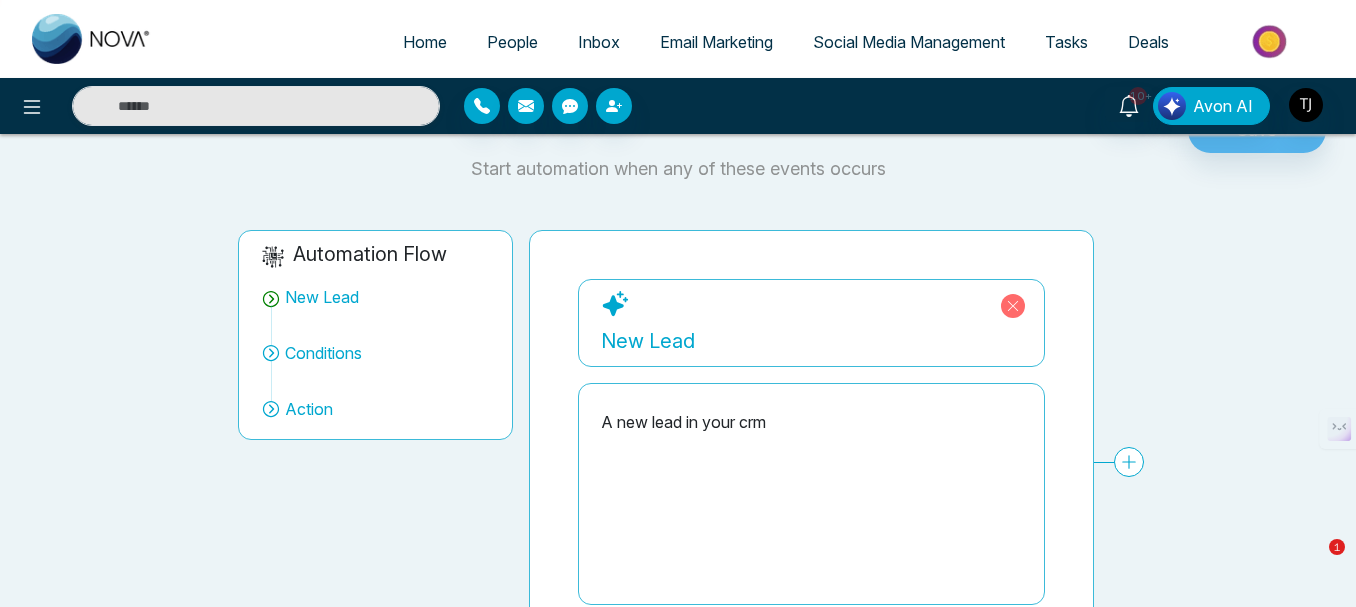 click on "New Lead" at bounding box center (811, 341) 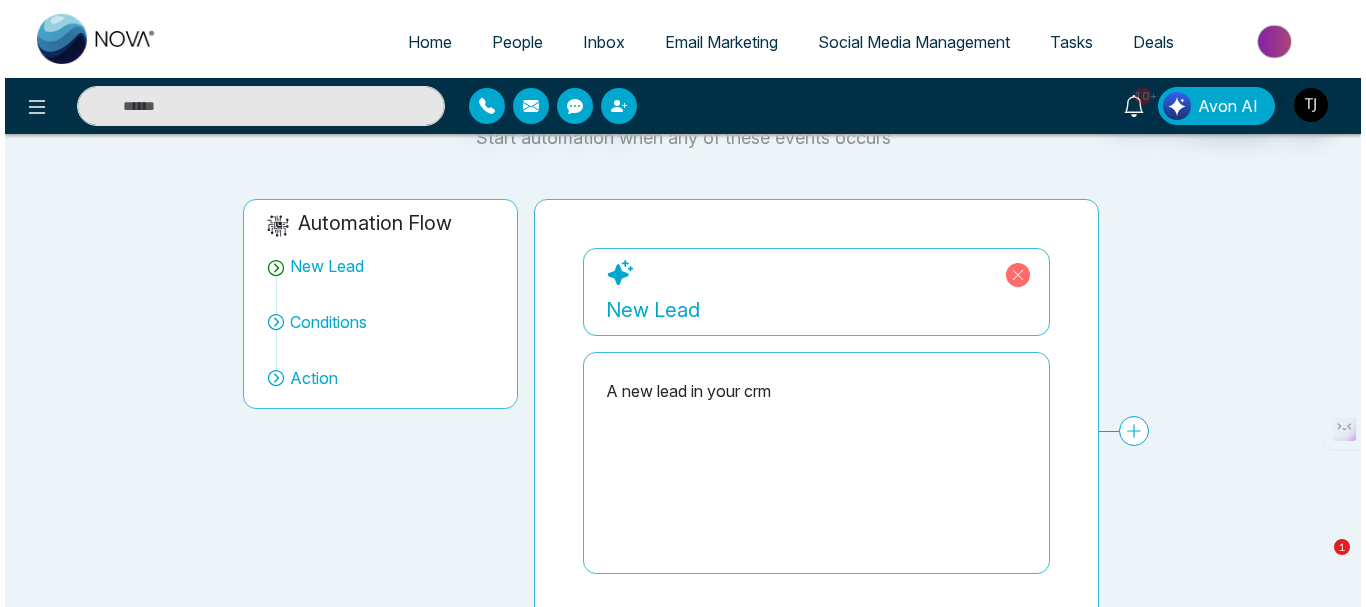 scroll, scrollTop: 148, scrollLeft: 0, axis: vertical 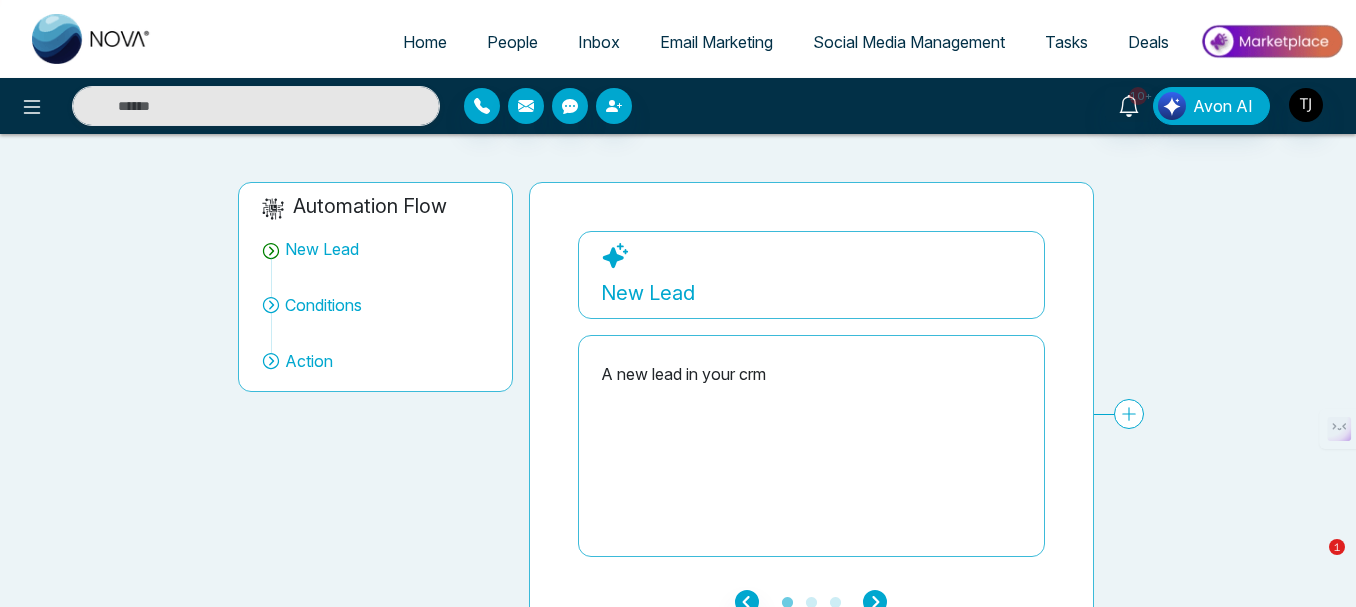 click 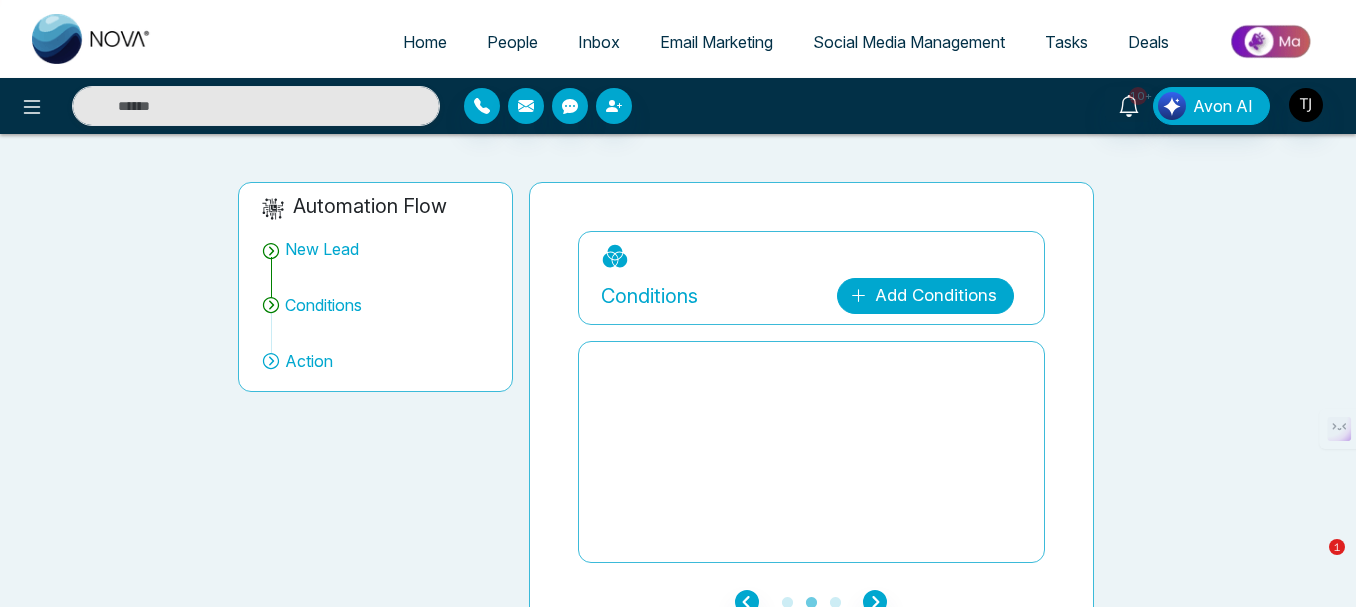 click on "Add Conditions" at bounding box center (925, 296) 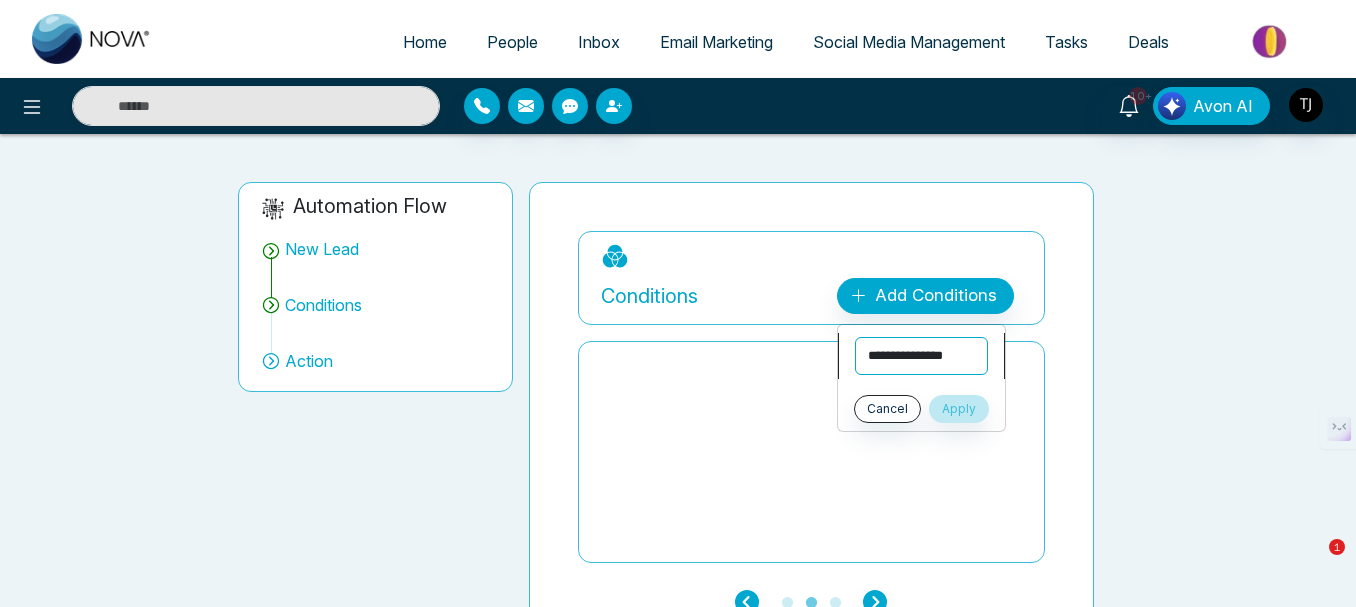 click on "**********" at bounding box center [921, 356] 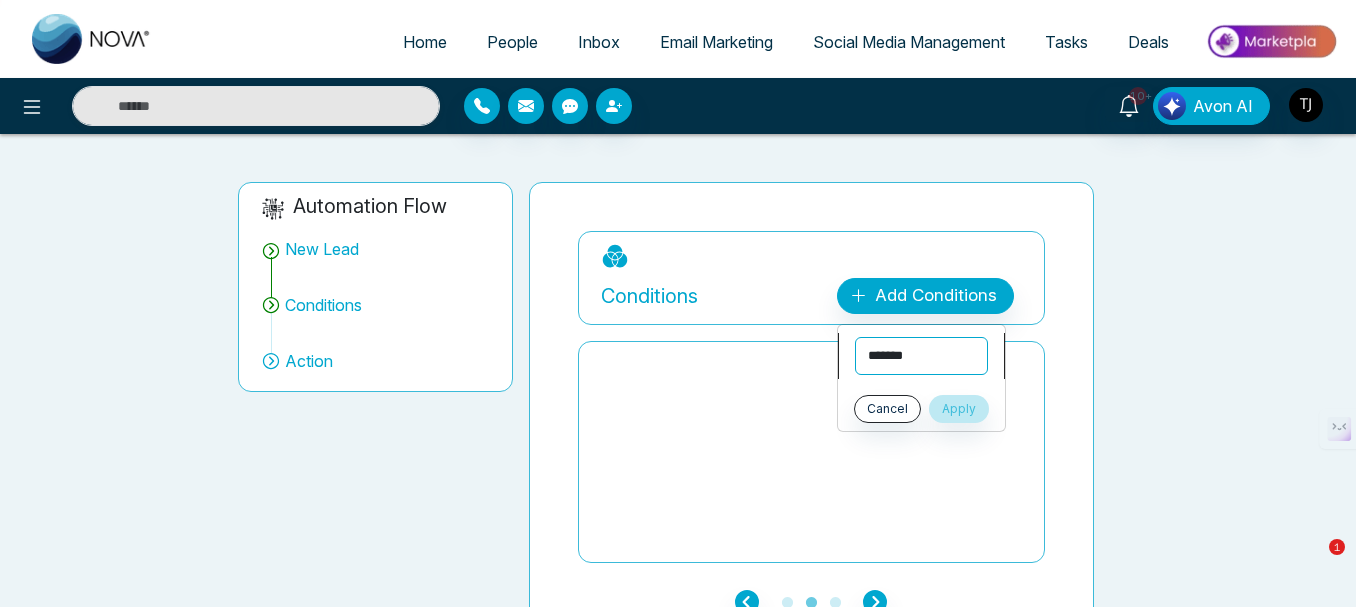 click on "**********" at bounding box center (921, 356) 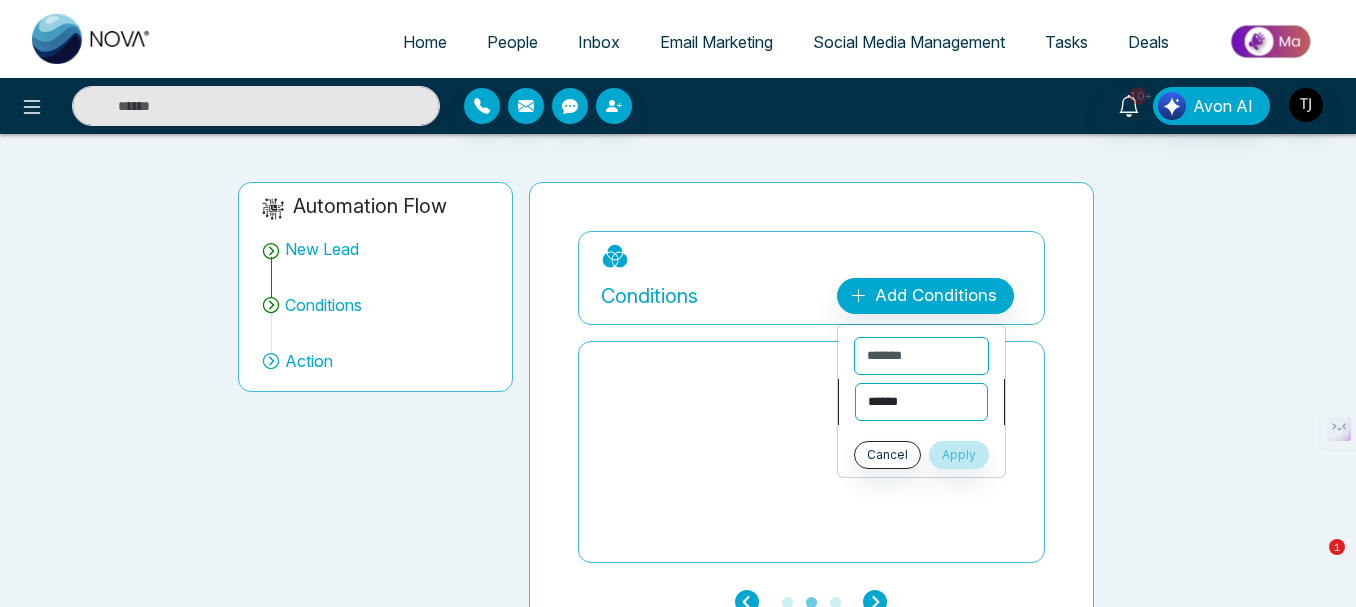 click on "**********" at bounding box center [921, 402] 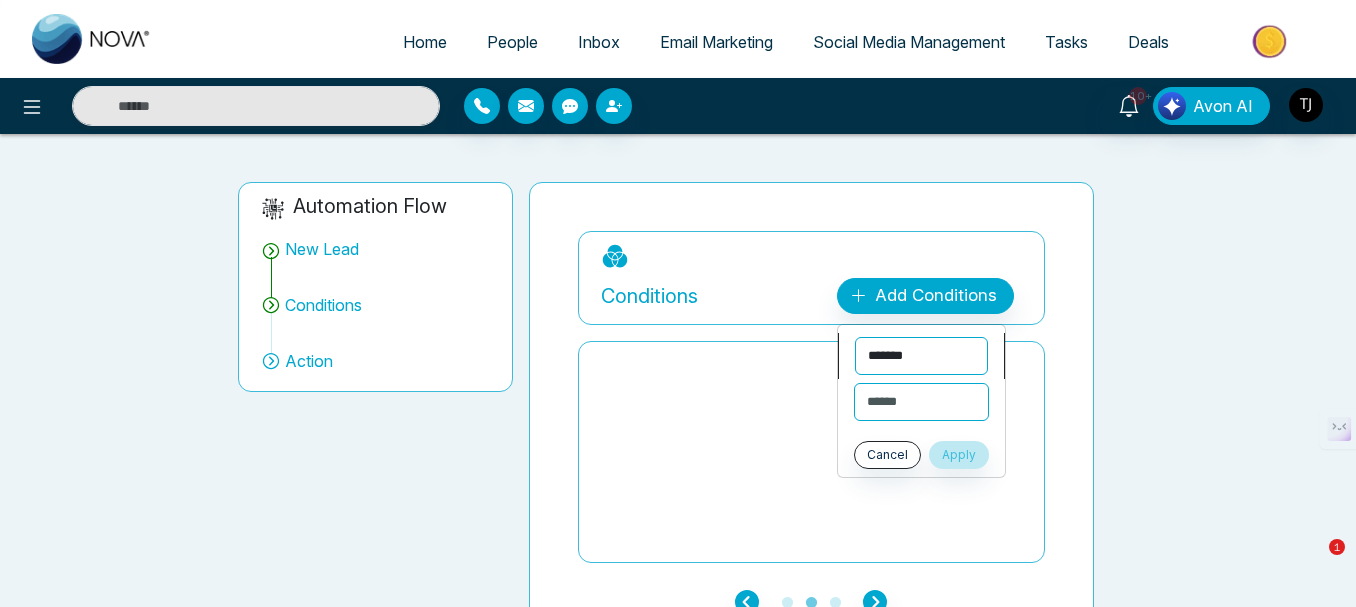 click on "**********" at bounding box center (921, 356) 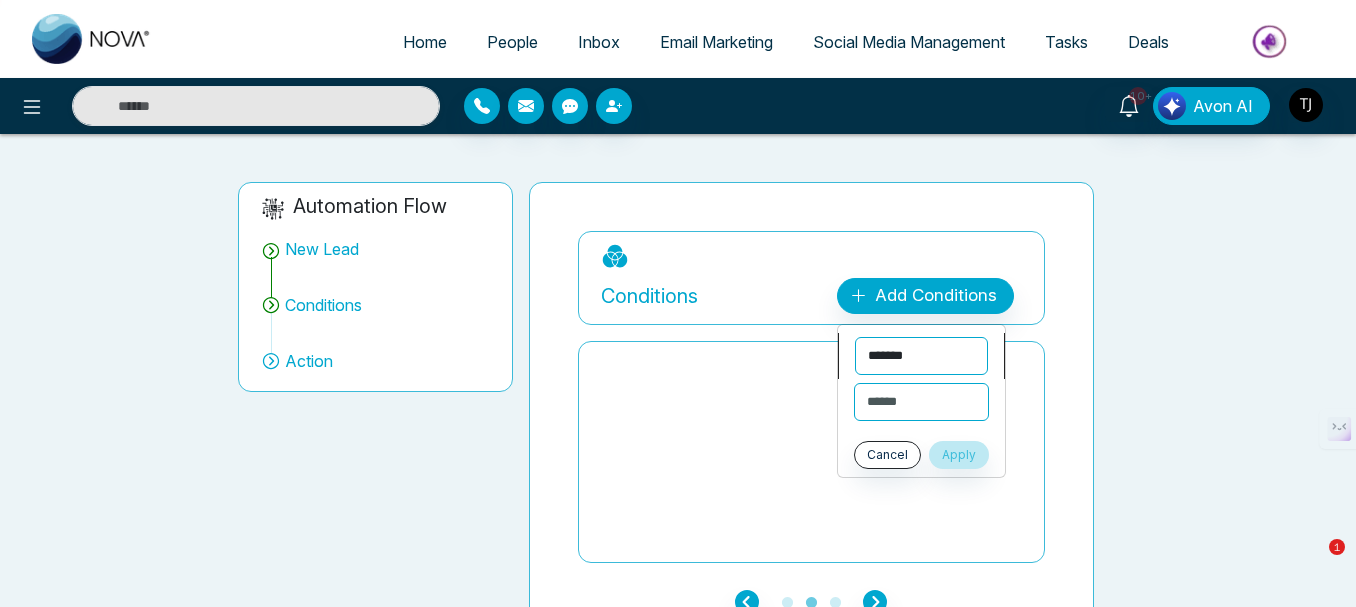 select on "**********" 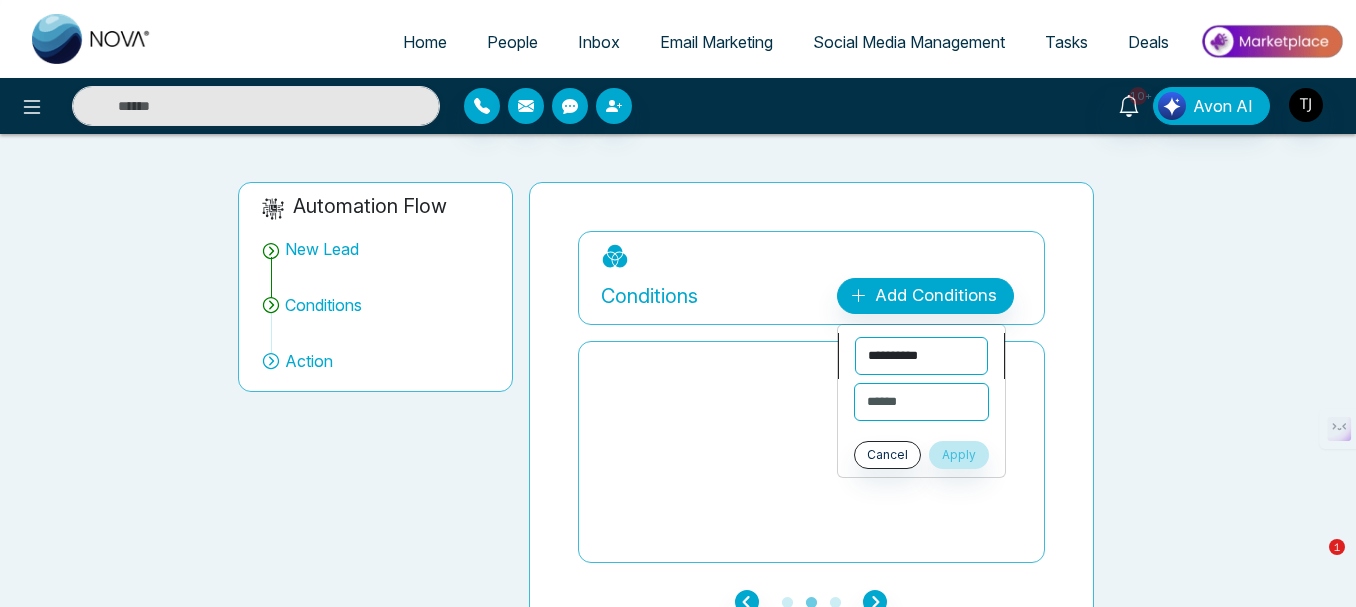 click on "**********" at bounding box center [921, 356] 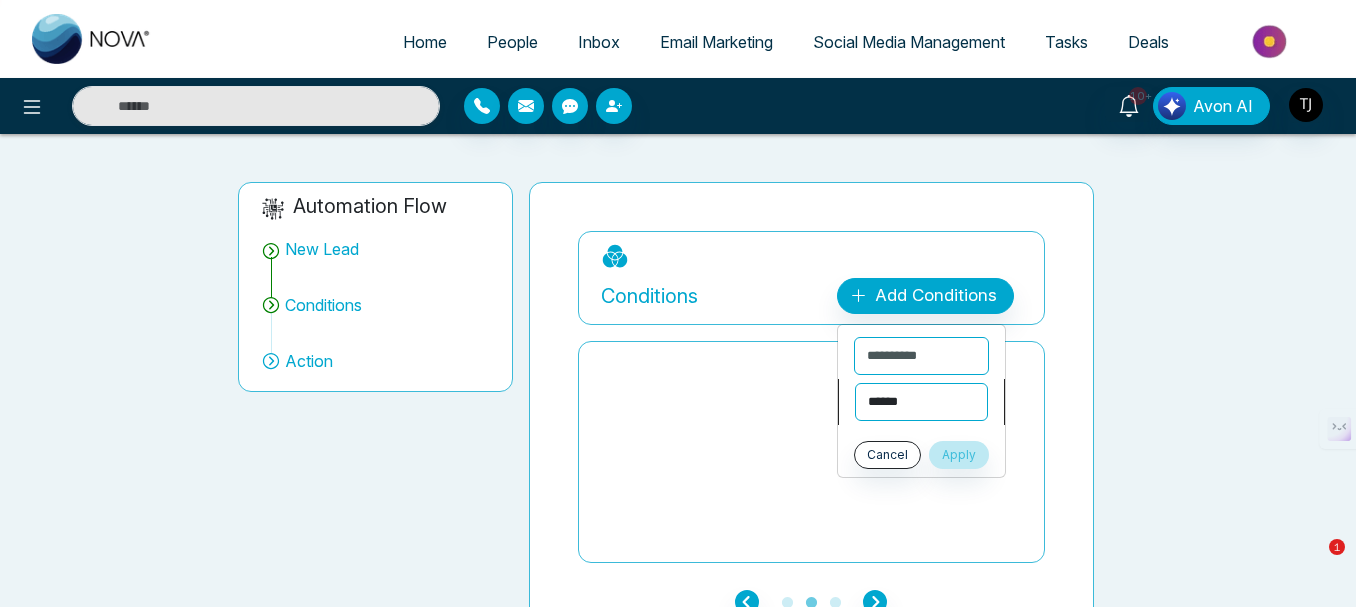 click on "**********" at bounding box center (921, 402) 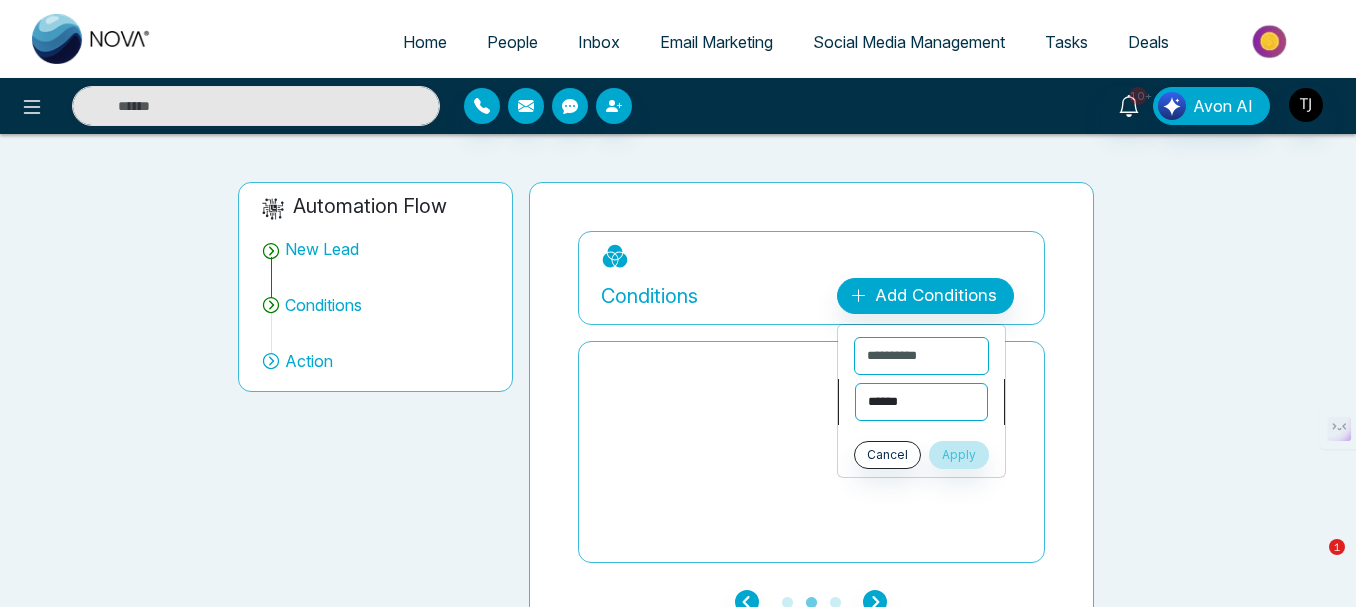 select on "**********" 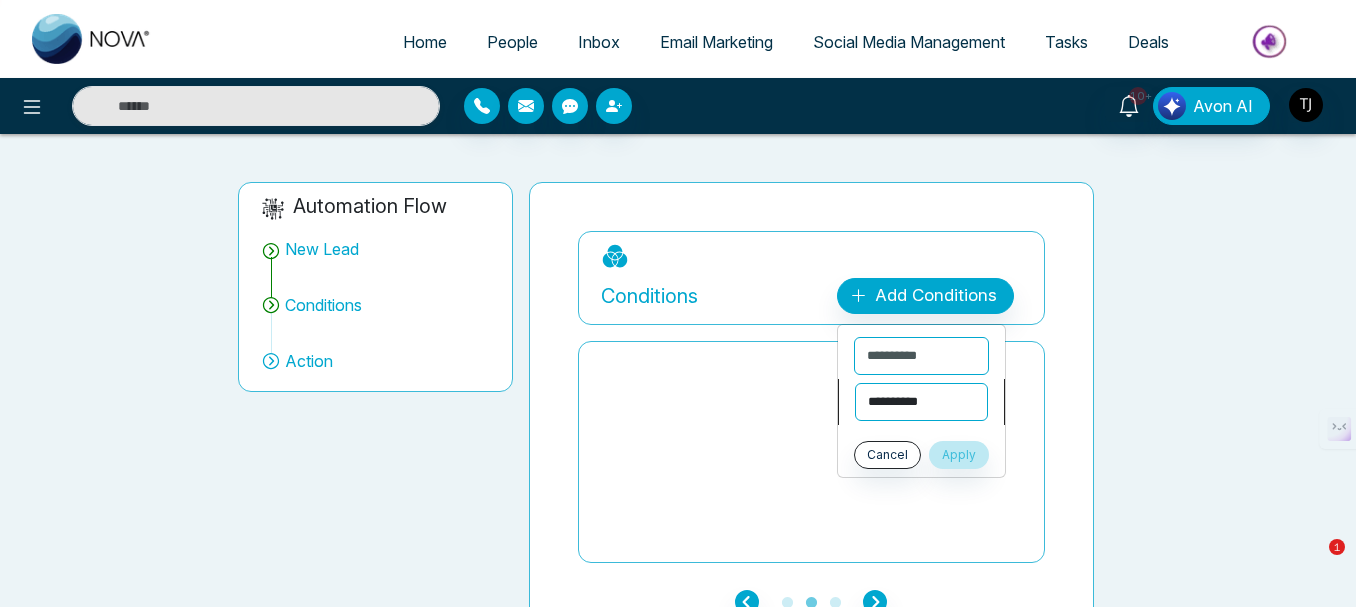click on "**********" at bounding box center (921, 402) 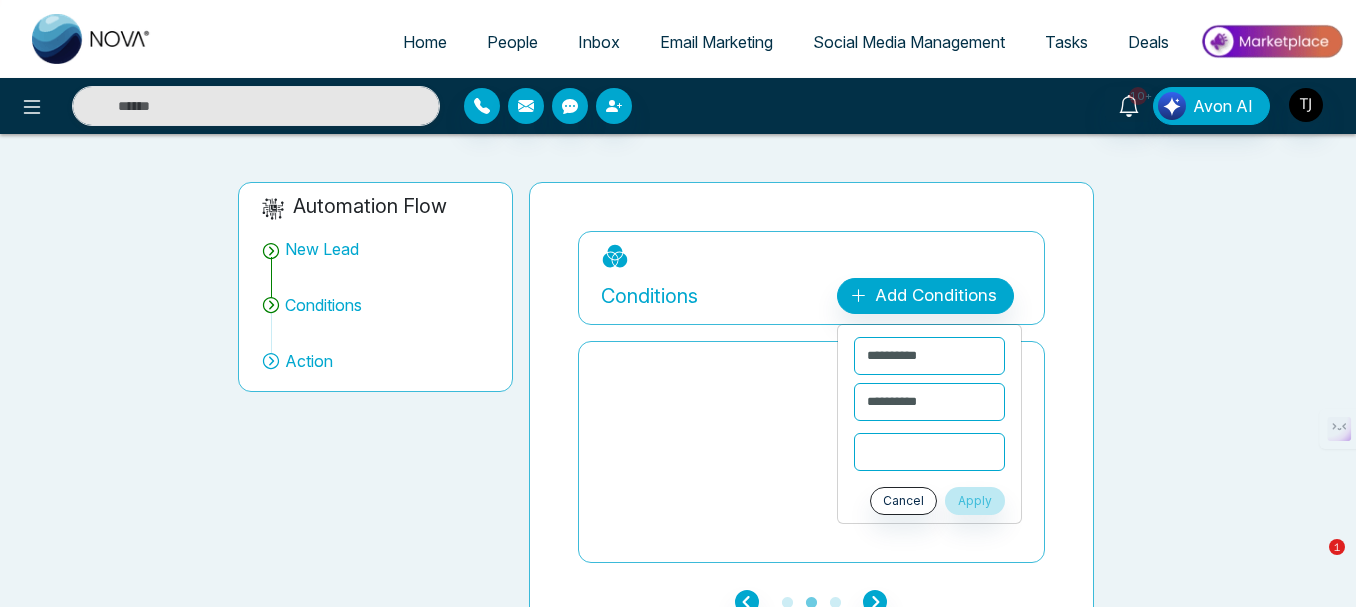 click at bounding box center [929, 452] 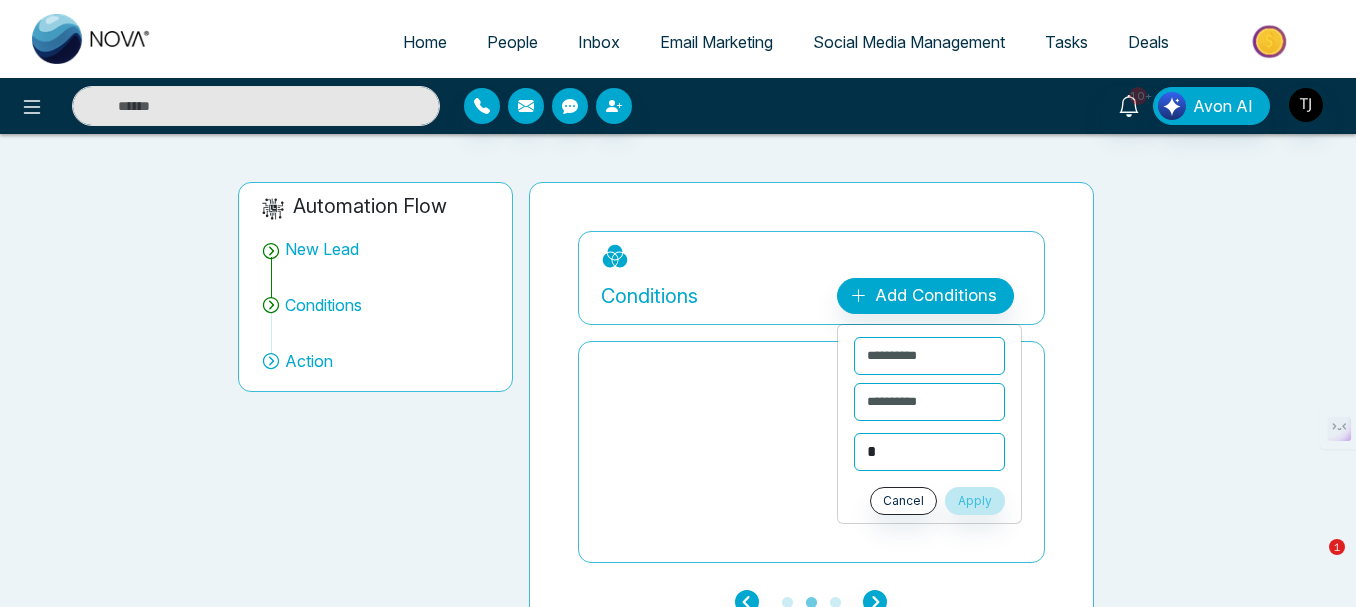 type on "*" 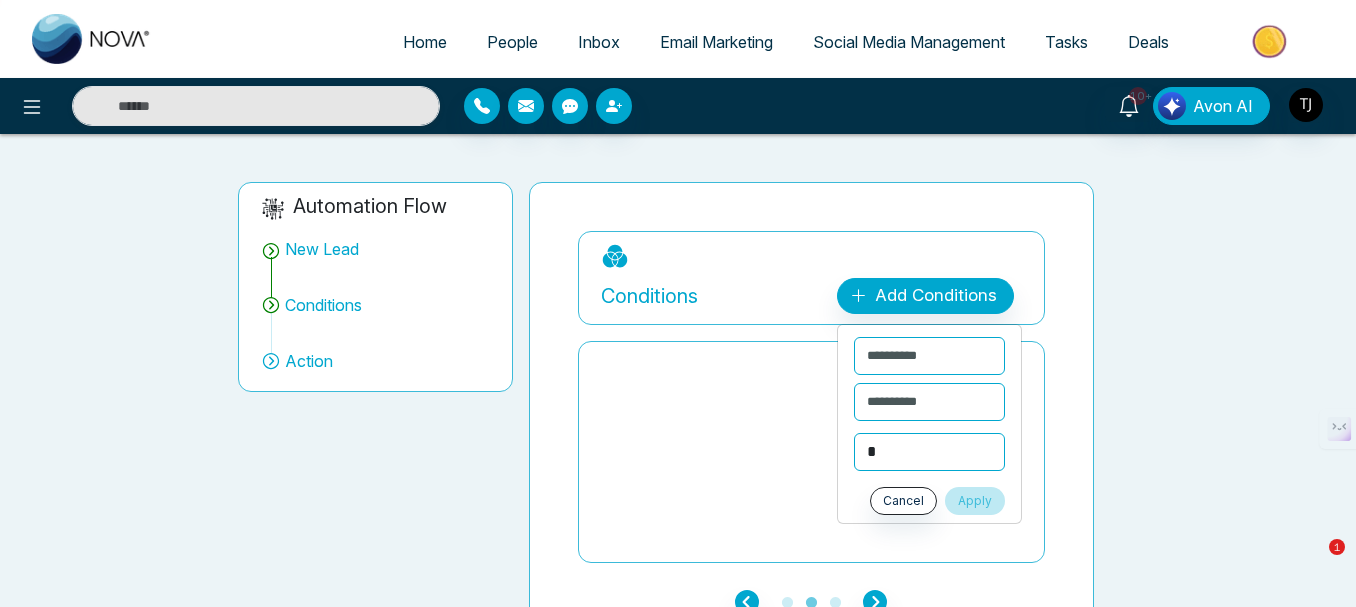 click on "Apply" at bounding box center [975, 501] 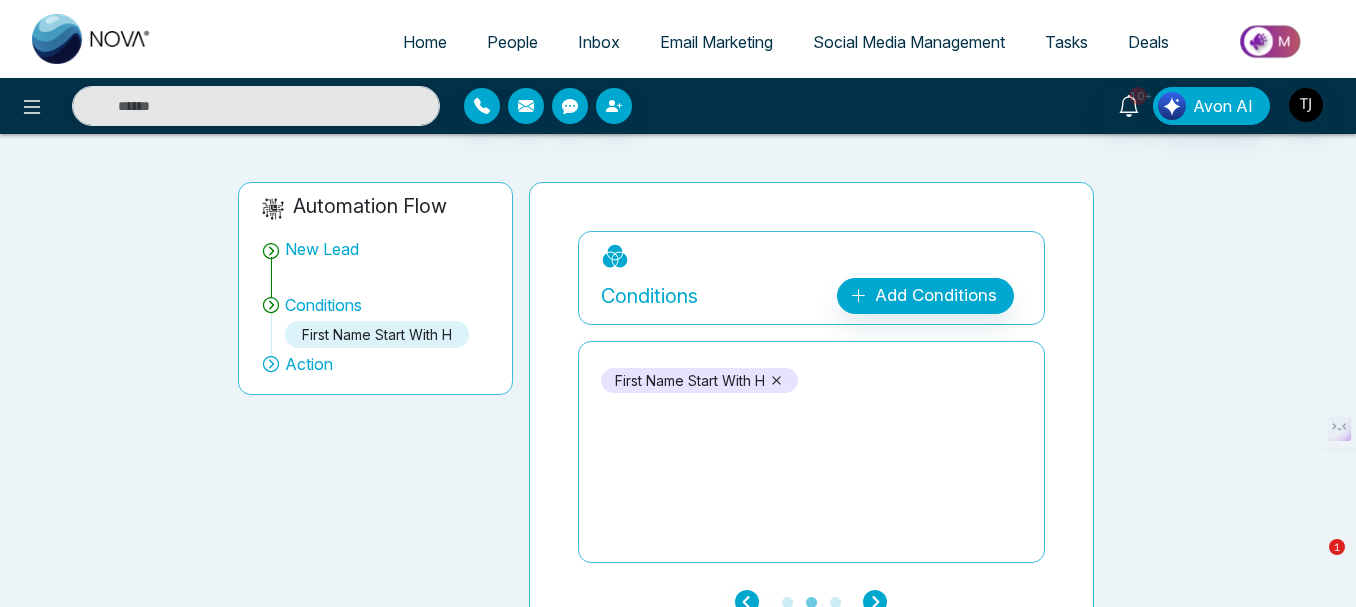 click 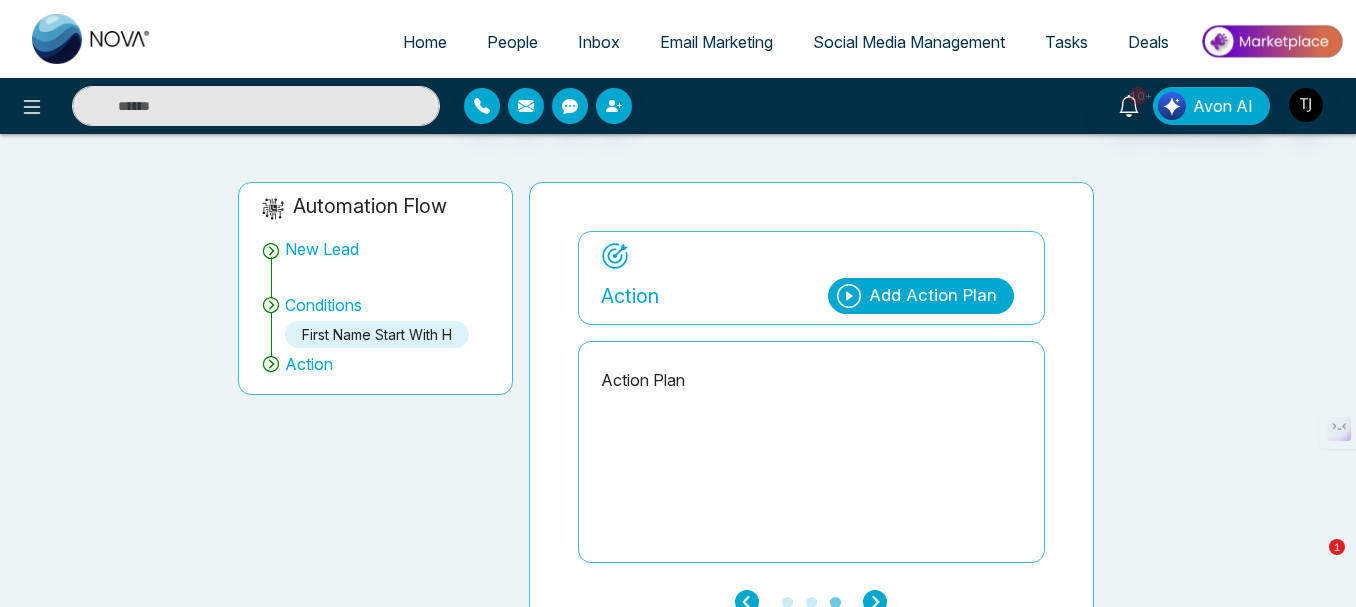 click 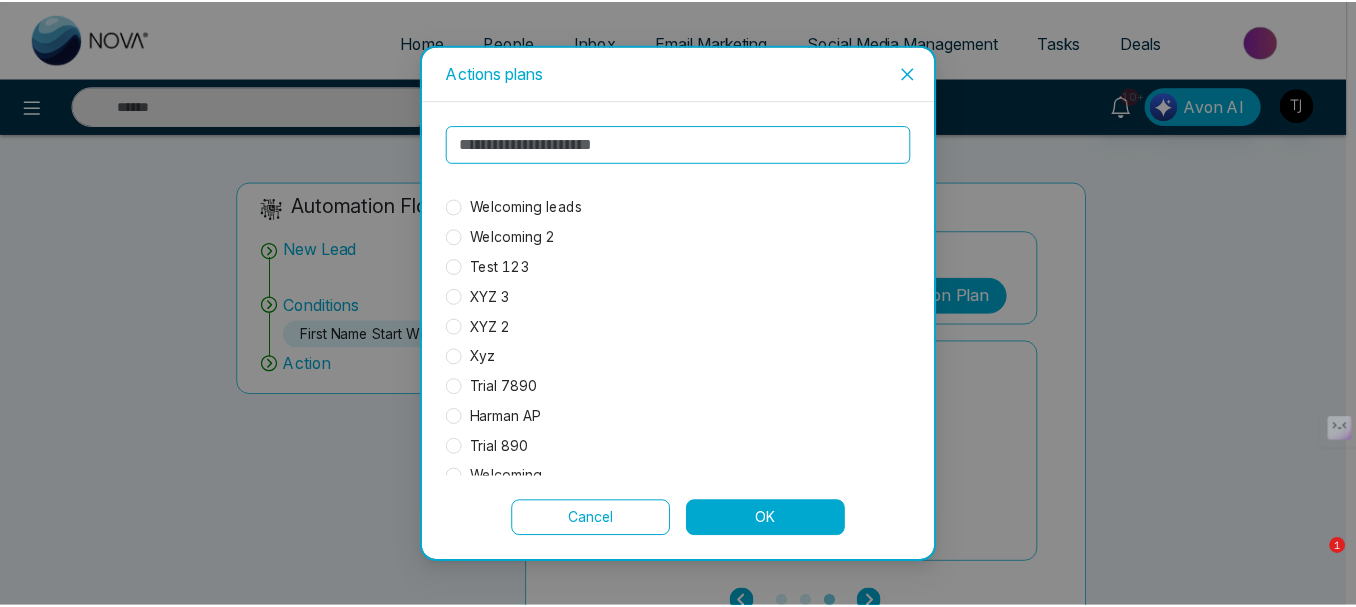 scroll, scrollTop: 392, scrollLeft: 0, axis: vertical 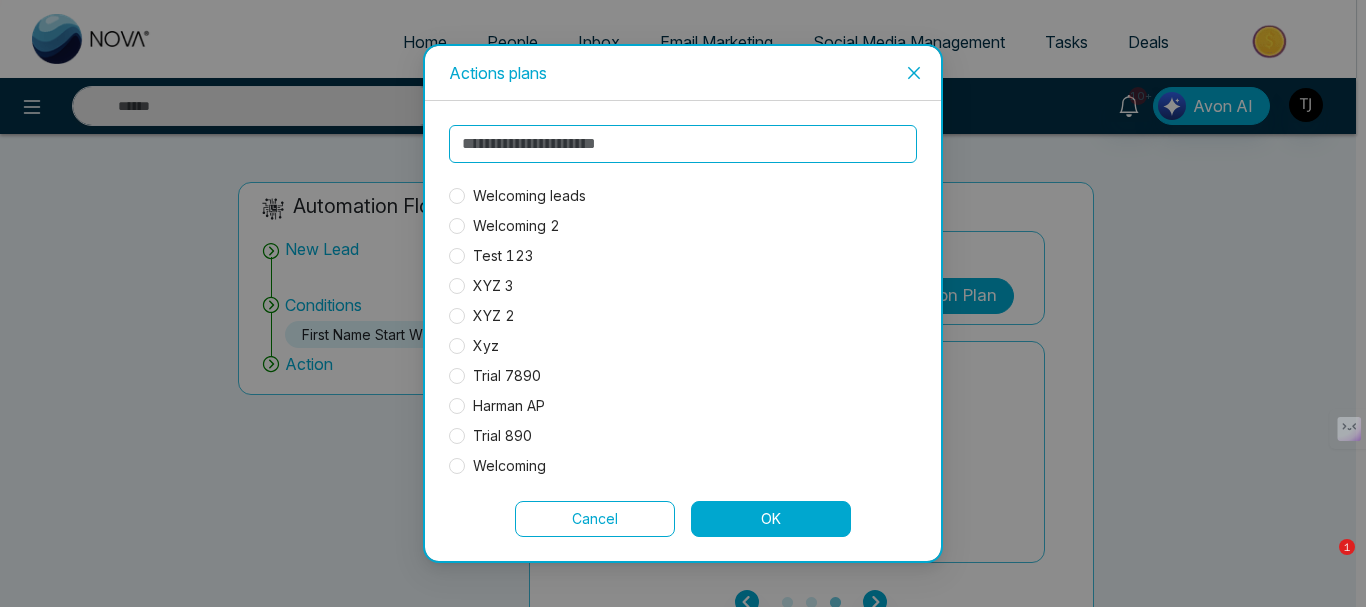 click on "XYZ 3" at bounding box center (493, 286) 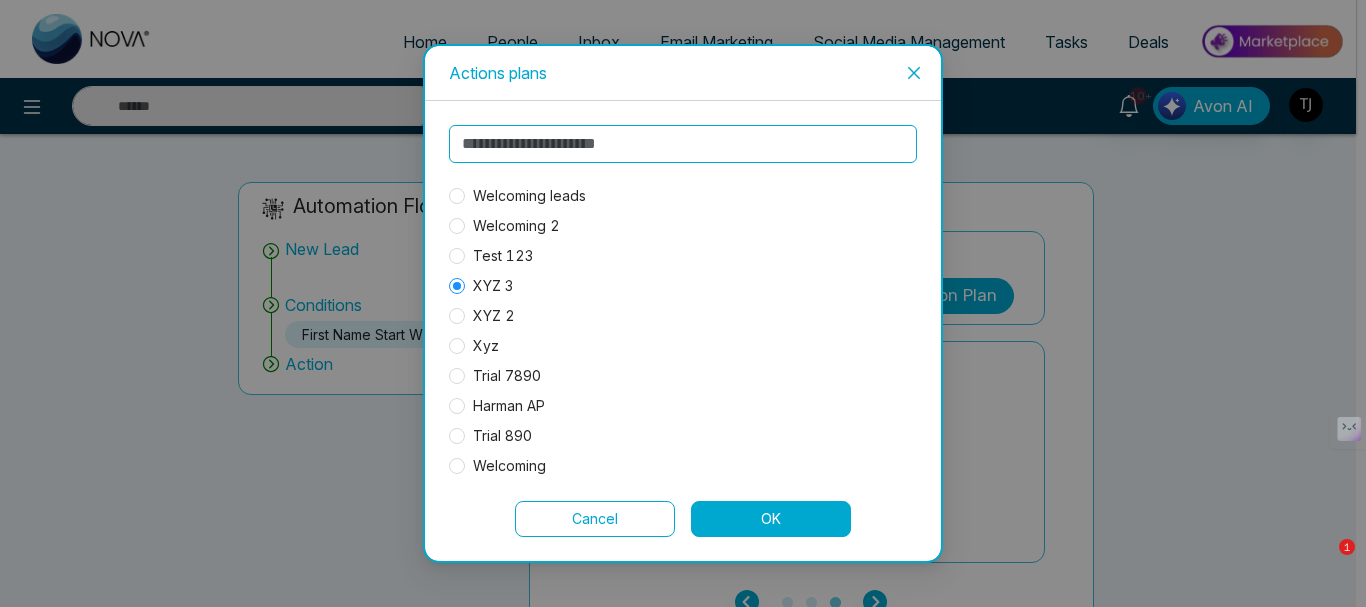 click on "OK" at bounding box center [771, 519] 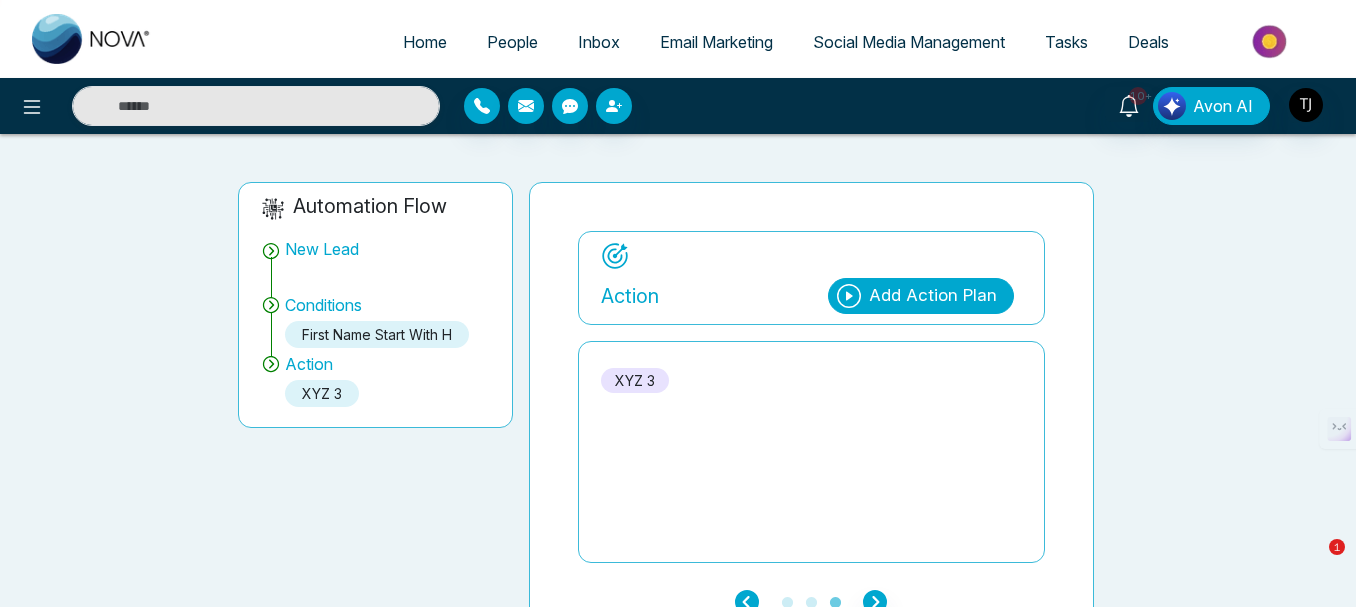click 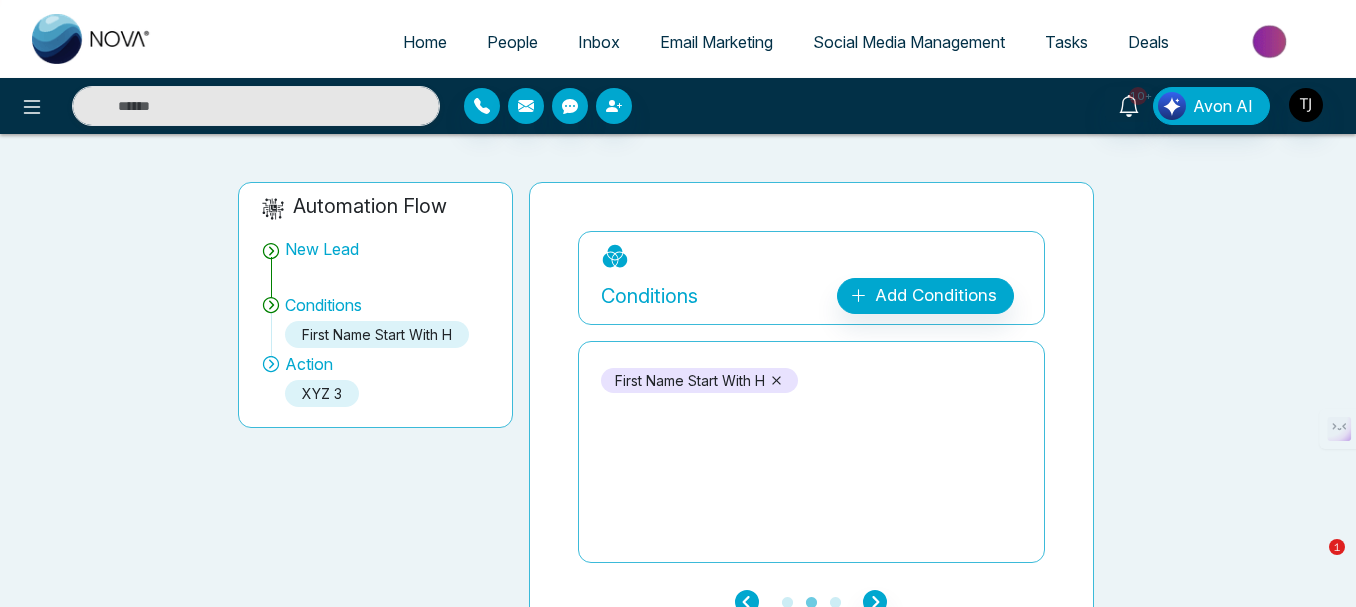 click 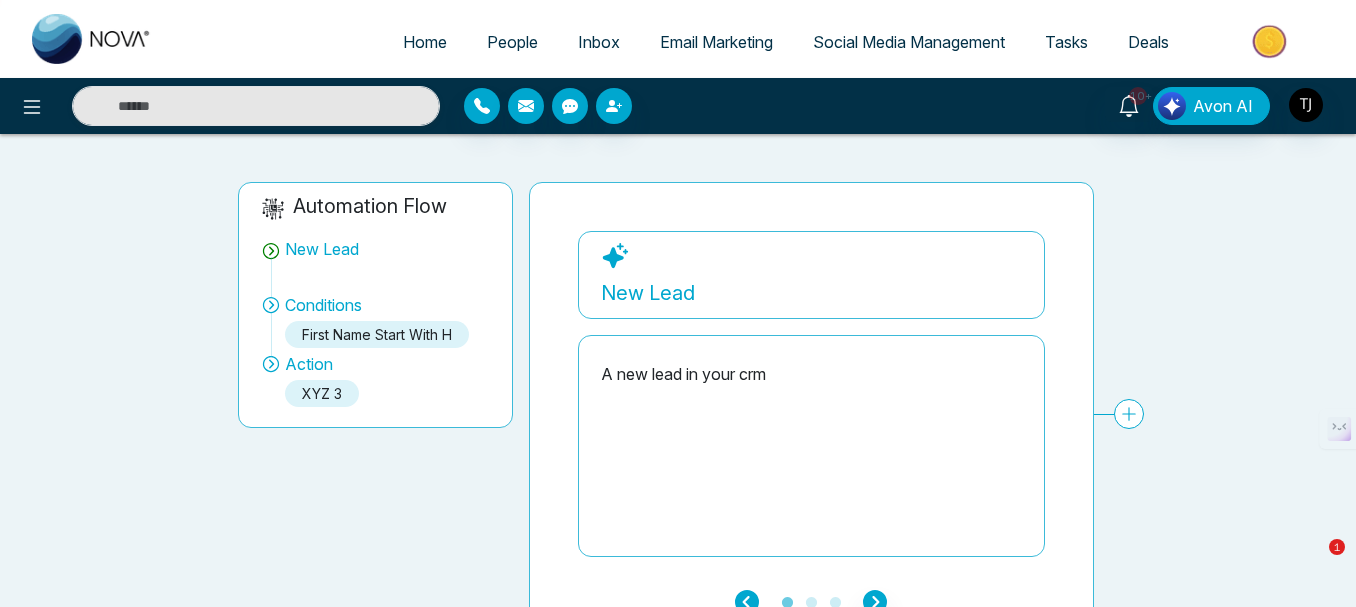 click 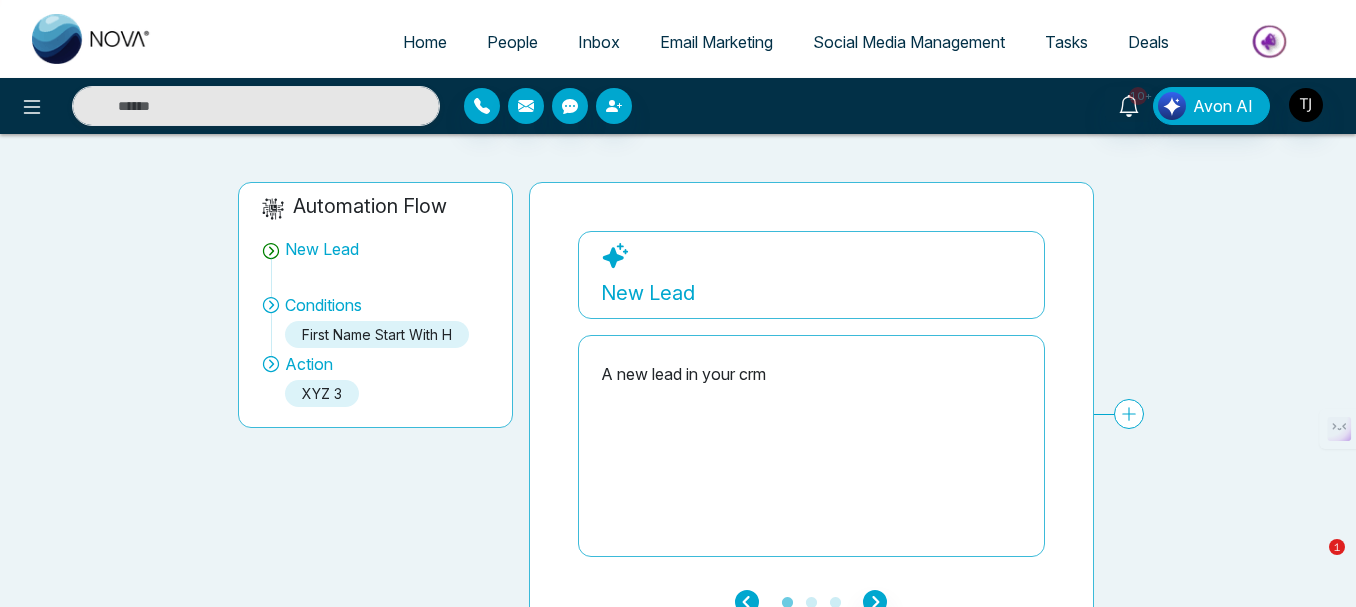 click 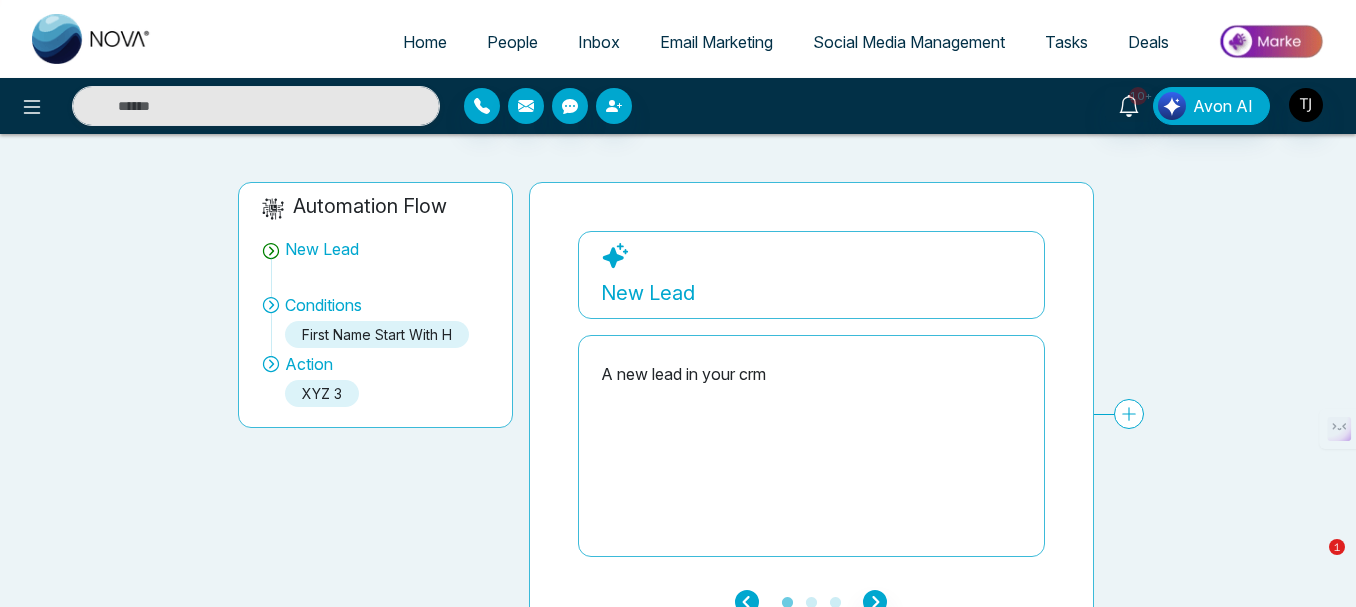 click 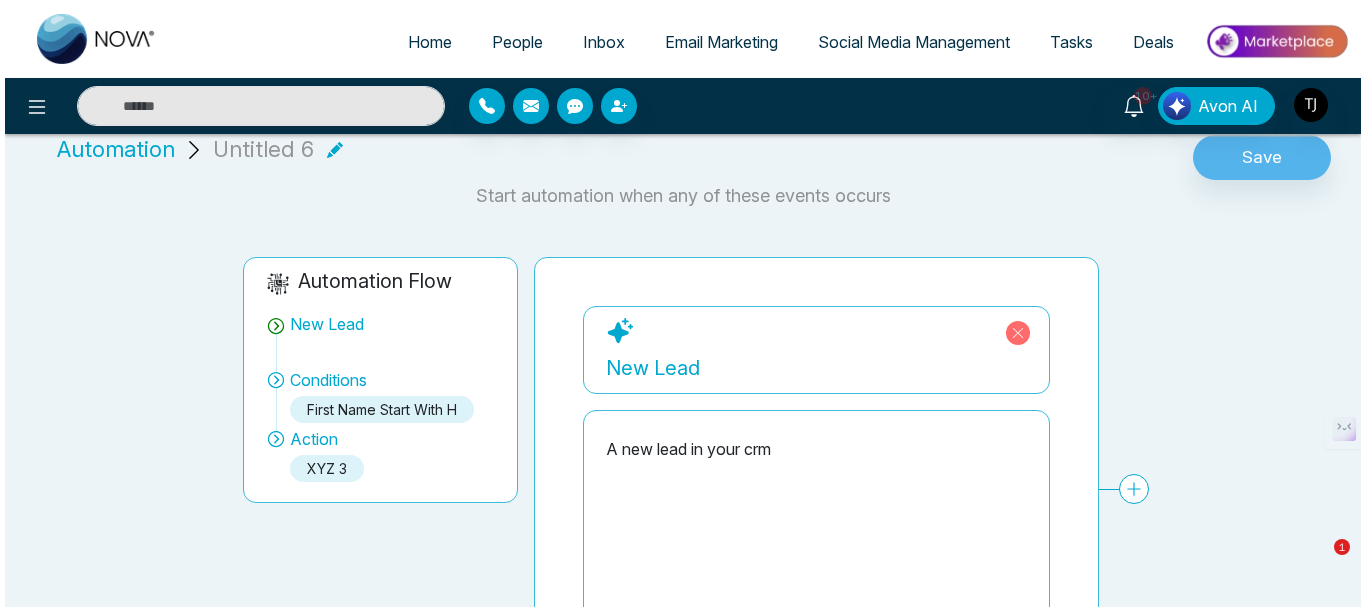 scroll, scrollTop: 0, scrollLeft: 0, axis: both 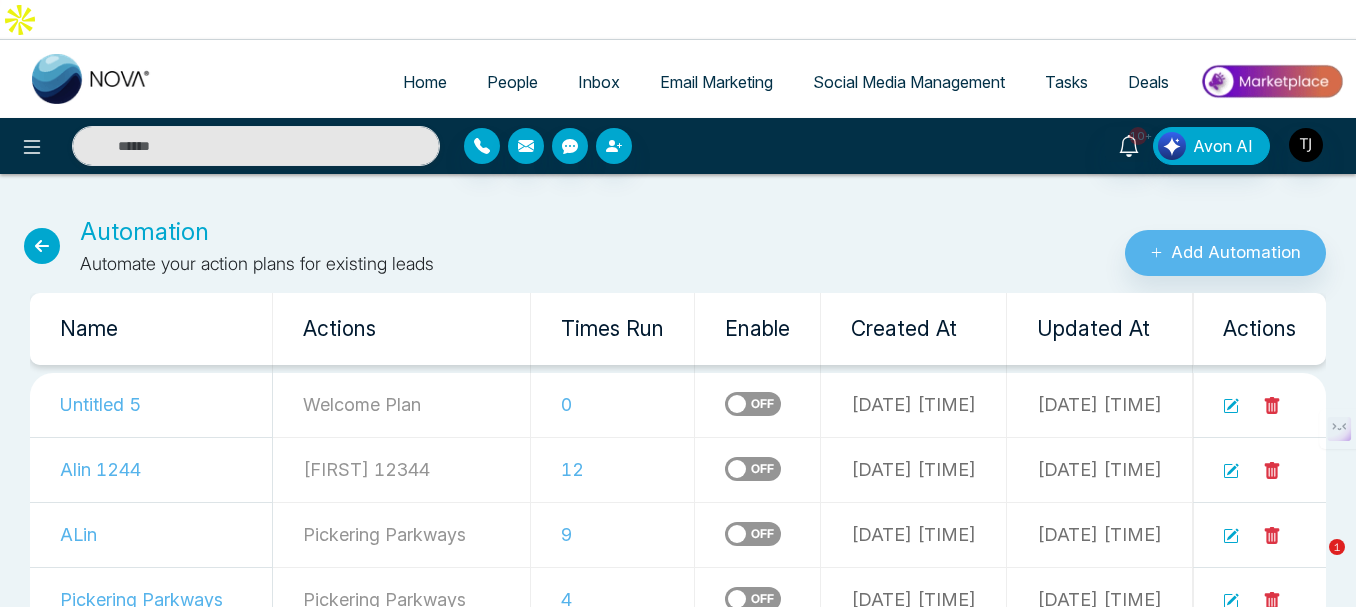 click at bounding box center (42, 246) 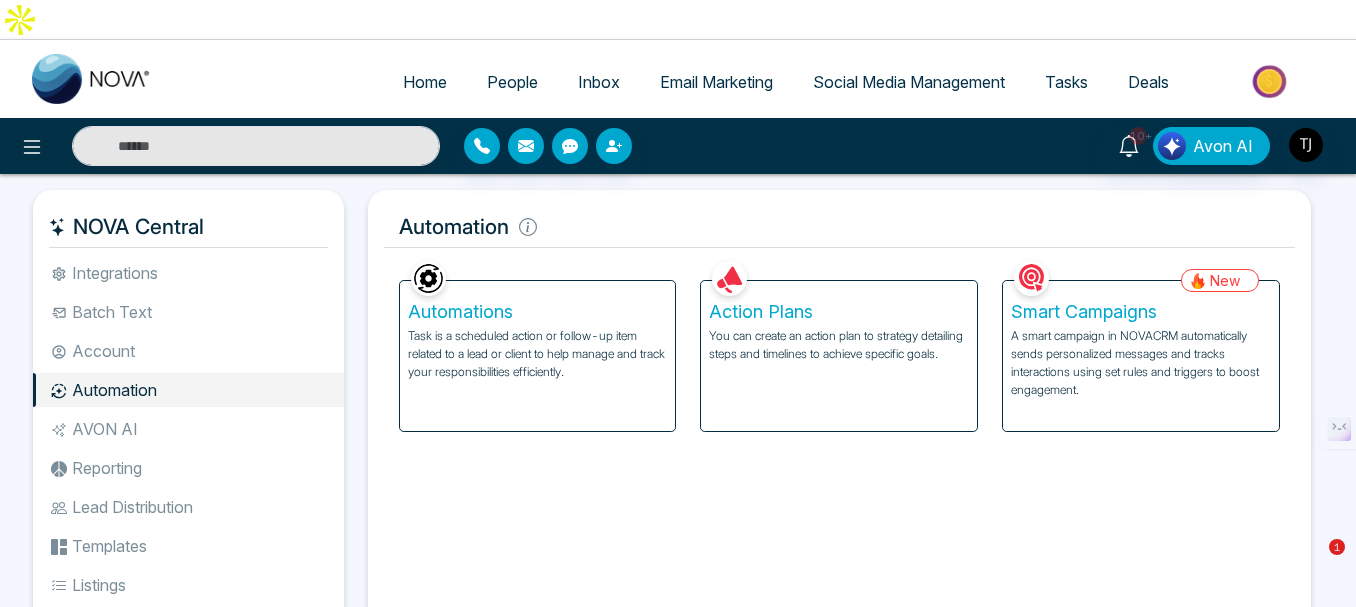 click on "Smart Campaigns" at bounding box center [1141, 312] 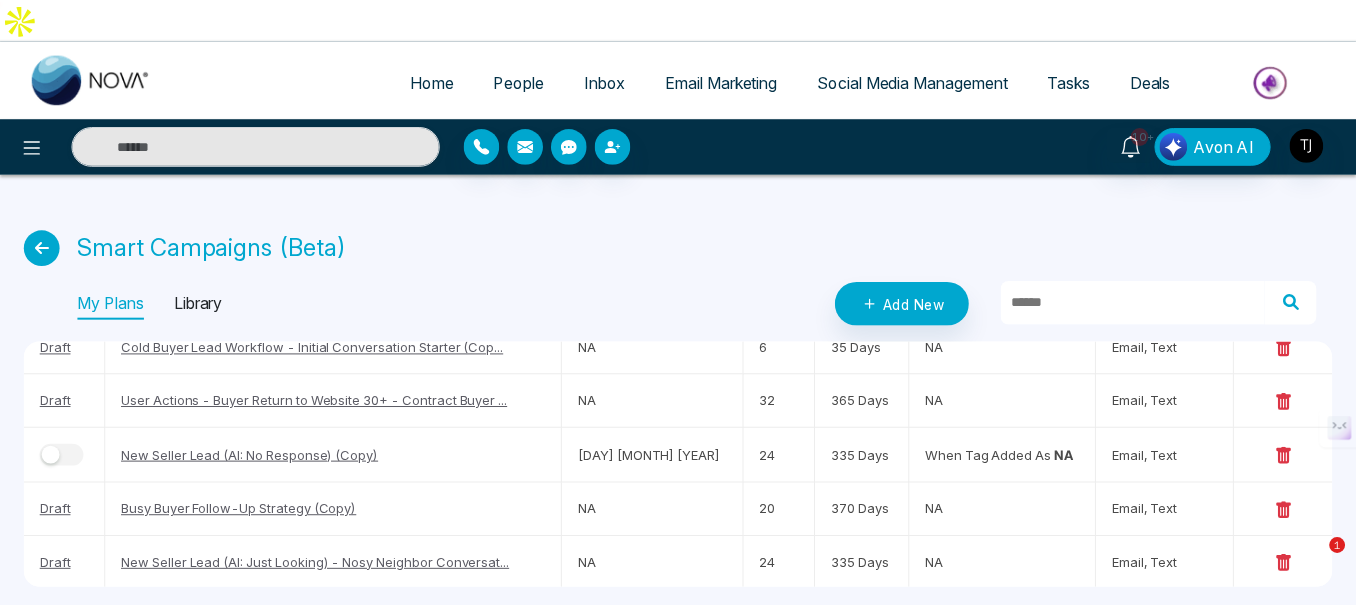 scroll, scrollTop: 200, scrollLeft: 0, axis: vertical 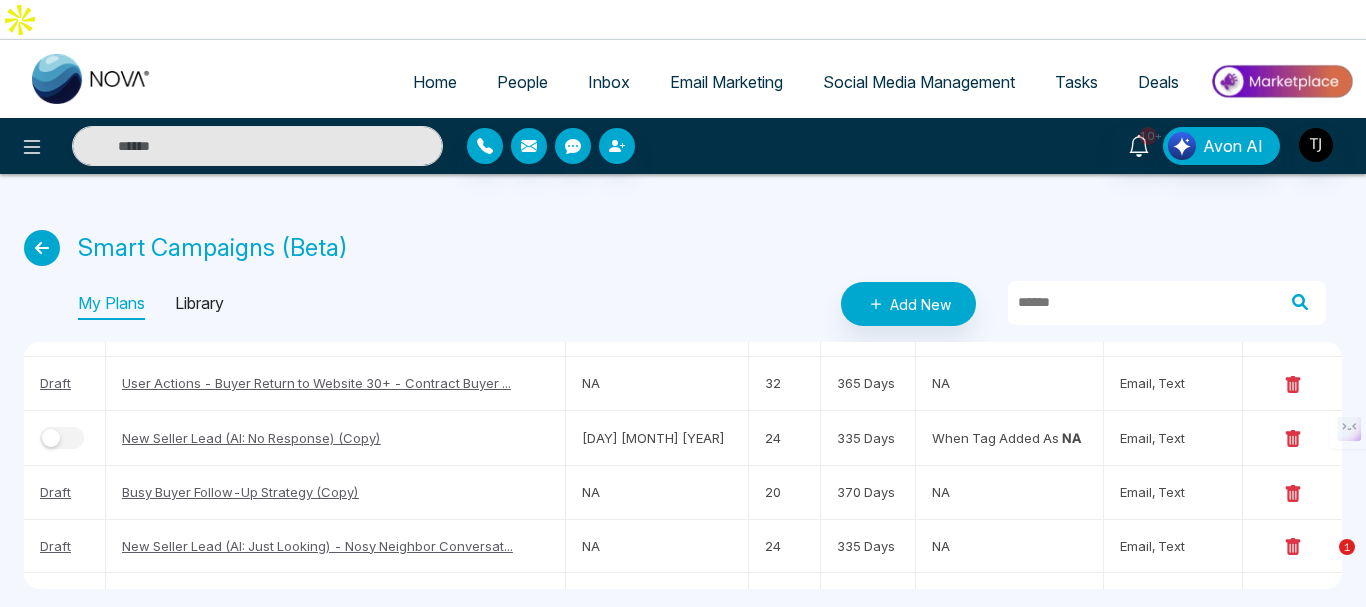 click at bounding box center (42, 248) 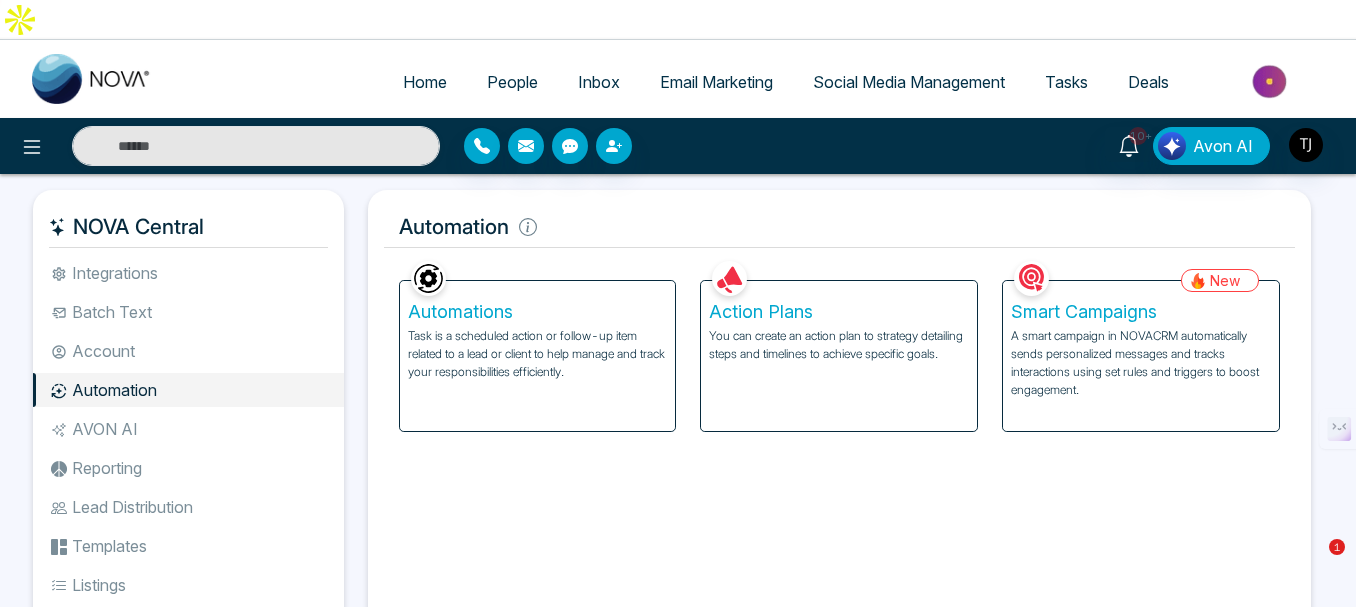 click on "AVON AI" at bounding box center (188, 429) 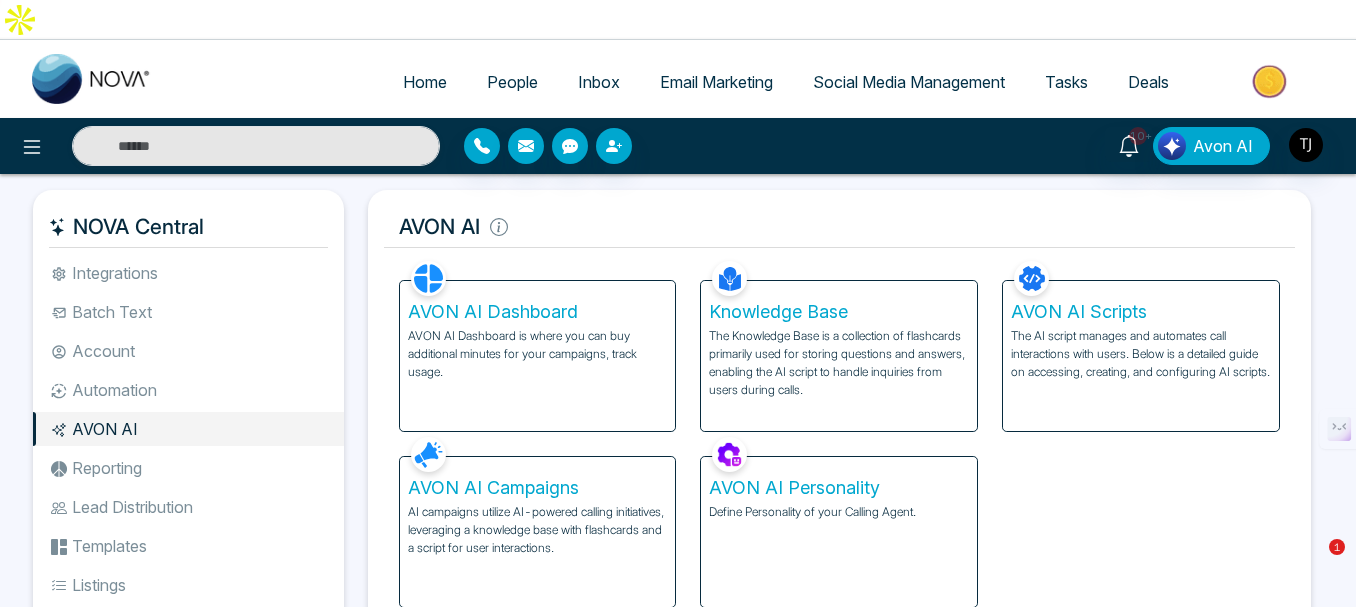 click on "Reporting" at bounding box center [188, 468] 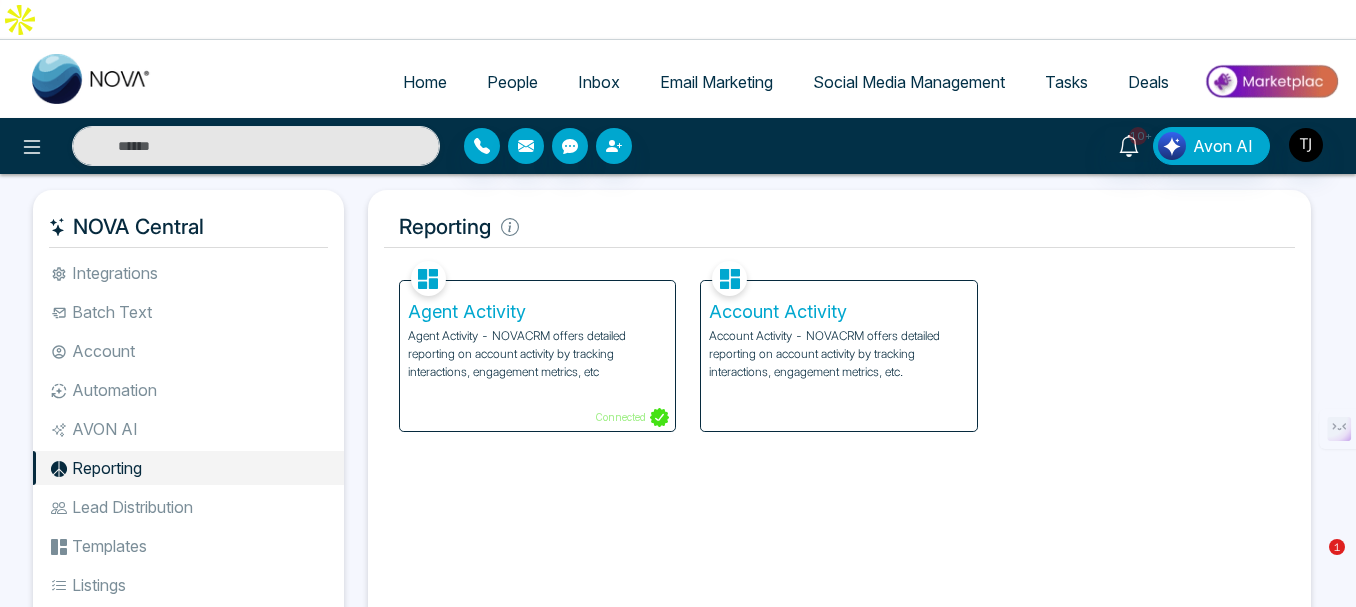 click on "Agent Activity" at bounding box center [538, 312] 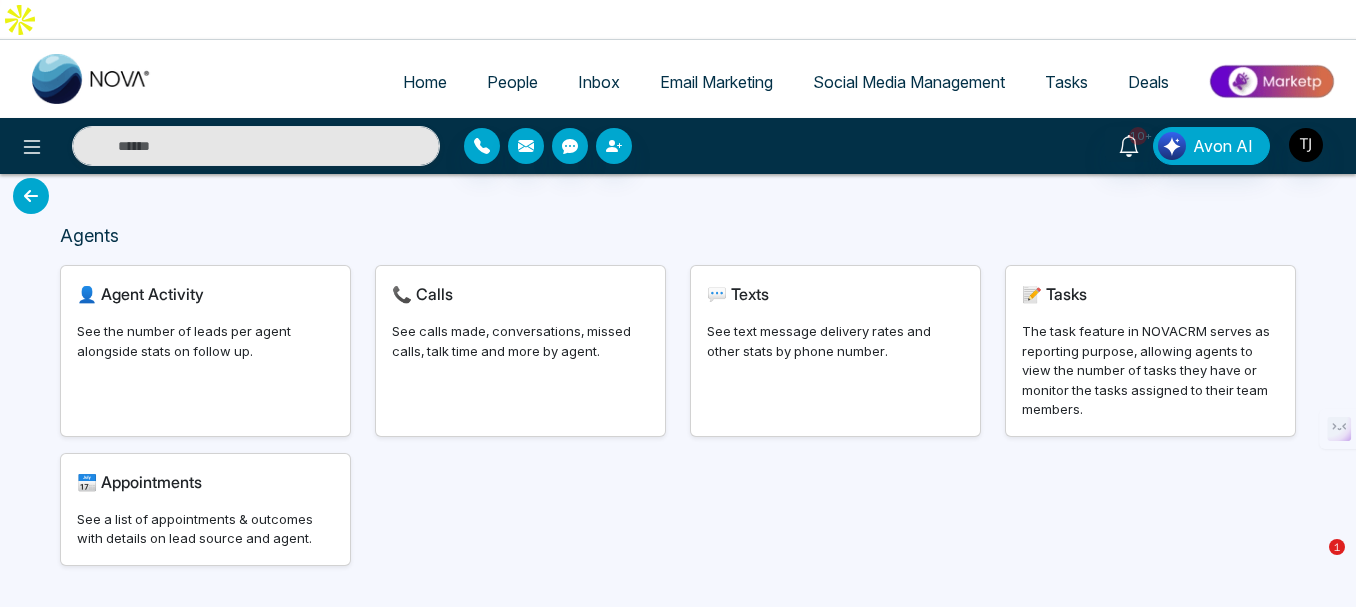 click on "👤 Agent Activity" at bounding box center [140, 294] 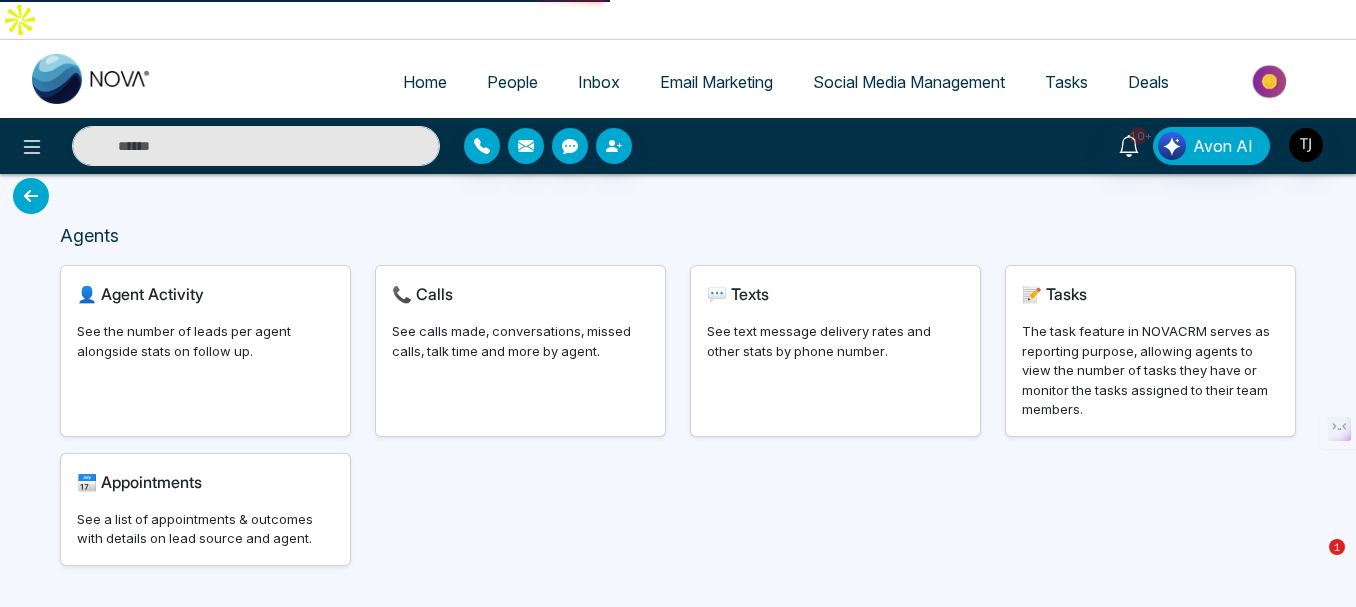 select on "***" 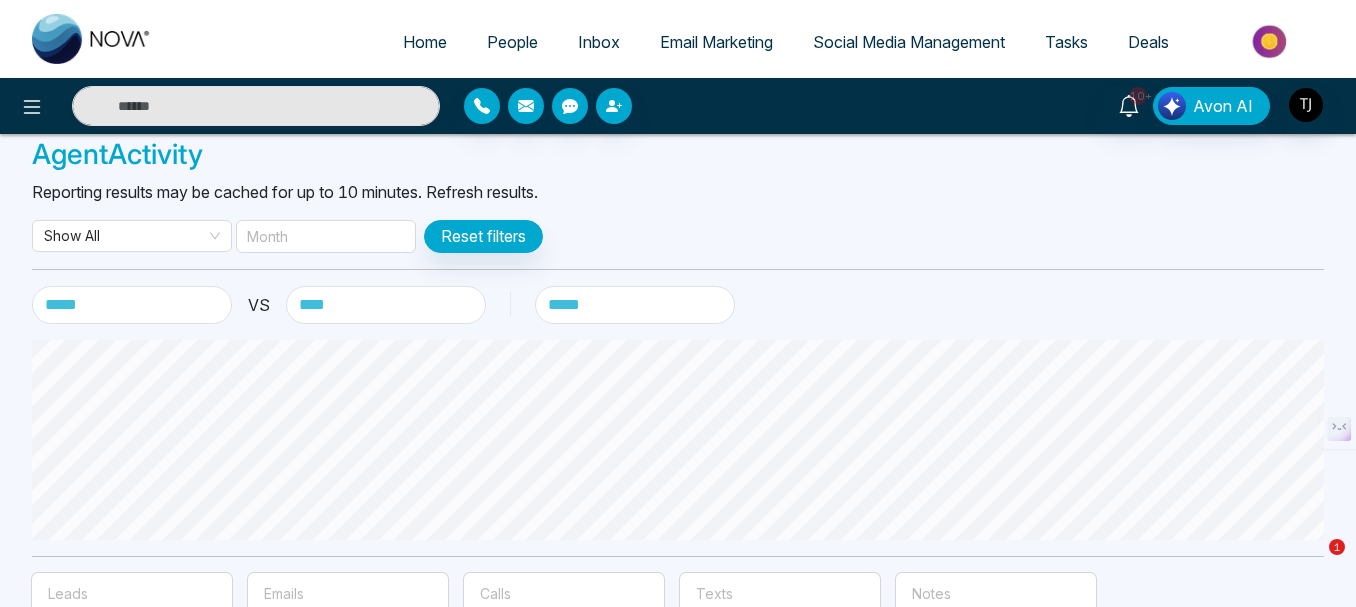 scroll, scrollTop: 0, scrollLeft: 0, axis: both 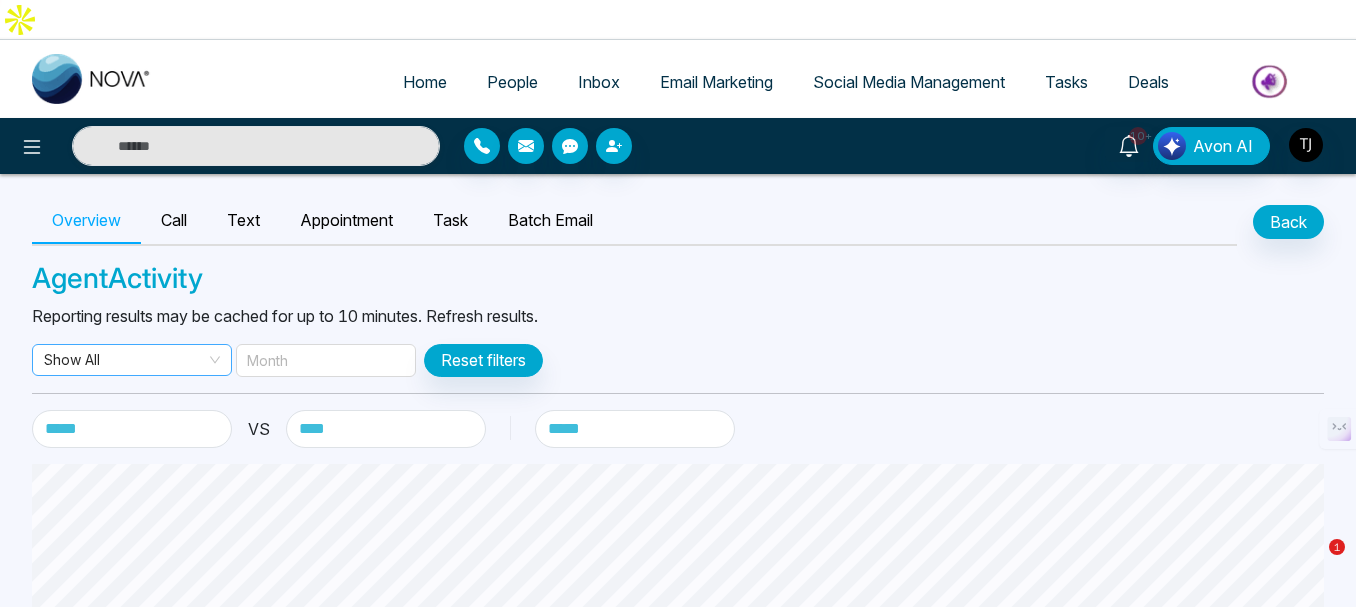 click on "Show All" at bounding box center [132, 360] 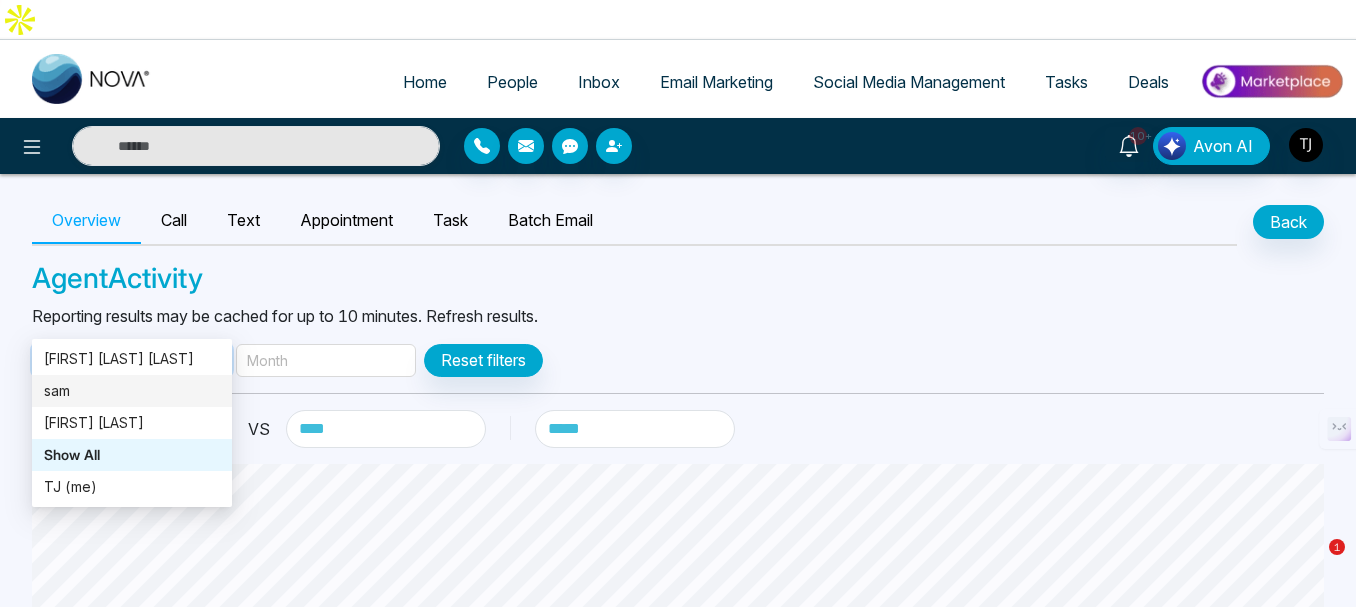 click on "**********" at bounding box center [678, 777] 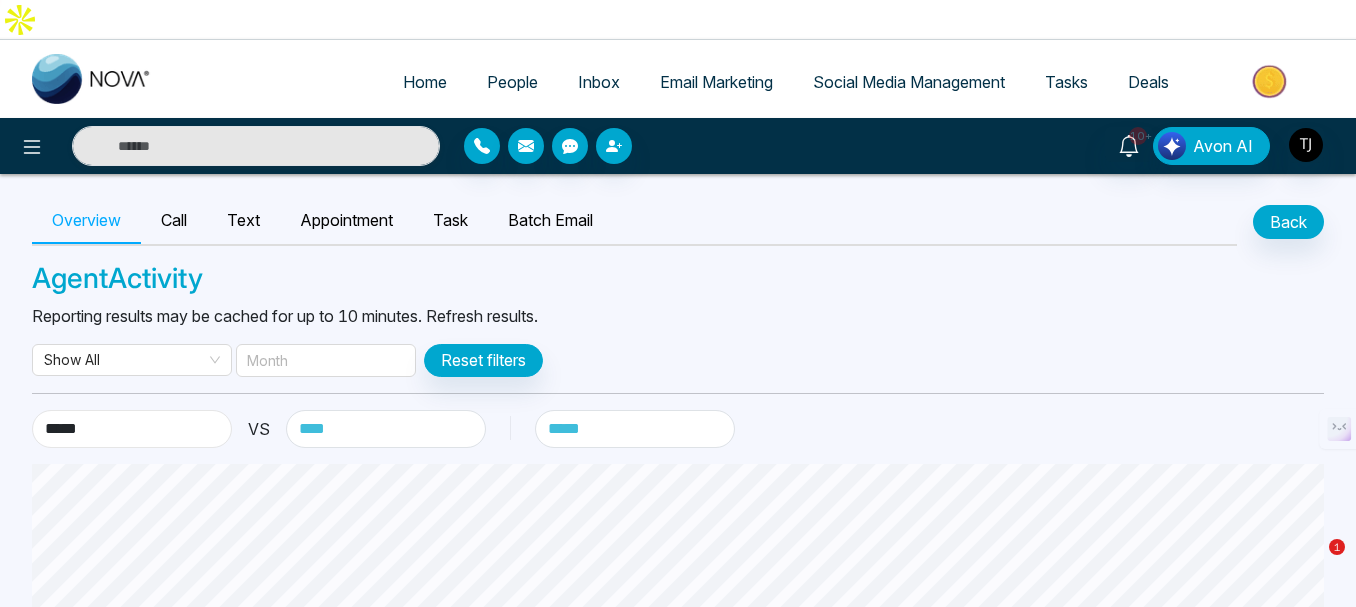 click on "**********" at bounding box center (132, 429) 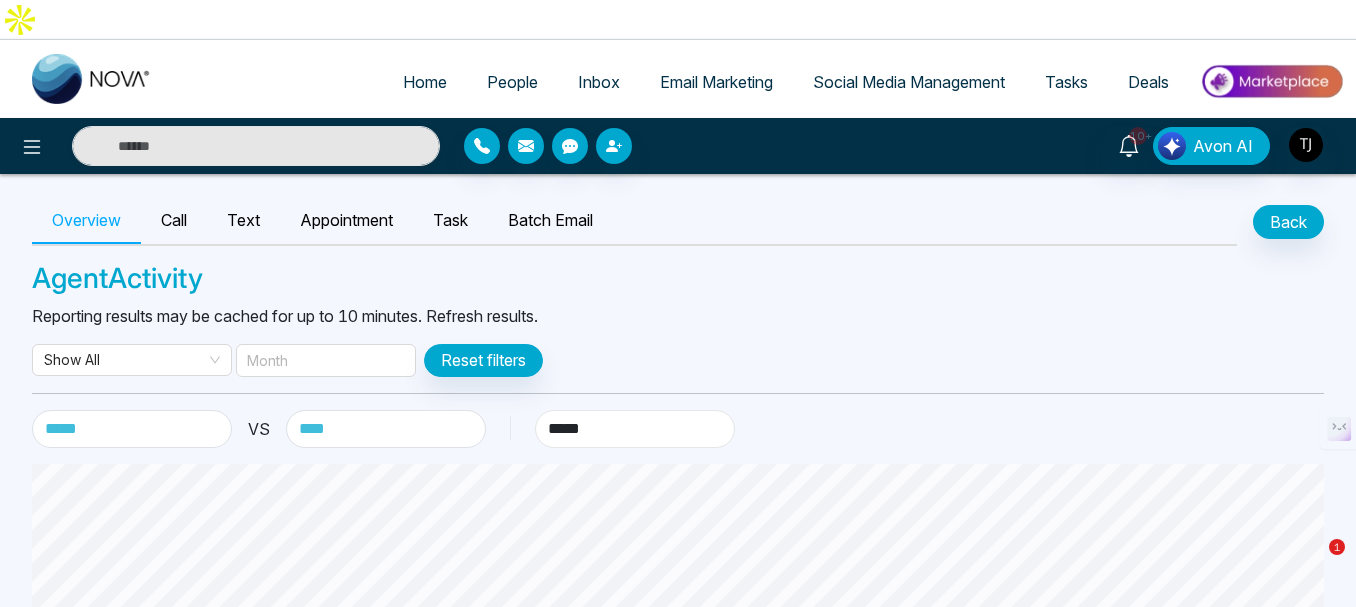 click on "******* ****** ***** ******" at bounding box center [635, 429] 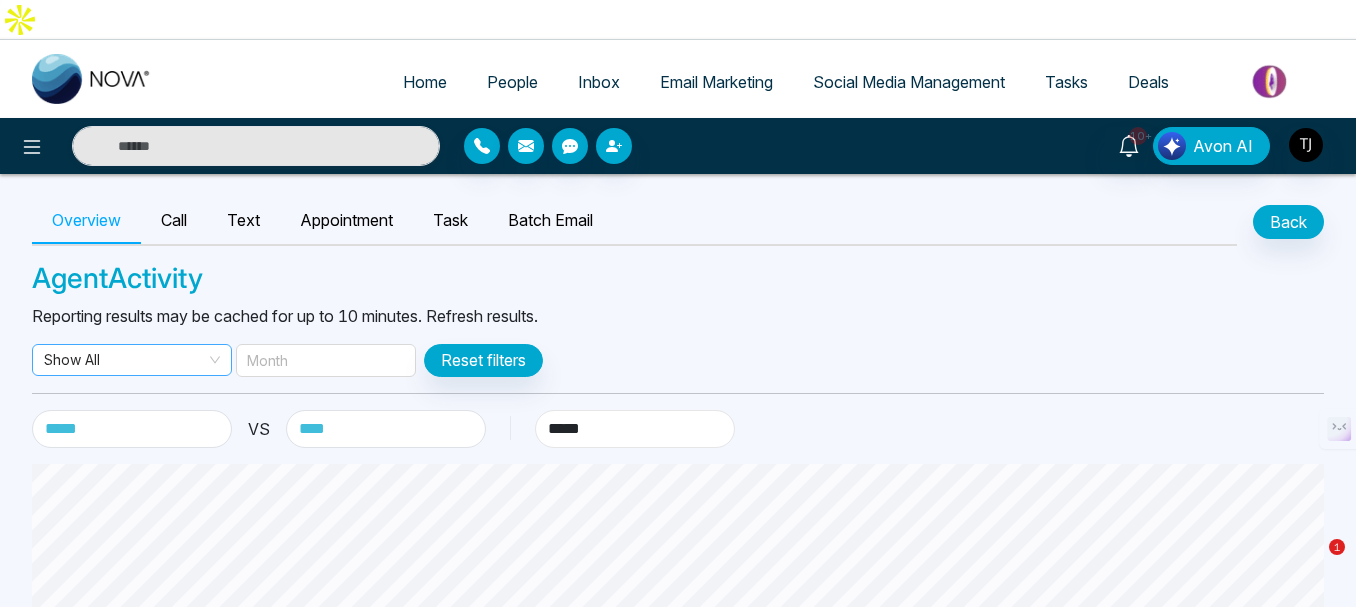 click on "Show All" at bounding box center (132, 360) 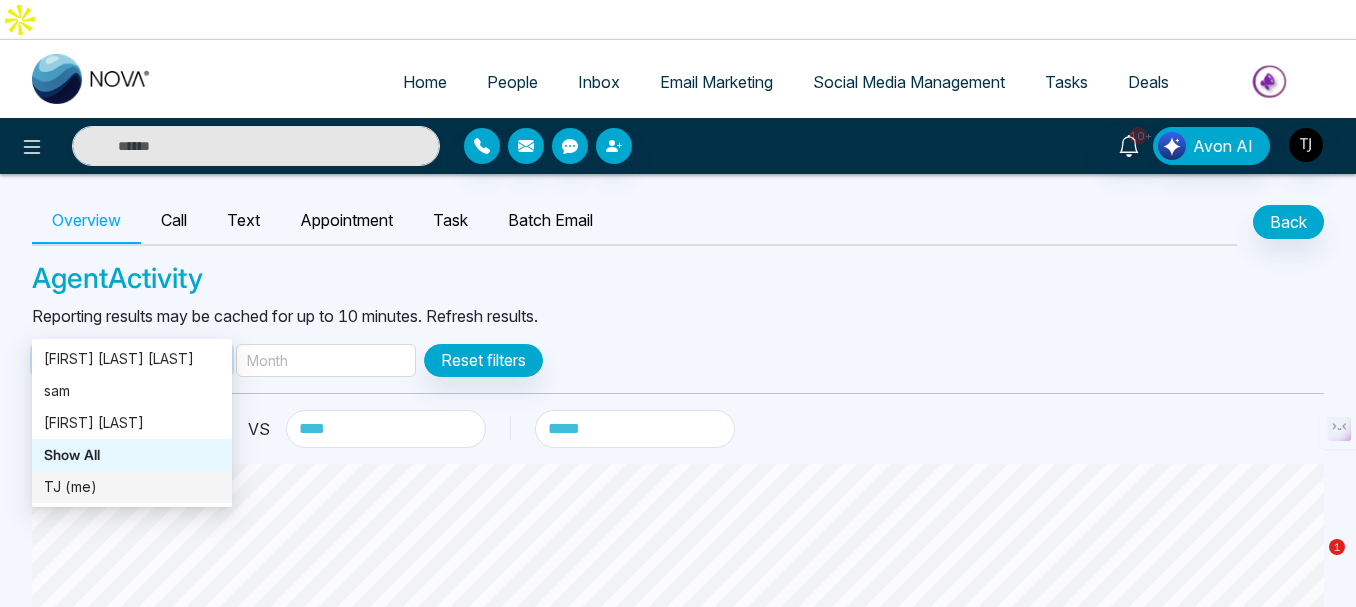 click on "TJ (me)" at bounding box center (132, 487) 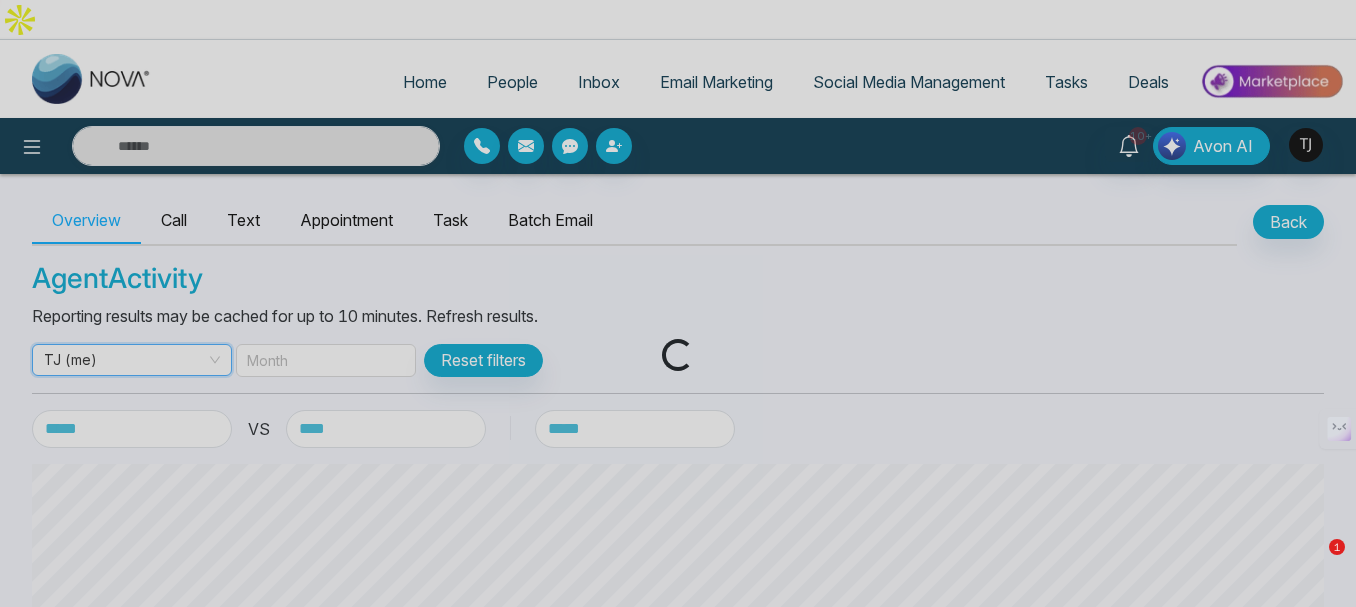 click on "Loading..." at bounding box center [678, 303] 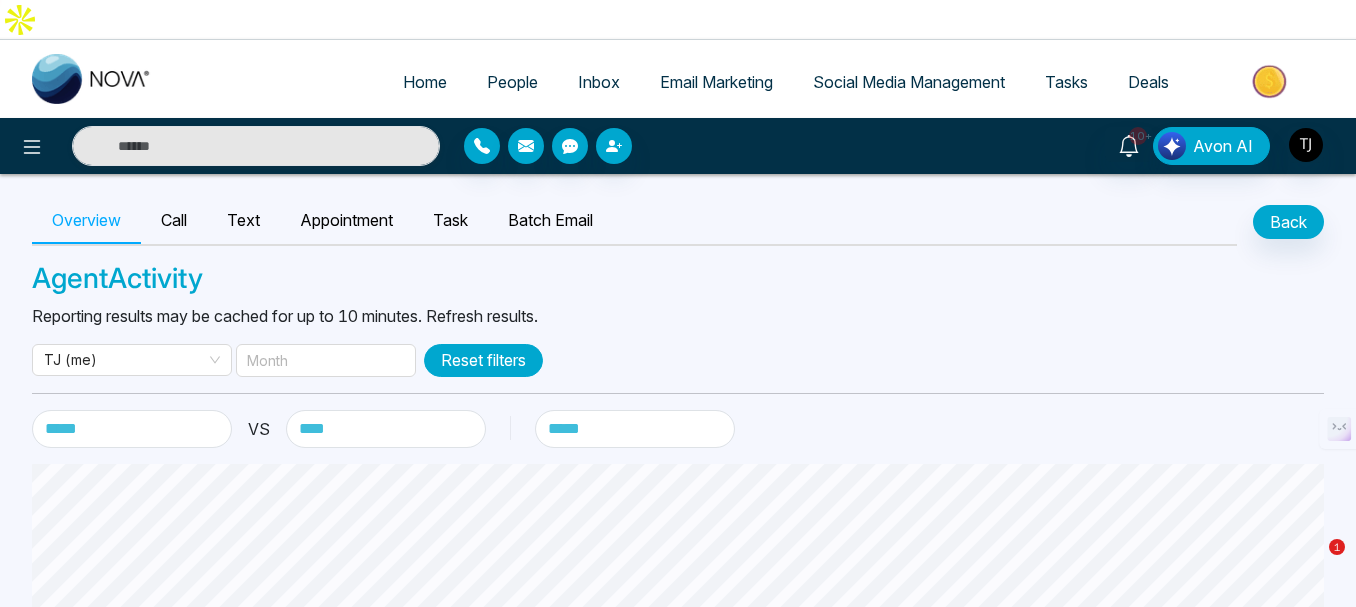click on "Reset filters" at bounding box center (483, 360) 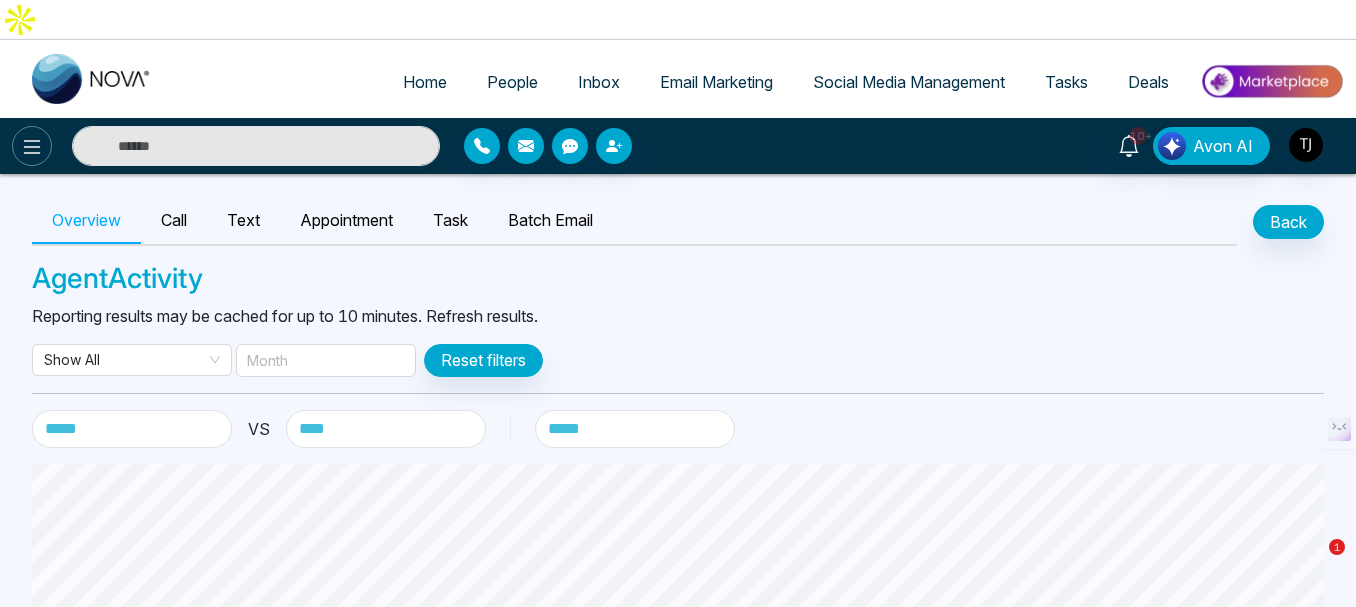 click 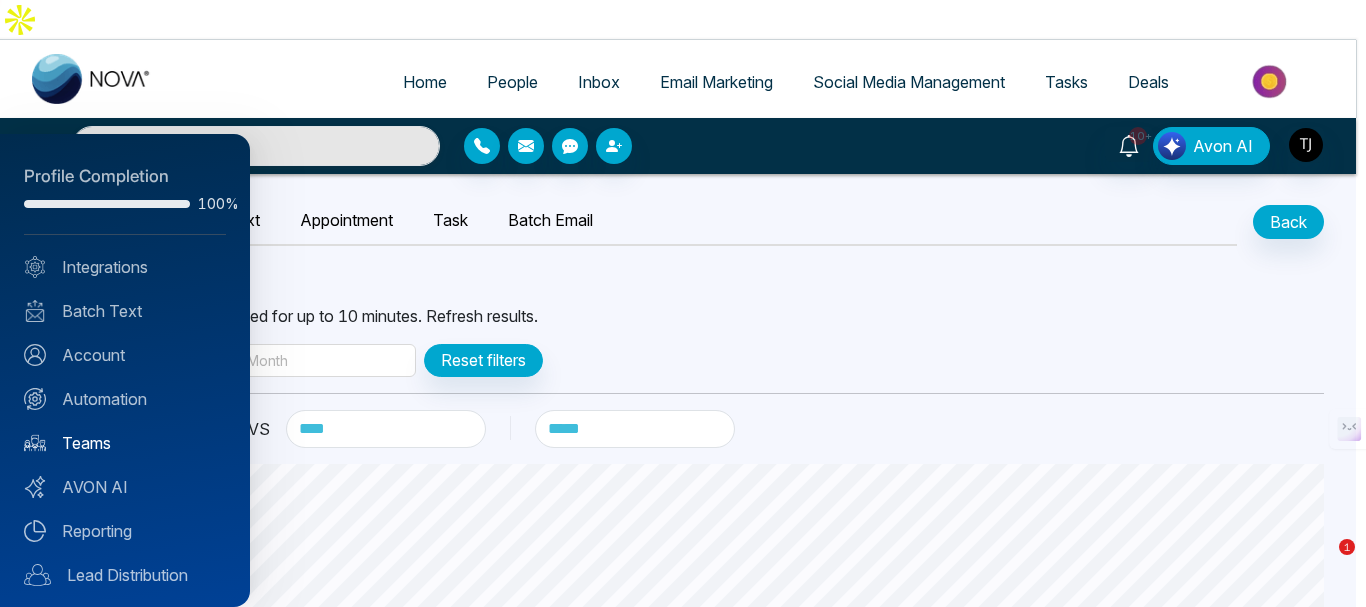 click on "Teams" at bounding box center (125, 443) 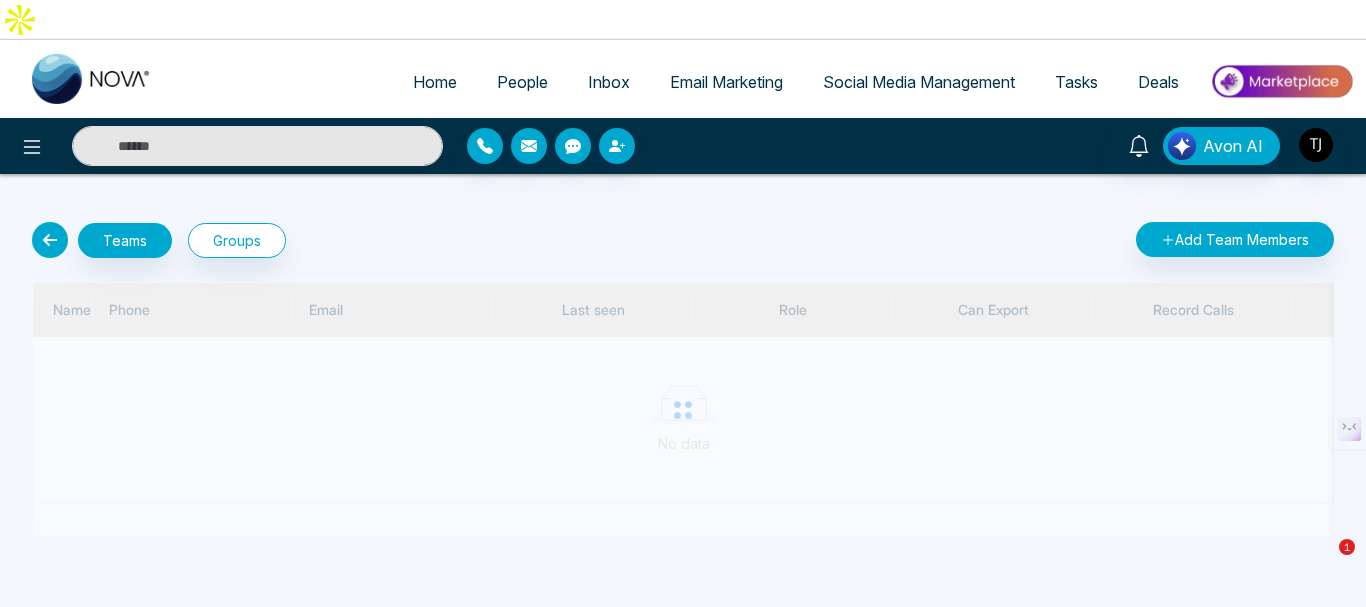 click at bounding box center (50, 240) 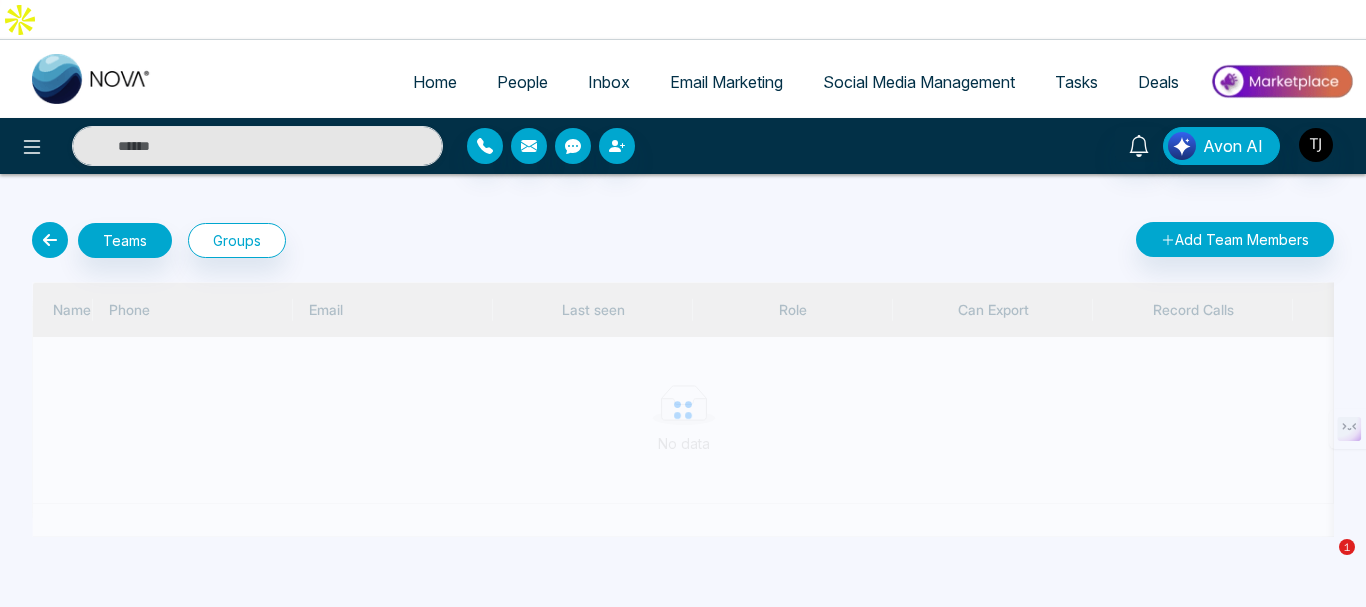 select on "***" 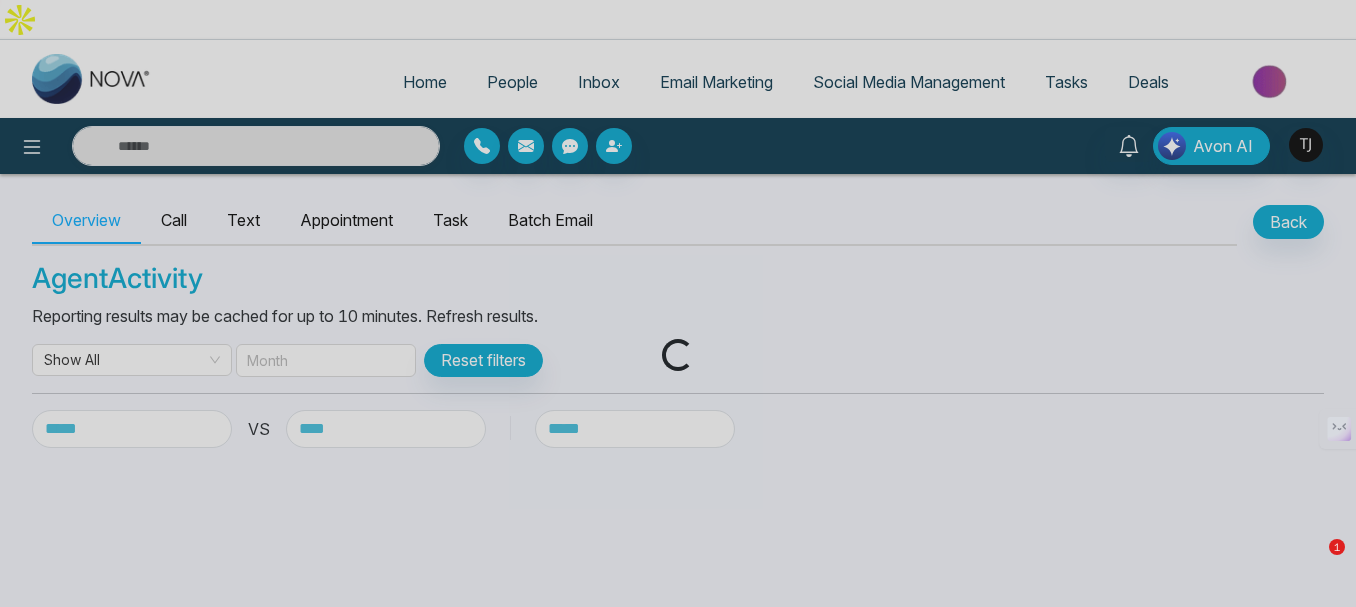 click on "Loading..." at bounding box center [678, 303] 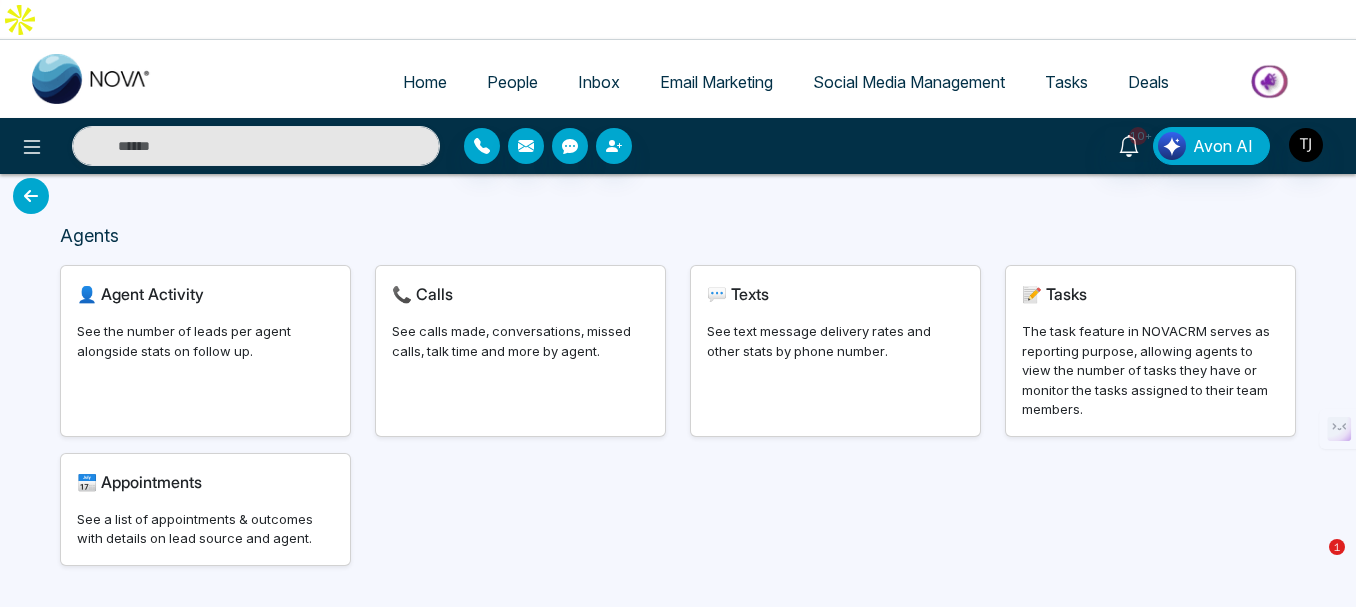 click at bounding box center [31, 196] 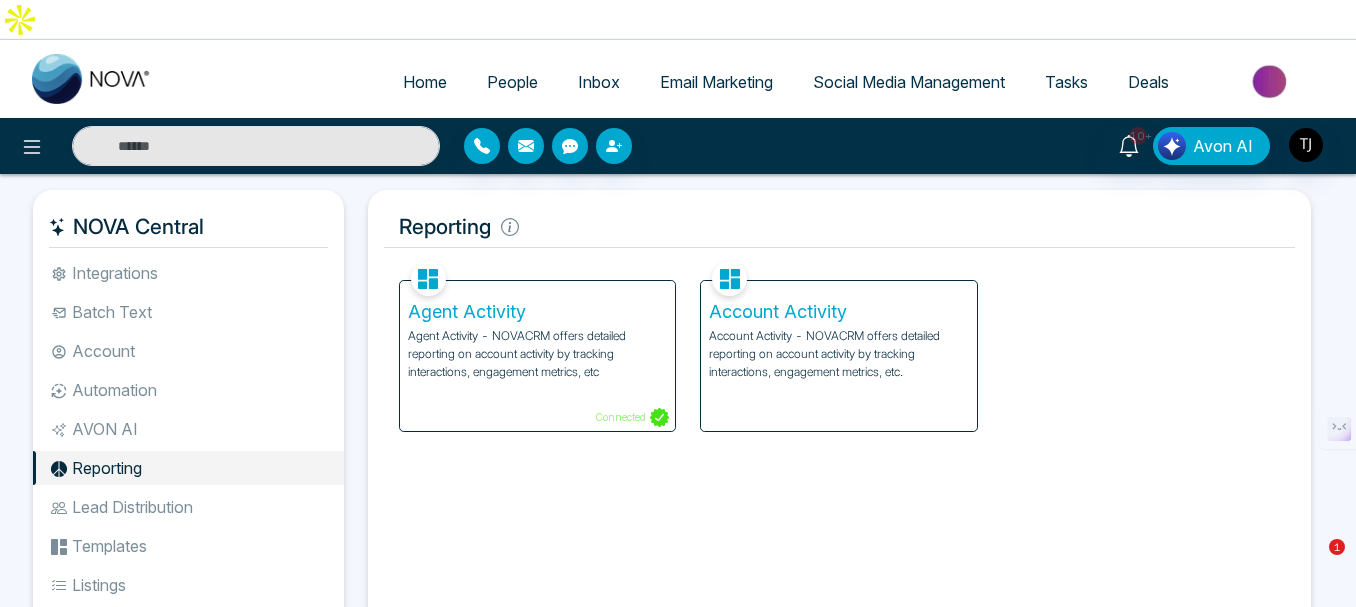 click on "Account Activity" at bounding box center [839, 312] 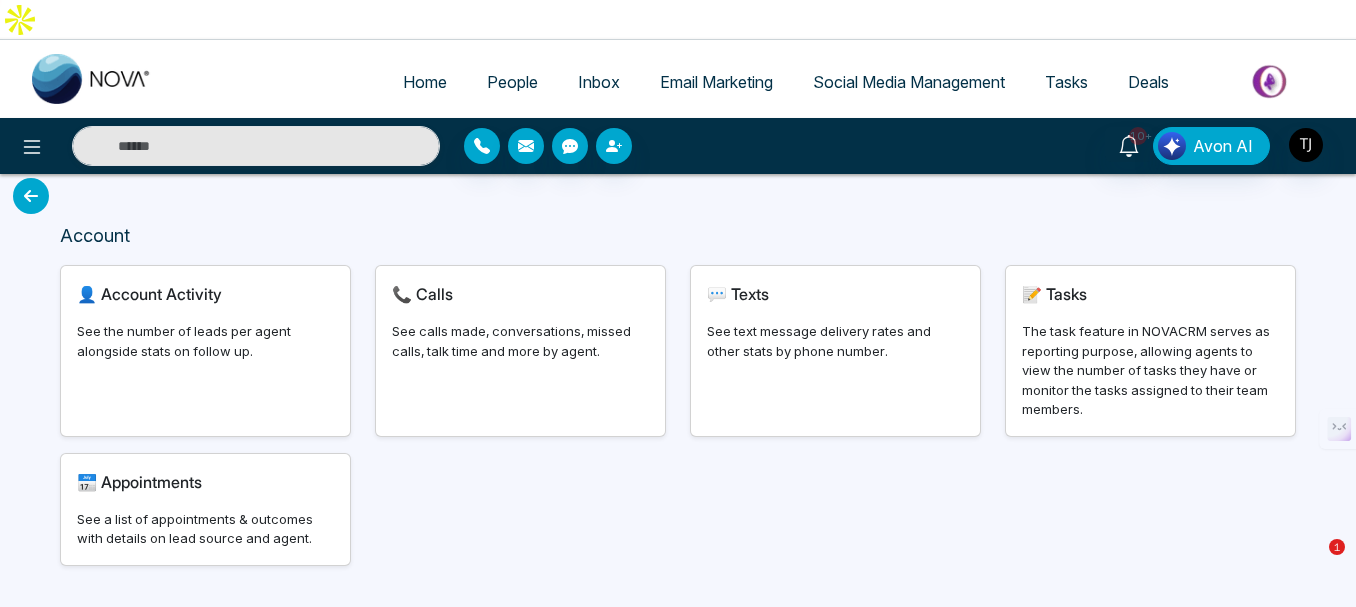 click at bounding box center (31, 196) 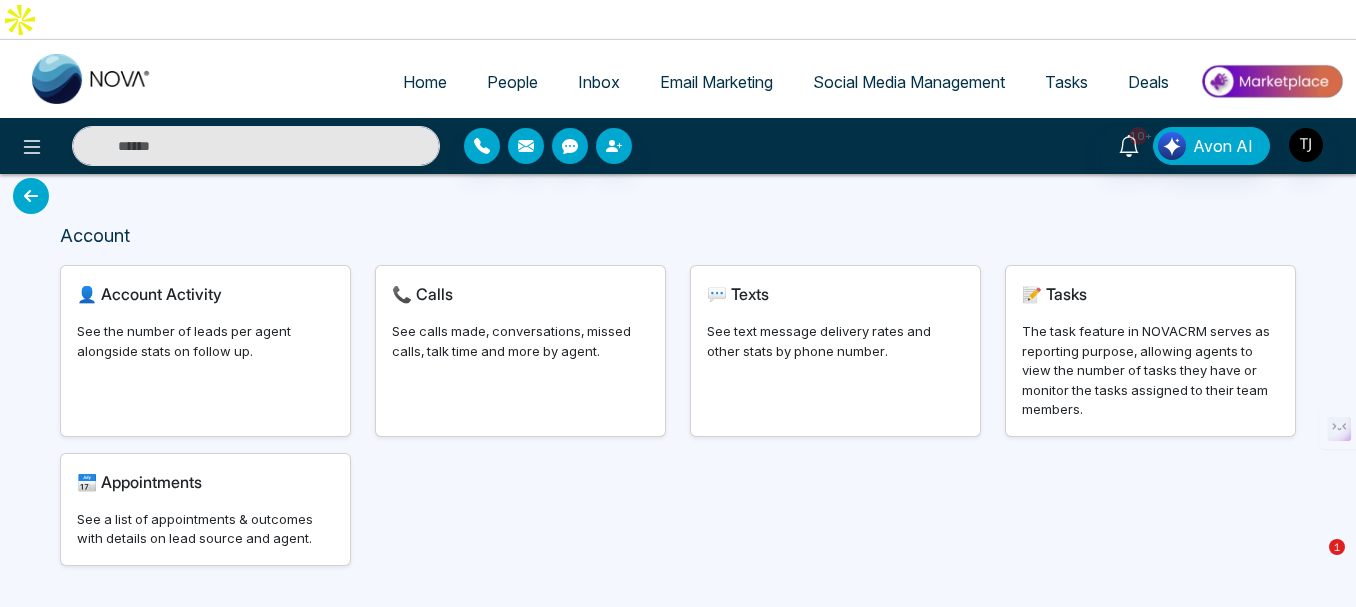 click at bounding box center [31, 196] 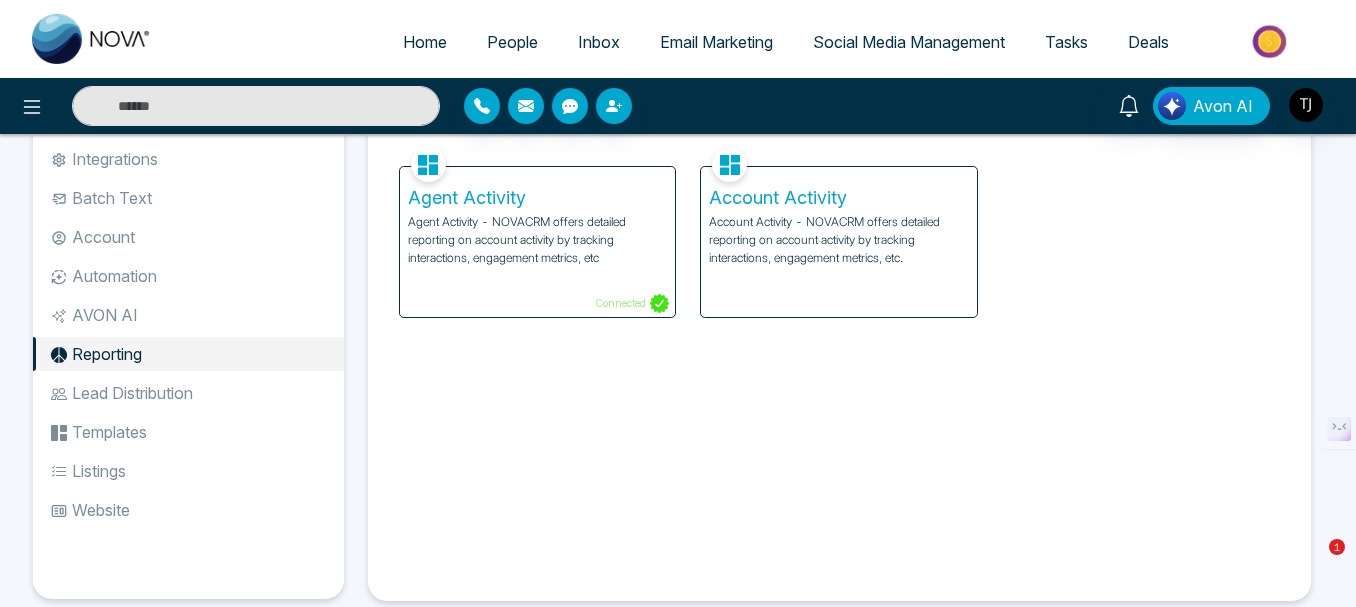 scroll, scrollTop: 116, scrollLeft: 0, axis: vertical 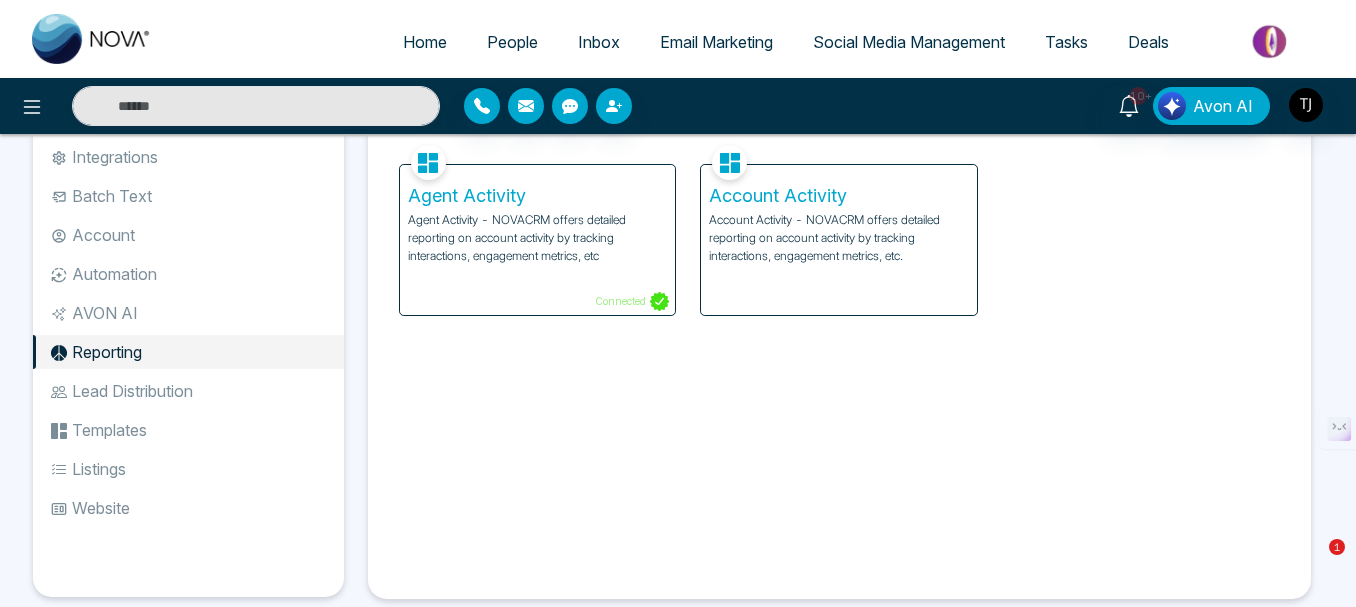 click on "Lead Distribution" at bounding box center (188, 391) 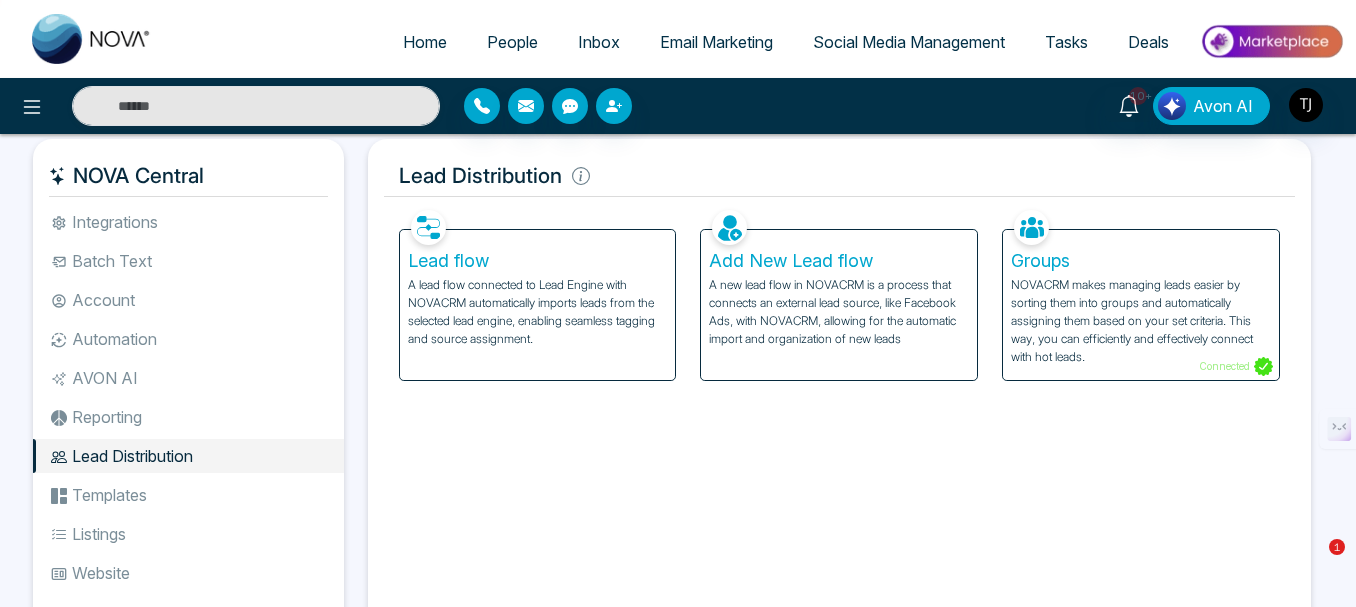 scroll, scrollTop: 16, scrollLeft: 0, axis: vertical 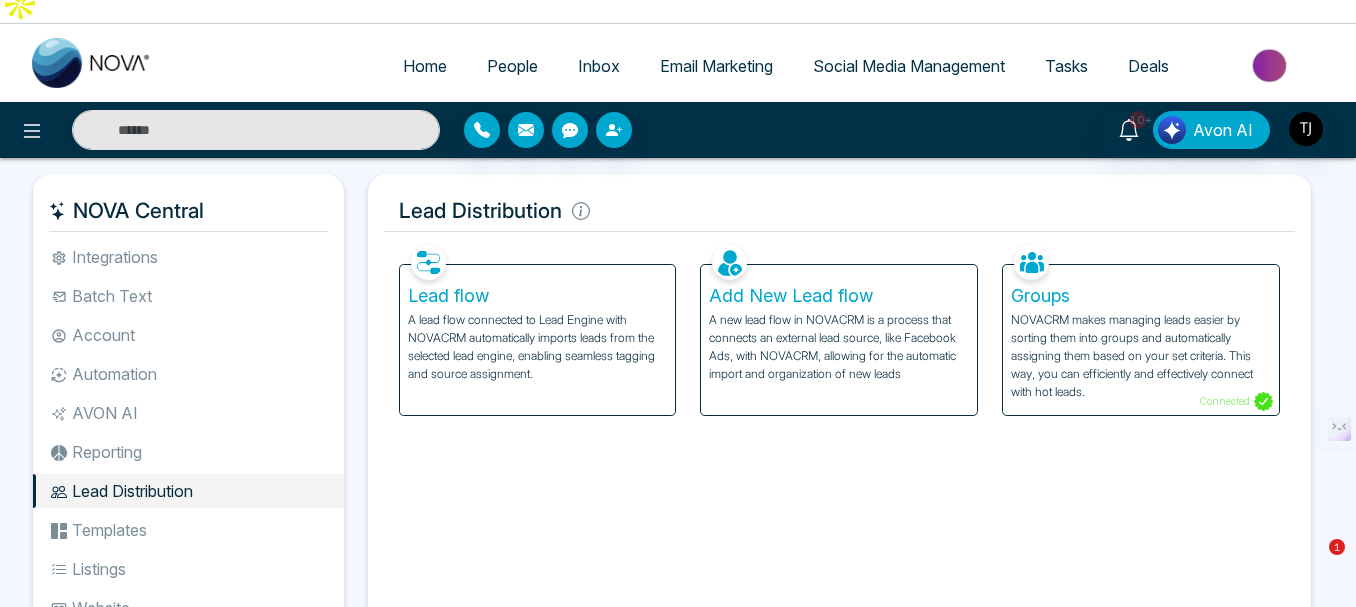 click on "Lead flow" at bounding box center (538, 296) 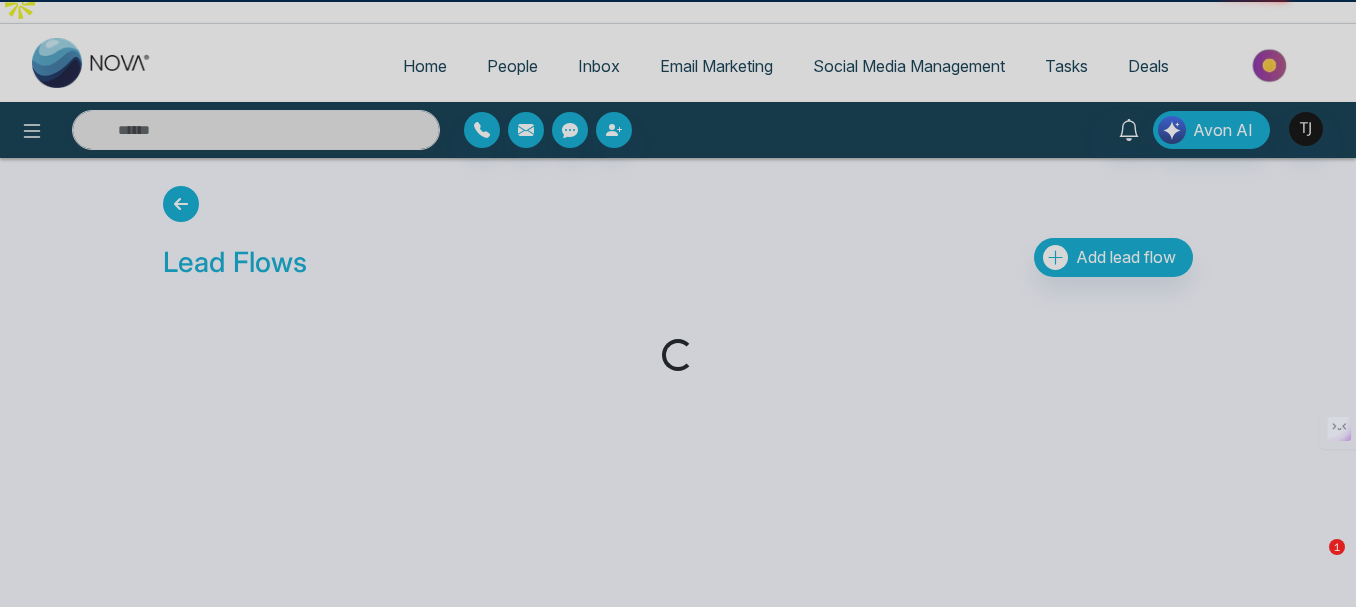 scroll, scrollTop: 0, scrollLeft: 0, axis: both 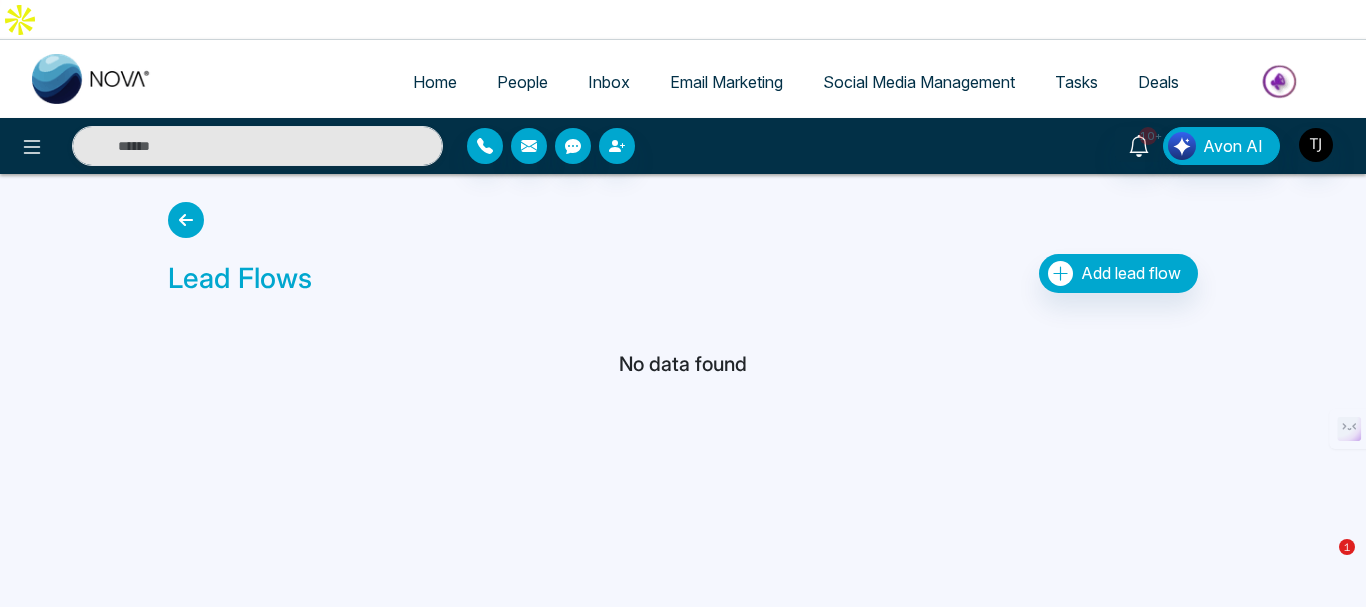 click at bounding box center [186, 220] 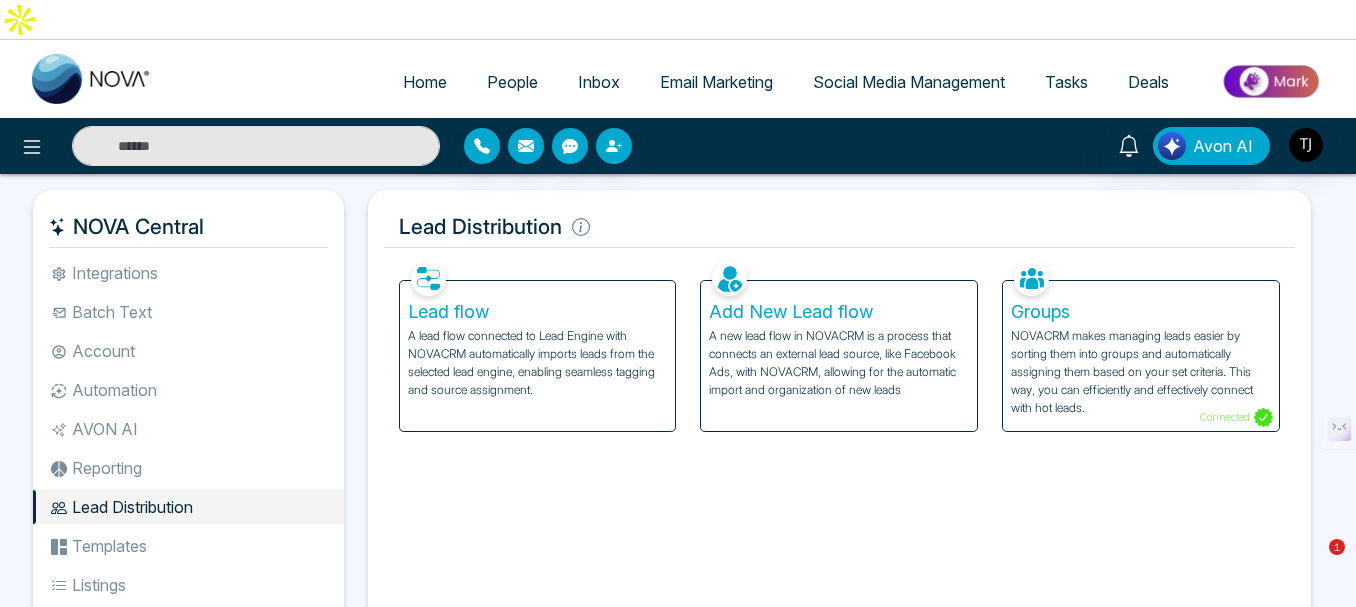 click on "Add New Lead flow" at bounding box center [839, 312] 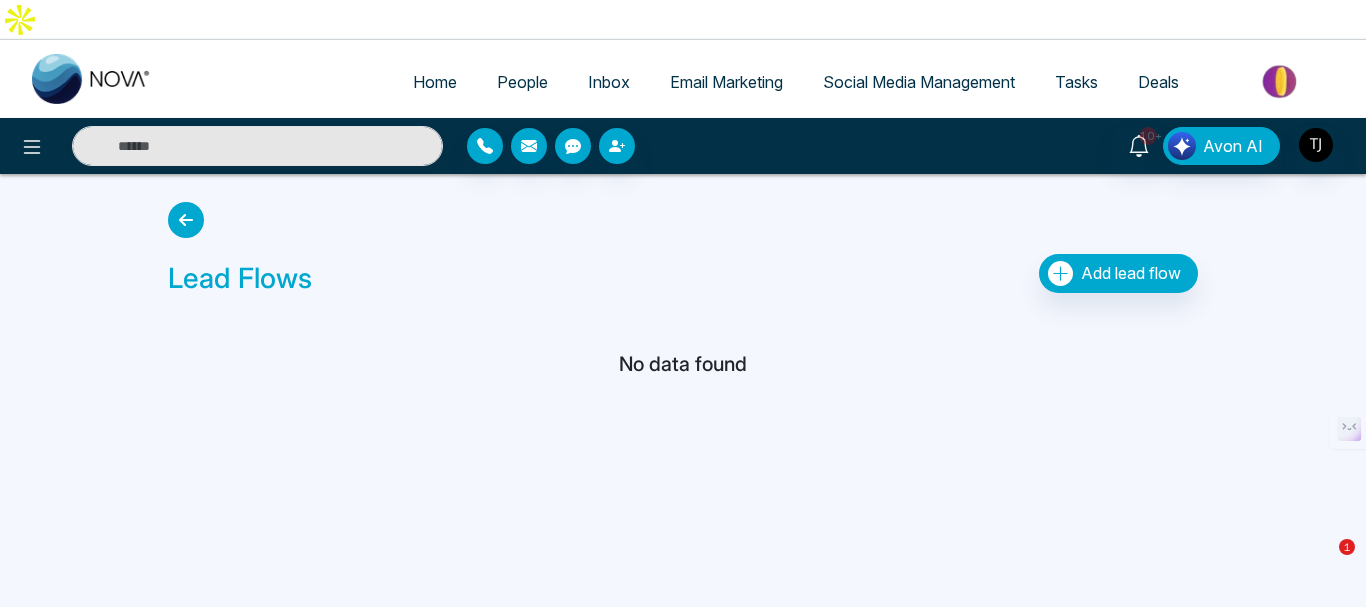 click at bounding box center (186, 220) 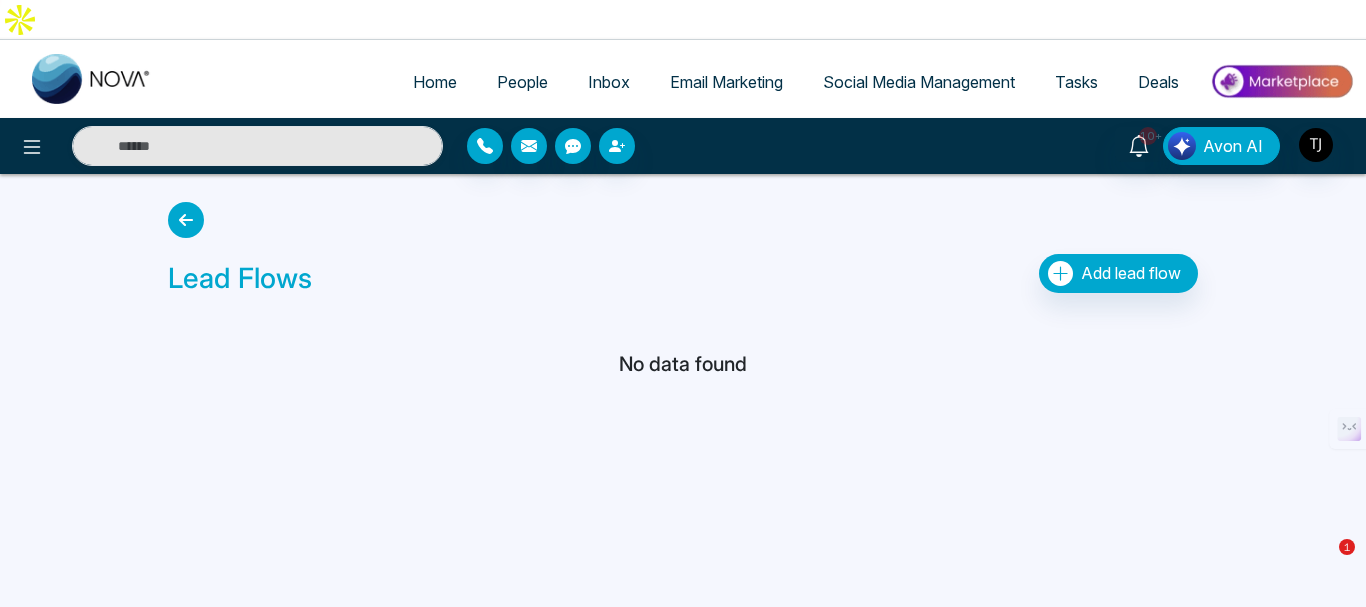click at bounding box center (186, 220) 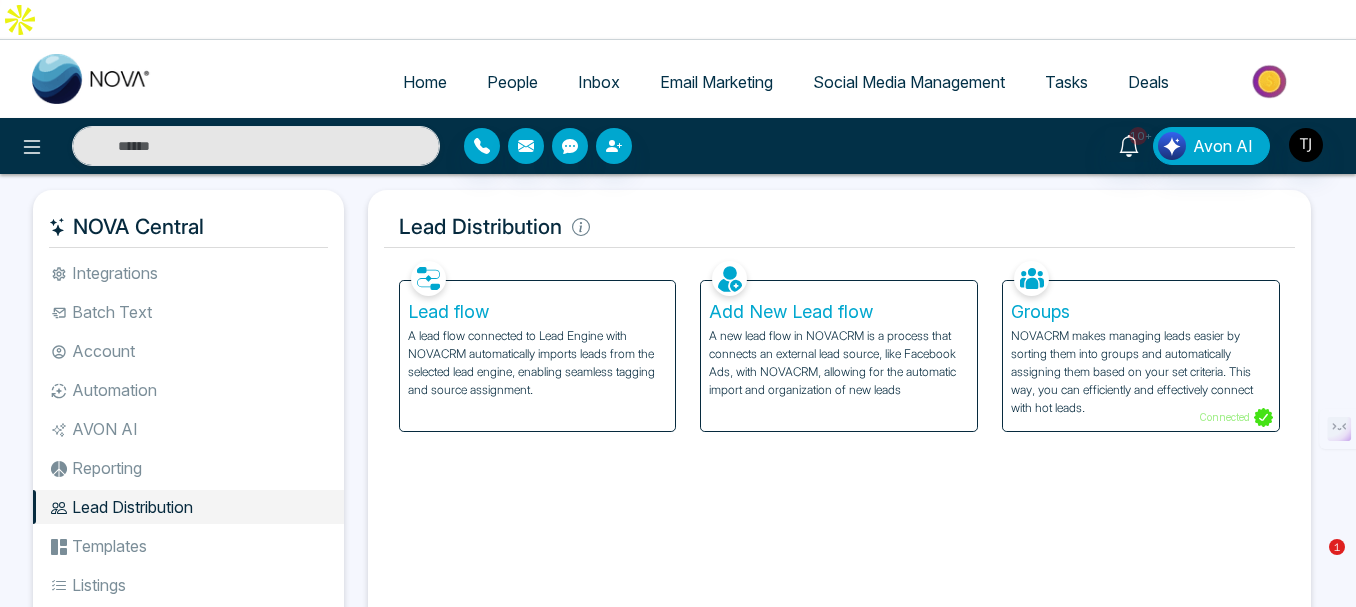 click on "Groups" at bounding box center (1141, 312) 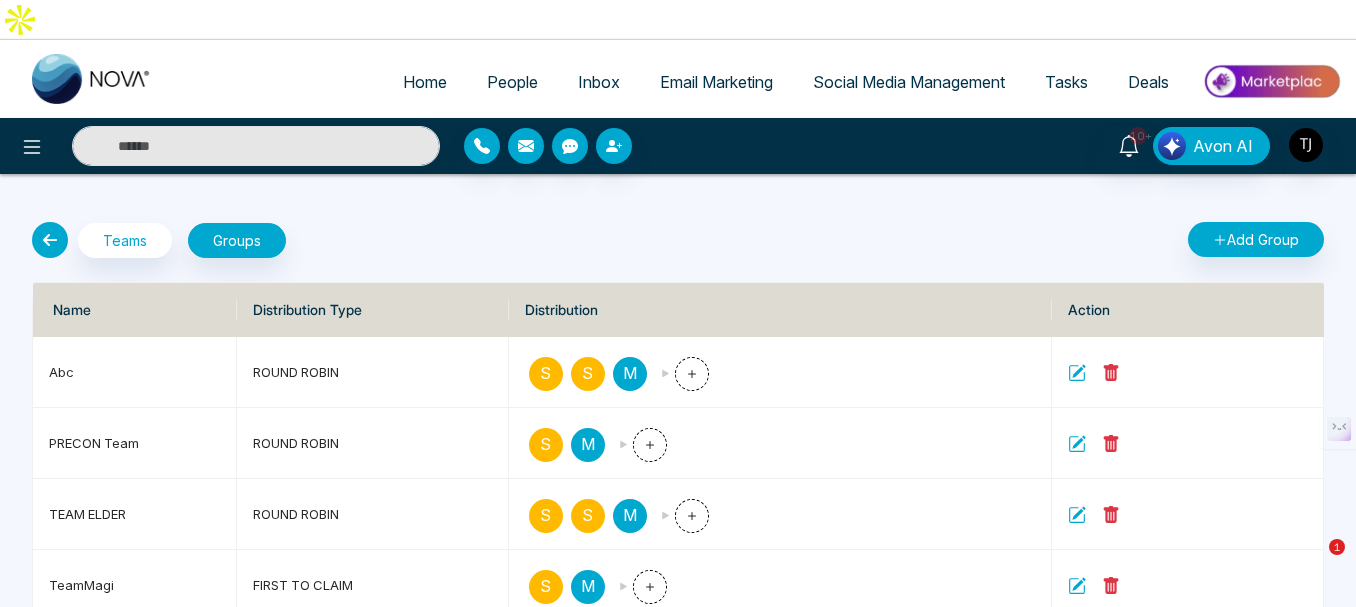 click at bounding box center [50, 240] 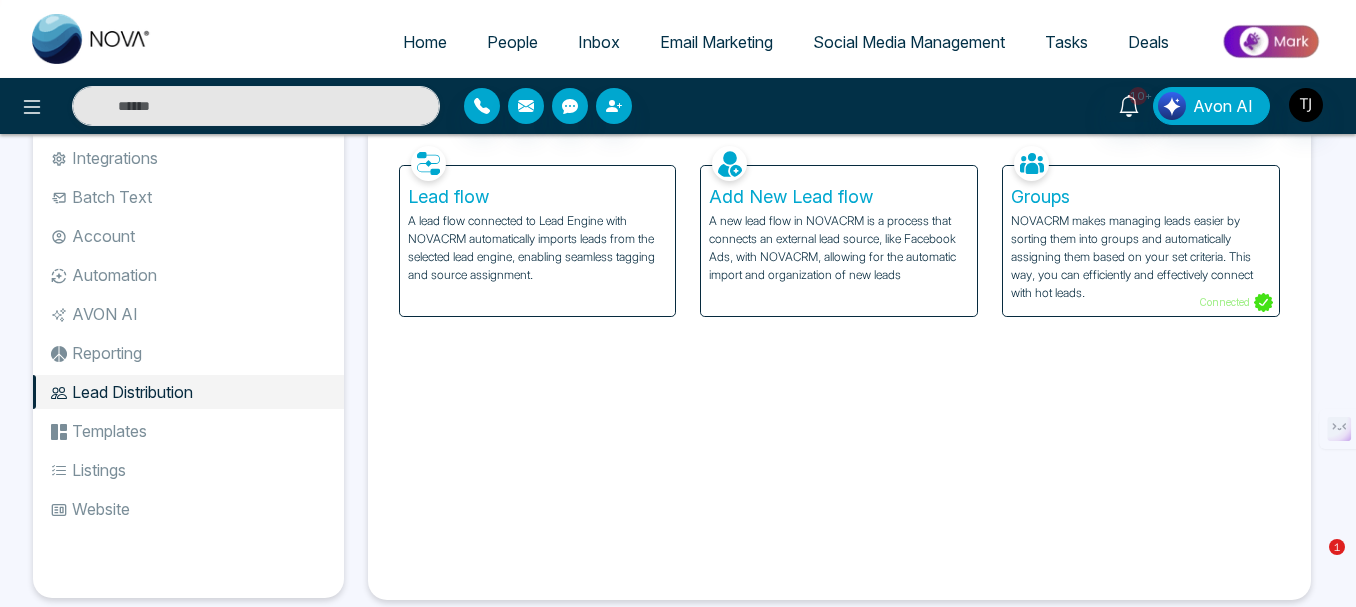 scroll, scrollTop: 116, scrollLeft: 0, axis: vertical 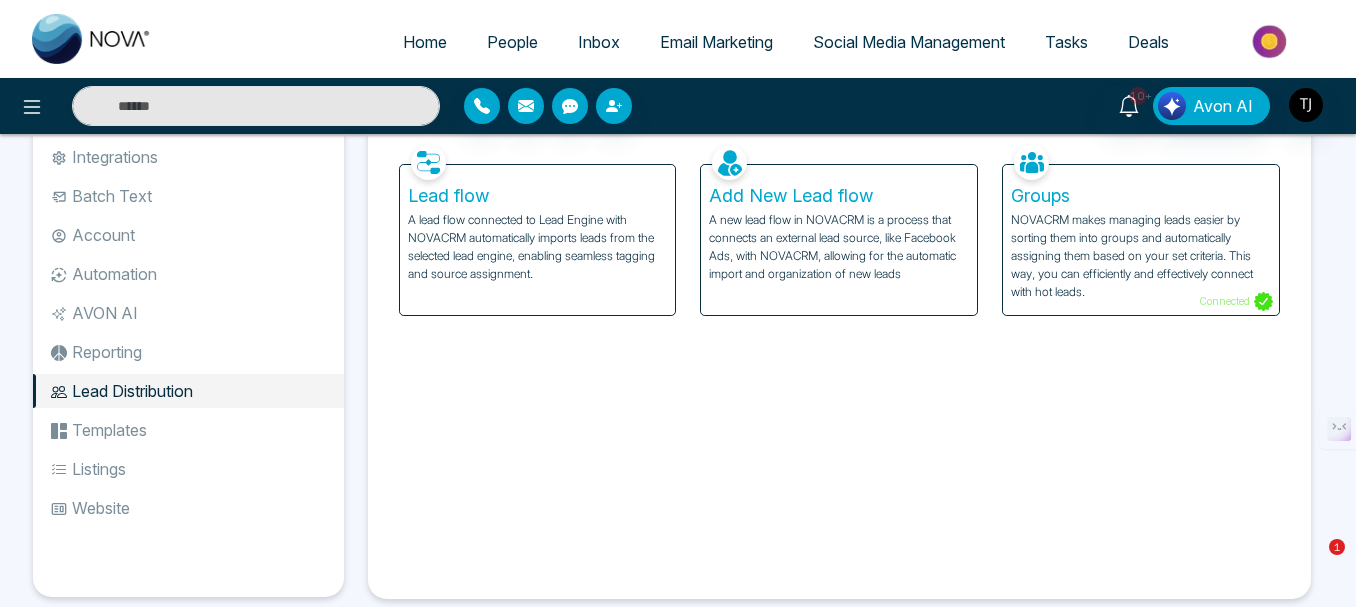 click on "Templates" at bounding box center [188, 430] 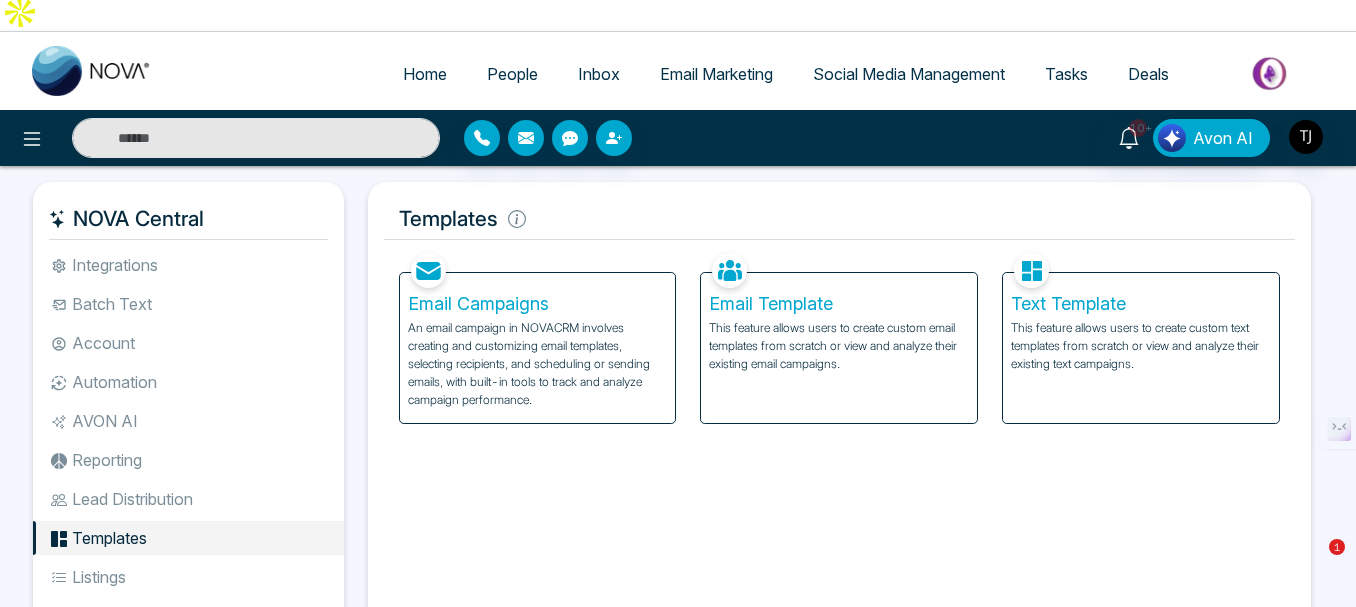 scroll, scrollTop: 0, scrollLeft: 0, axis: both 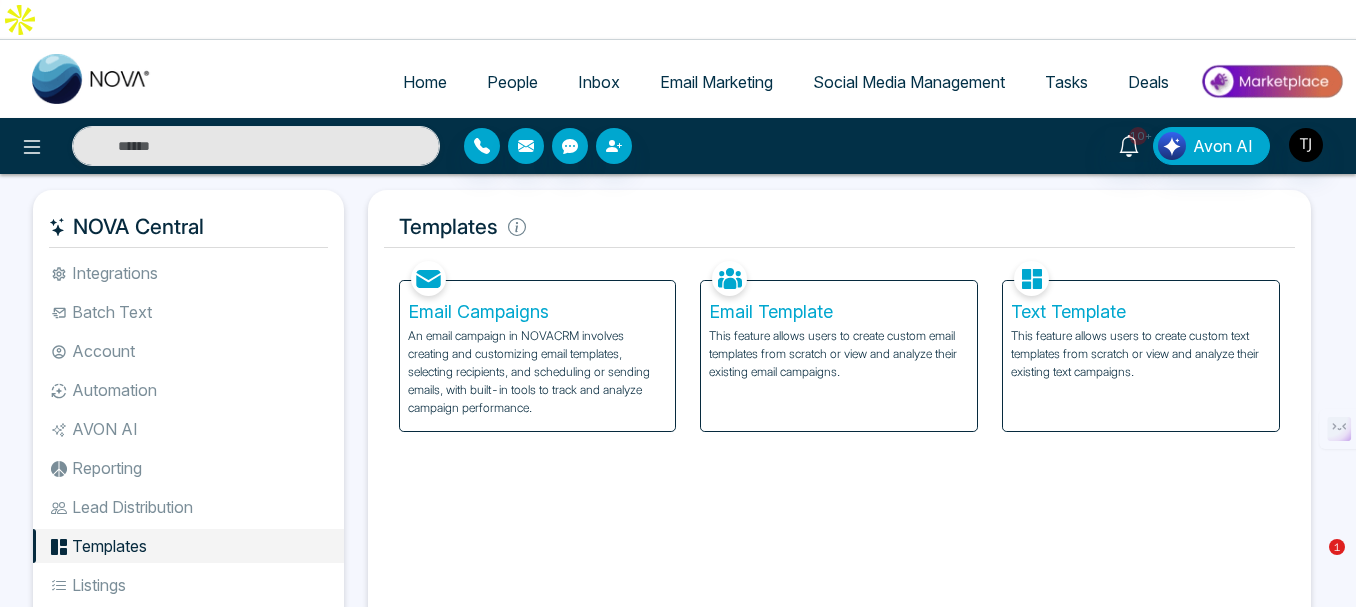 click on "Email Campaigns" at bounding box center [538, 312] 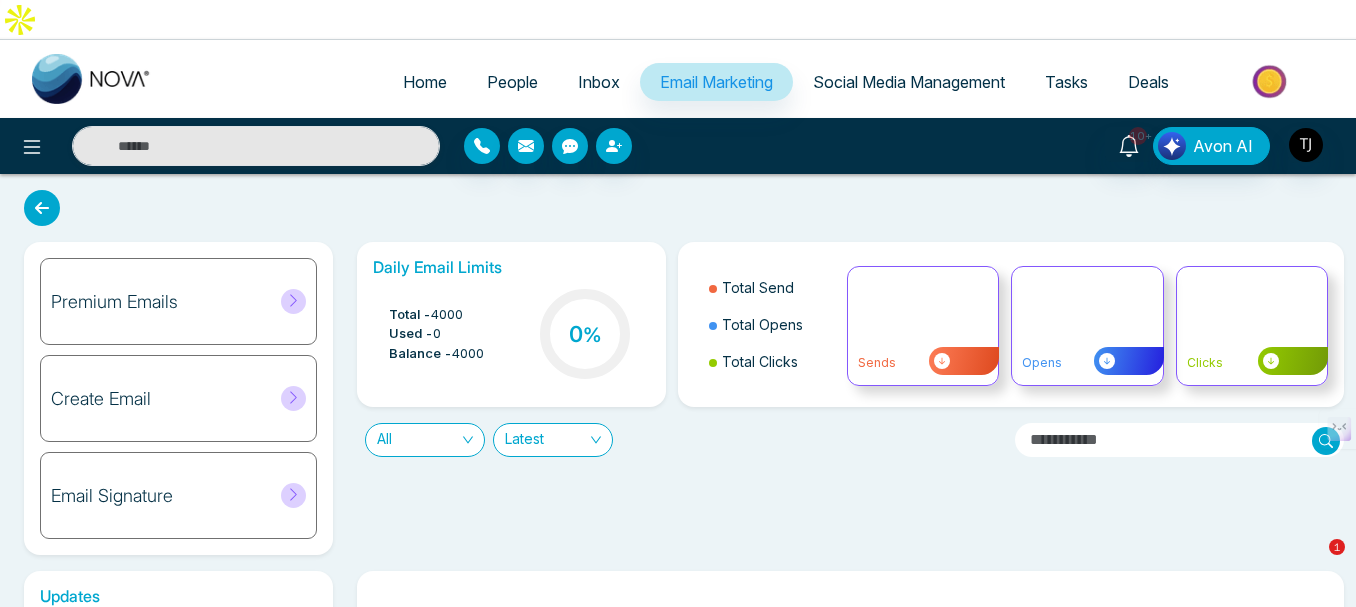 click at bounding box center [42, 208] 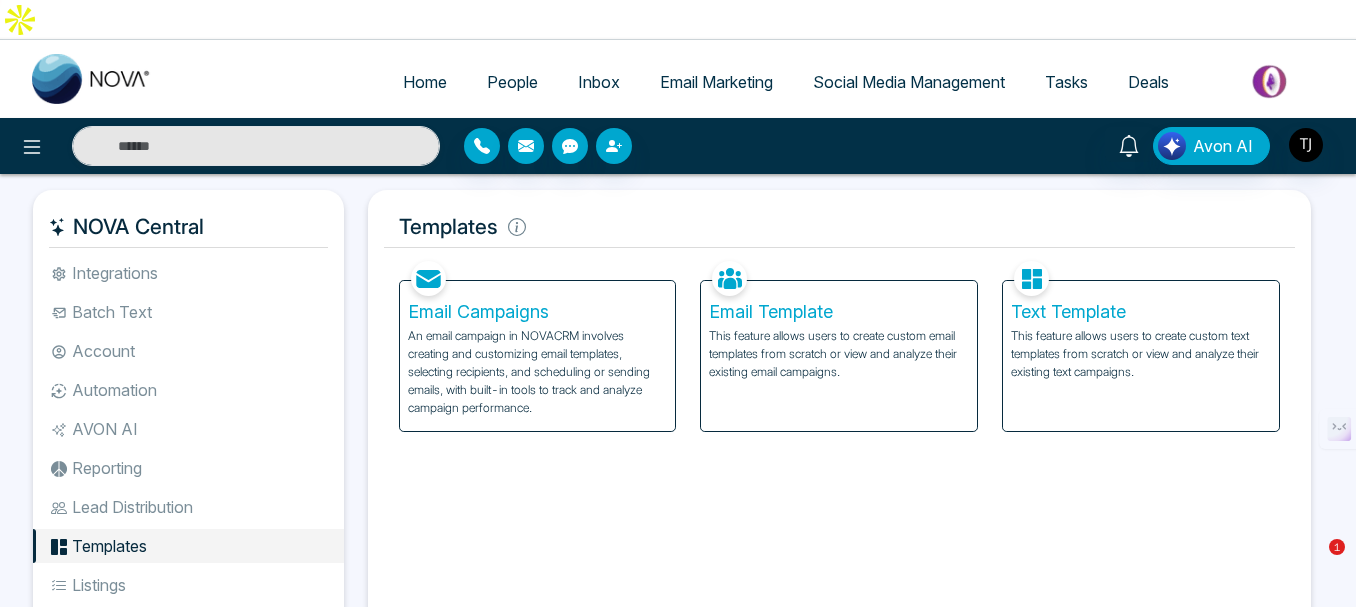 click on "Email Template" at bounding box center (839, 312) 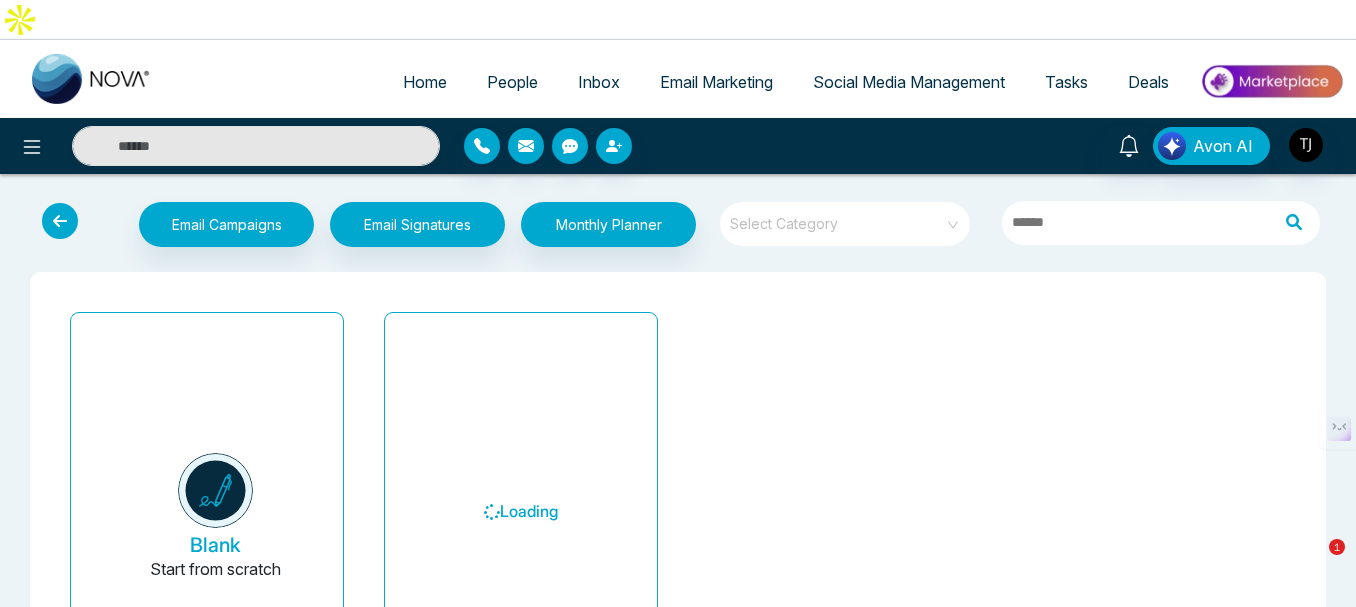 click at bounding box center [60, 221] 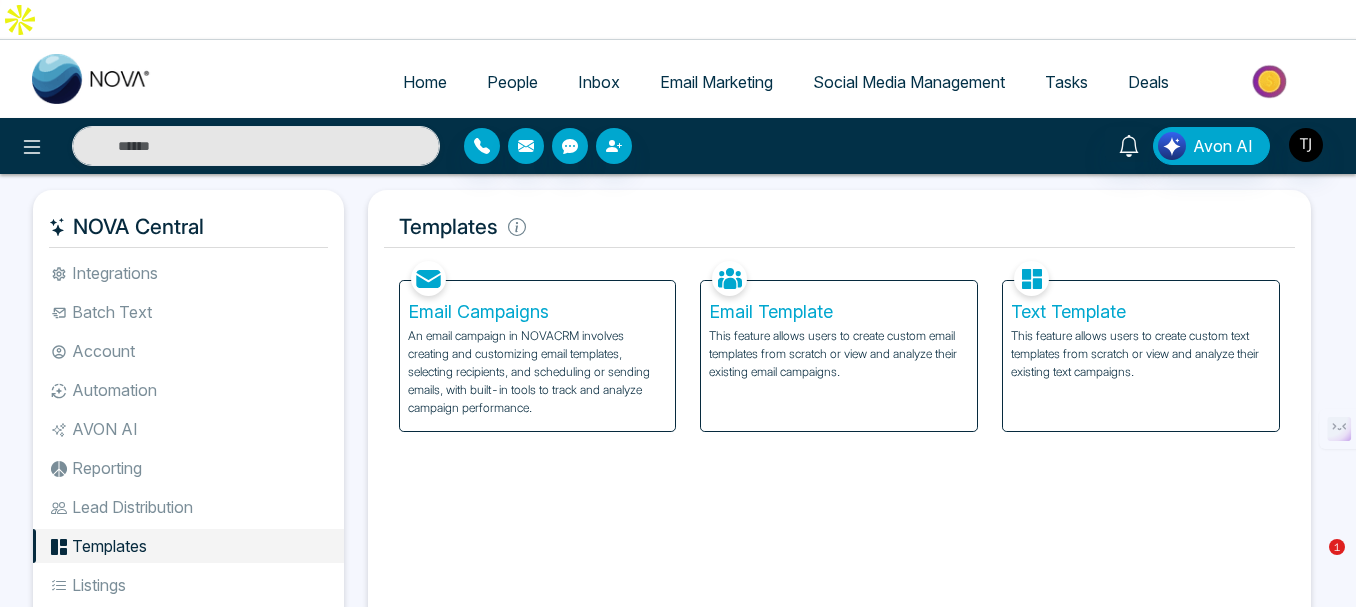 click on "Text Template" at bounding box center (1141, 312) 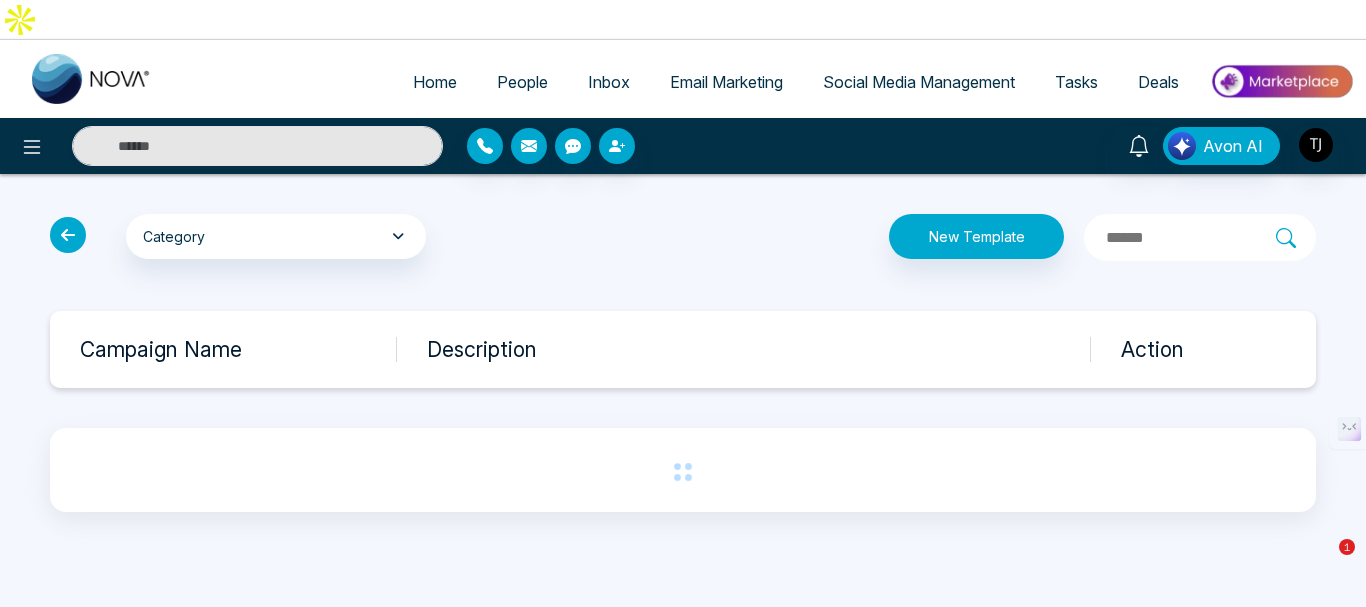 click at bounding box center [68, 235] 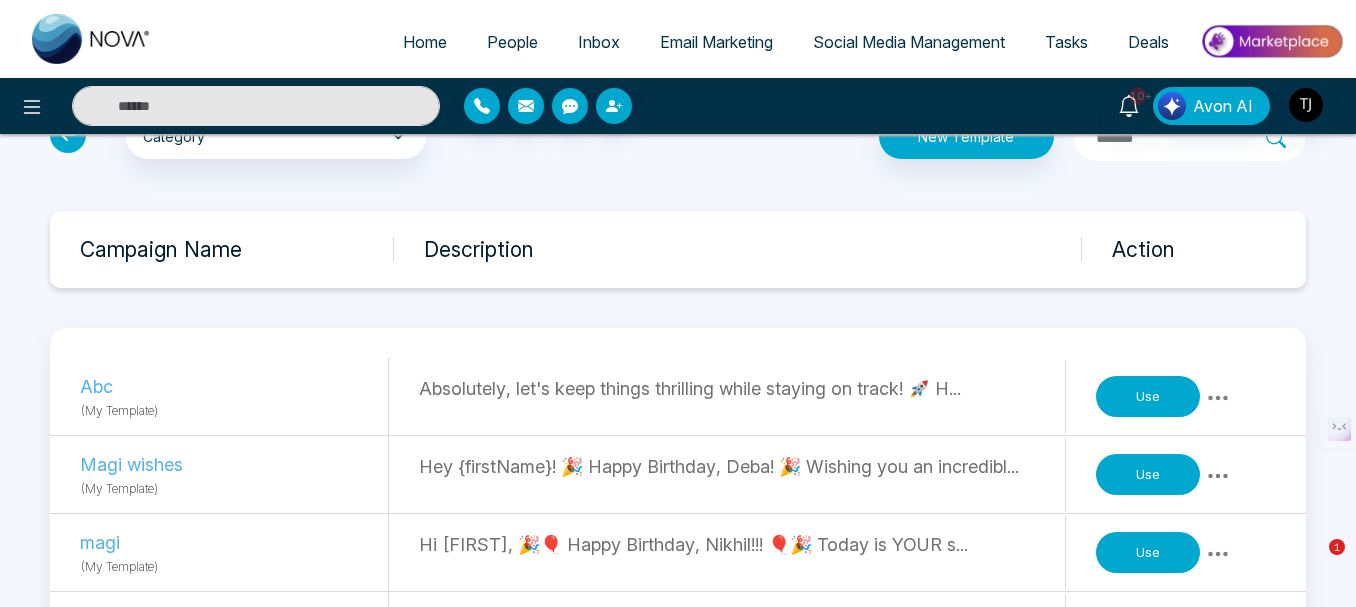 scroll, scrollTop: 0, scrollLeft: 0, axis: both 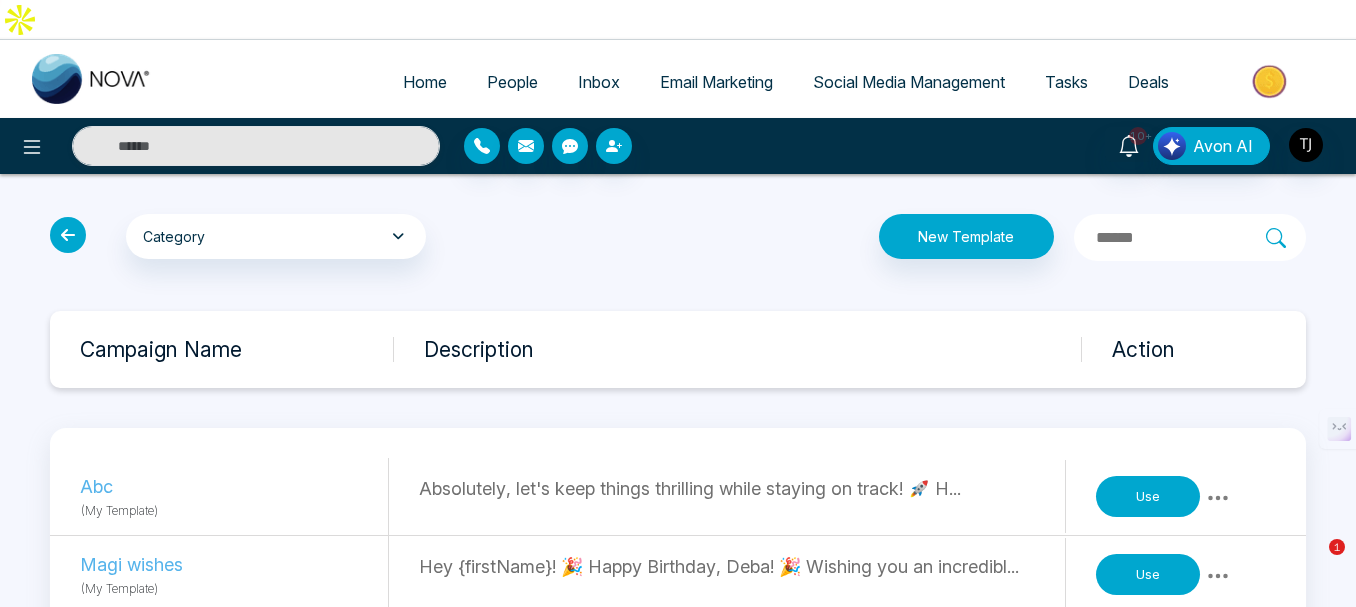 click at bounding box center [68, 235] 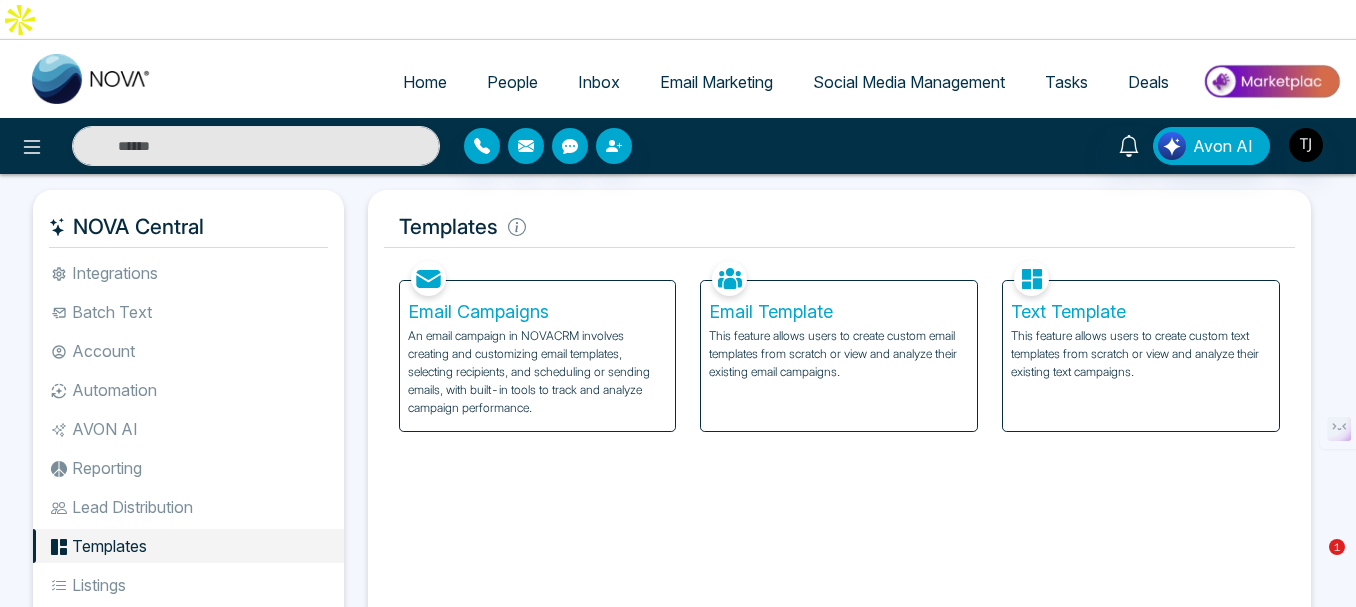 scroll, scrollTop: 100, scrollLeft: 0, axis: vertical 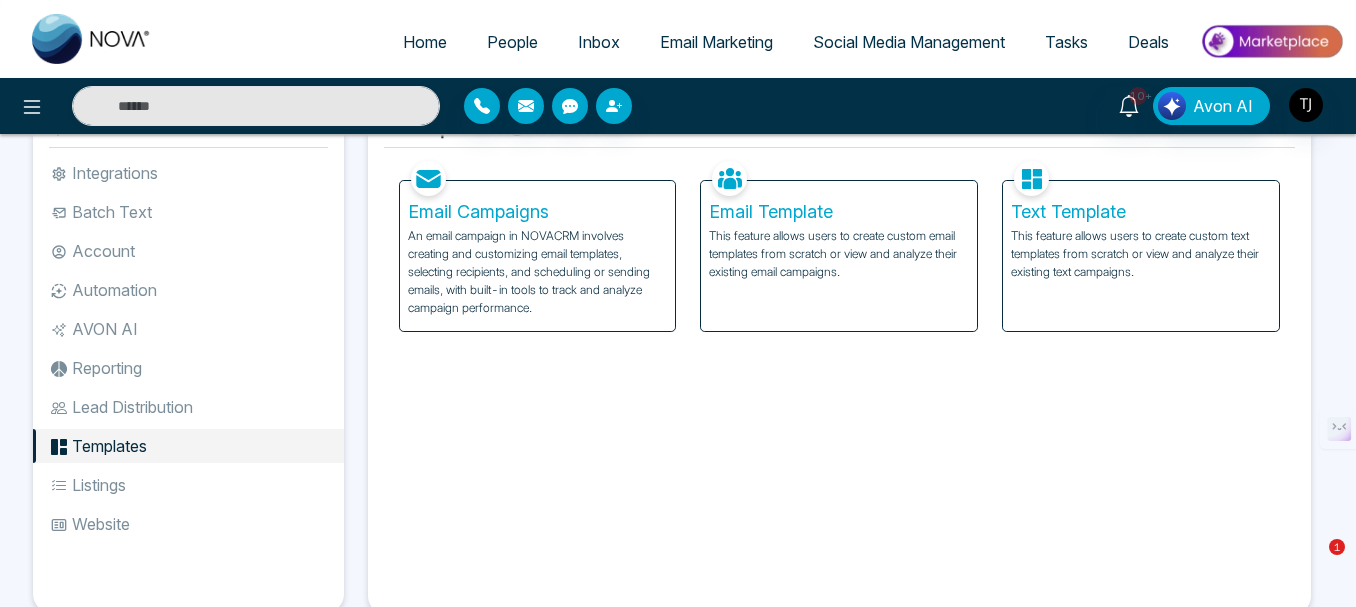 click on "Listings" at bounding box center [188, 485] 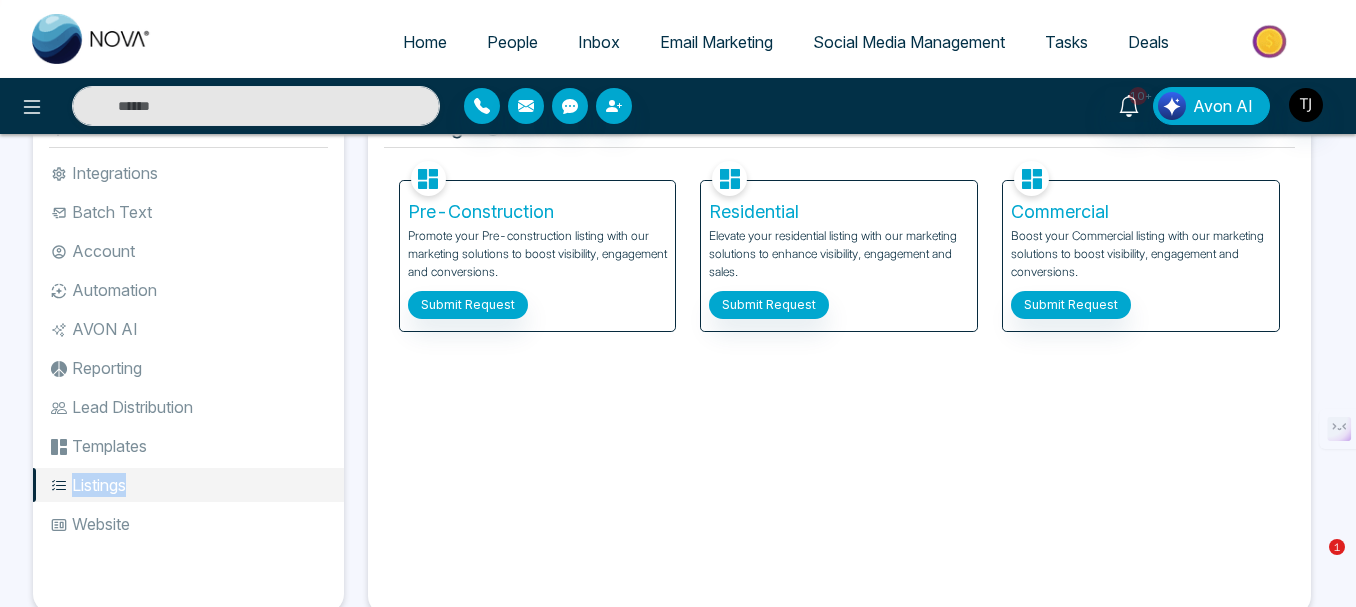 scroll, scrollTop: 0, scrollLeft: 0, axis: both 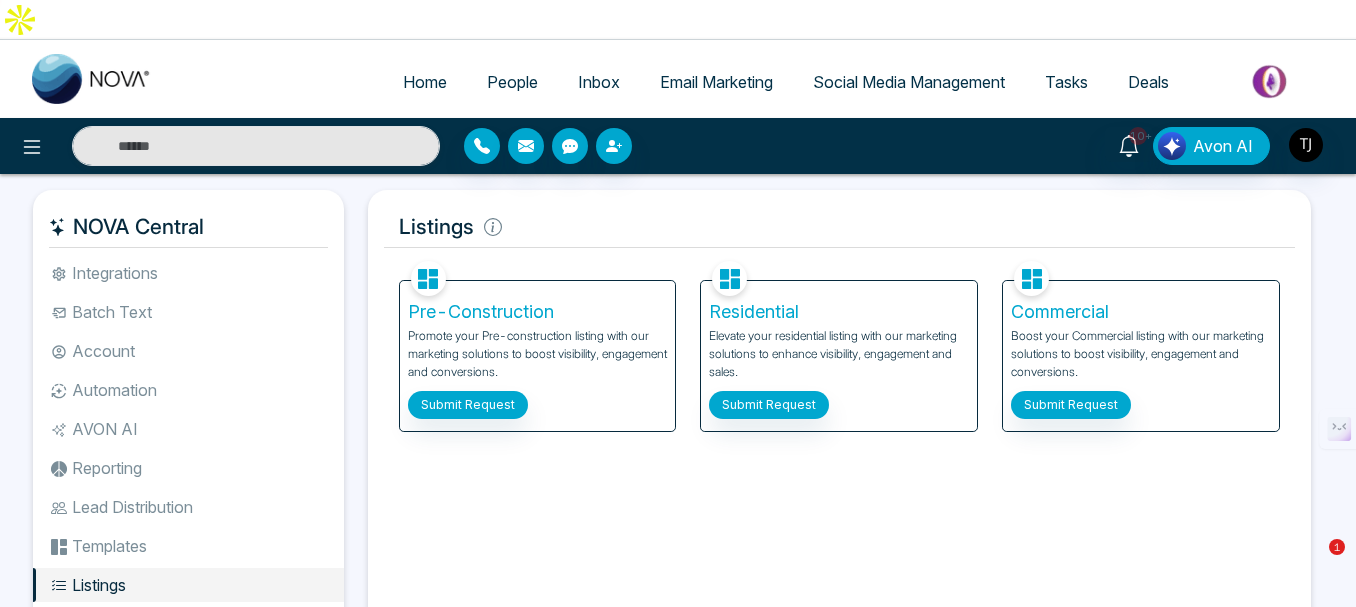 click on "Website" at bounding box center [188, 624] 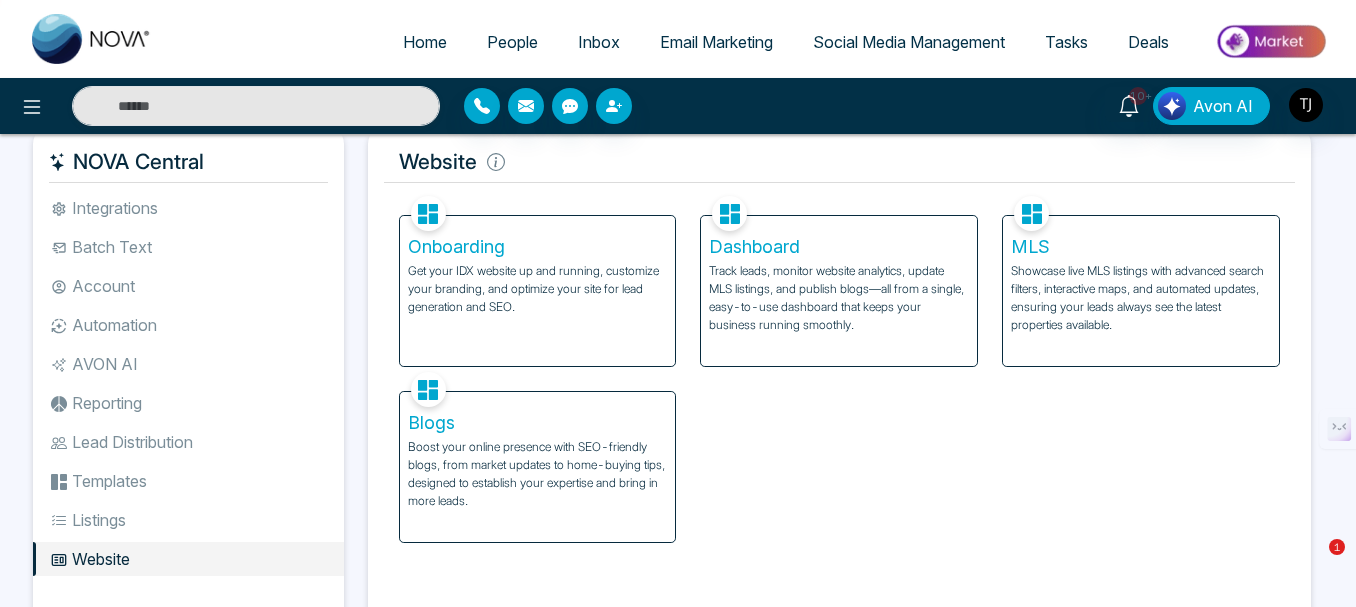 scroll, scrollTop: 100, scrollLeft: 0, axis: vertical 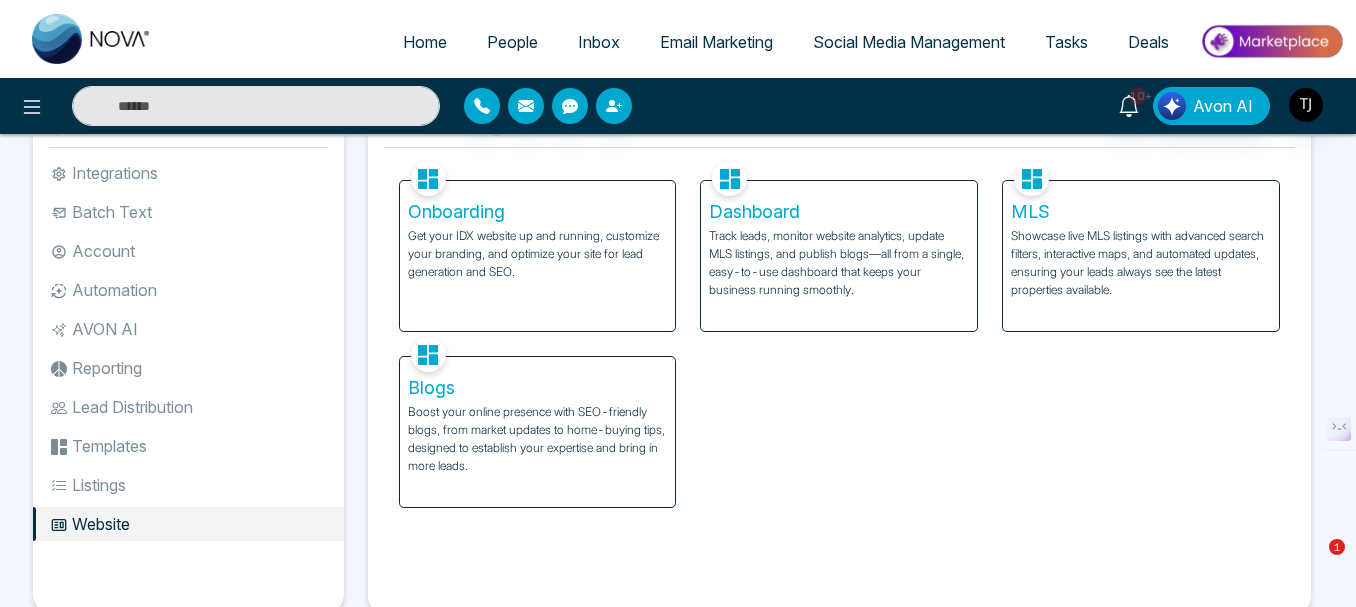 click on "Onboarding" at bounding box center [538, 212] 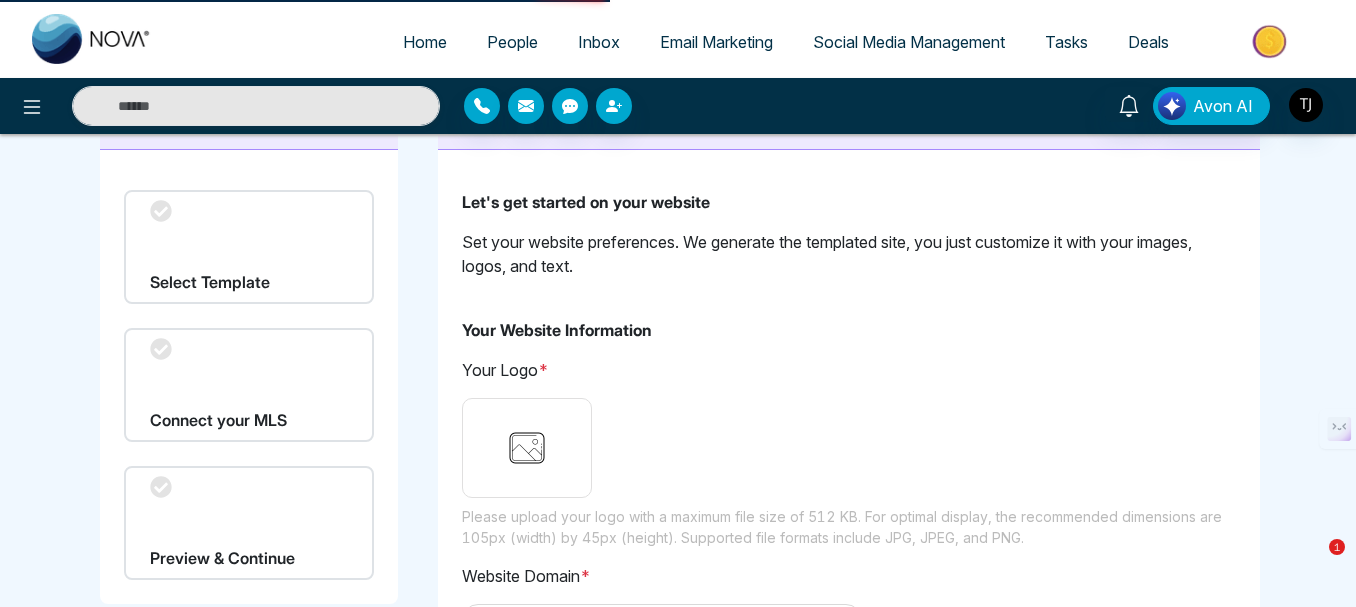 scroll, scrollTop: 0, scrollLeft: 0, axis: both 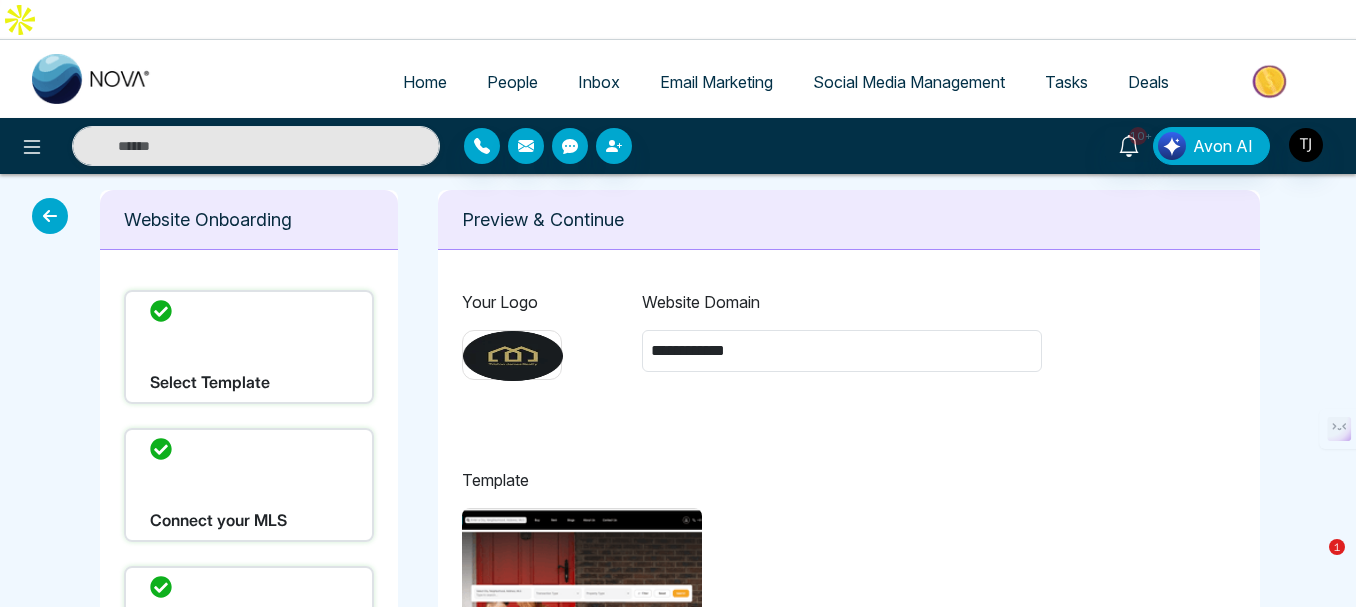click at bounding box center [50, 216] 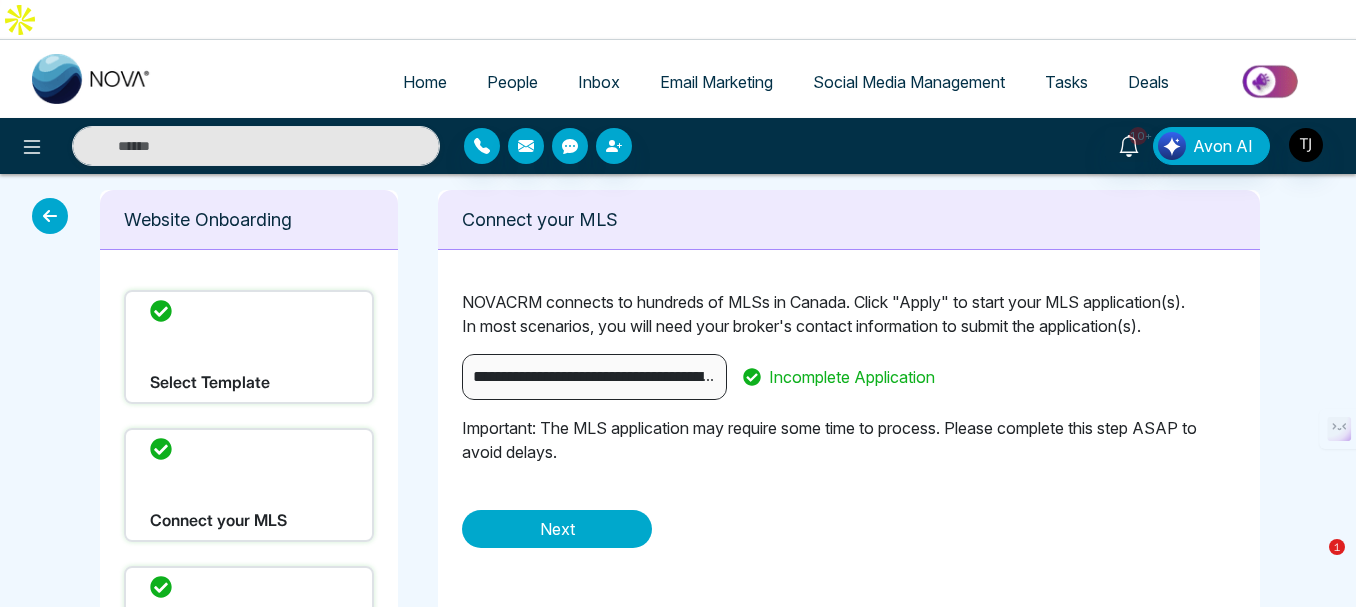 click at bounding box center (50, 216) 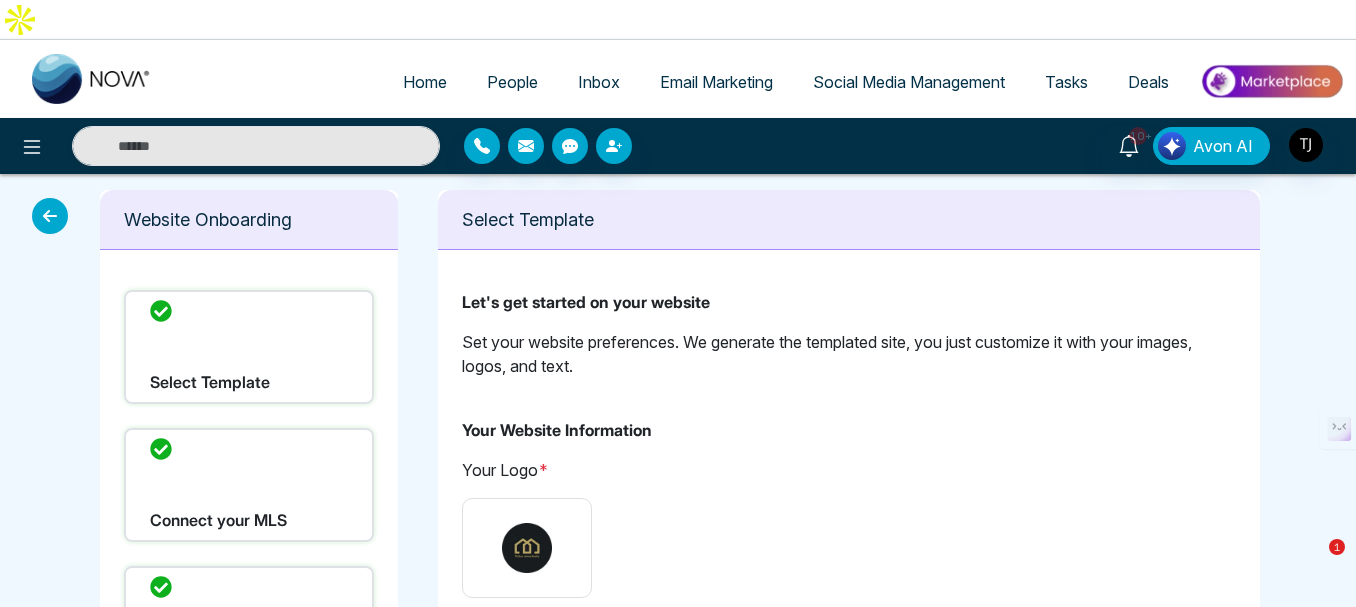 click at bounding box center (50, 216) 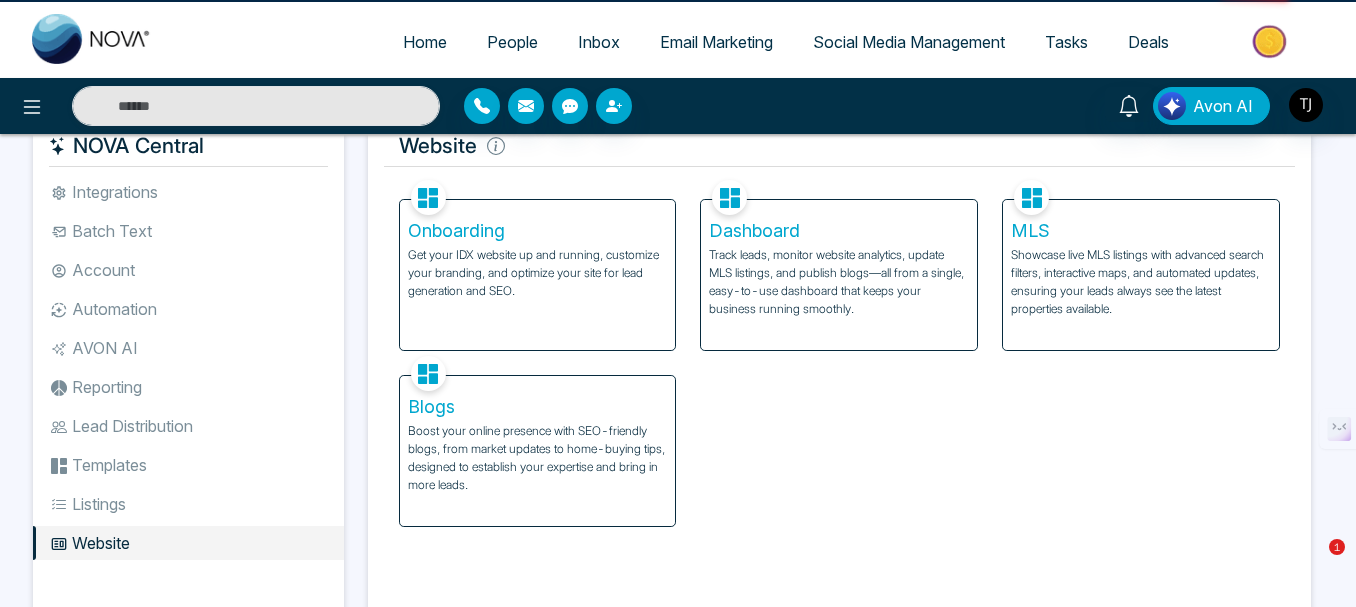 scroll, scrollTop: 0, scrollLeft: 0, axis: both 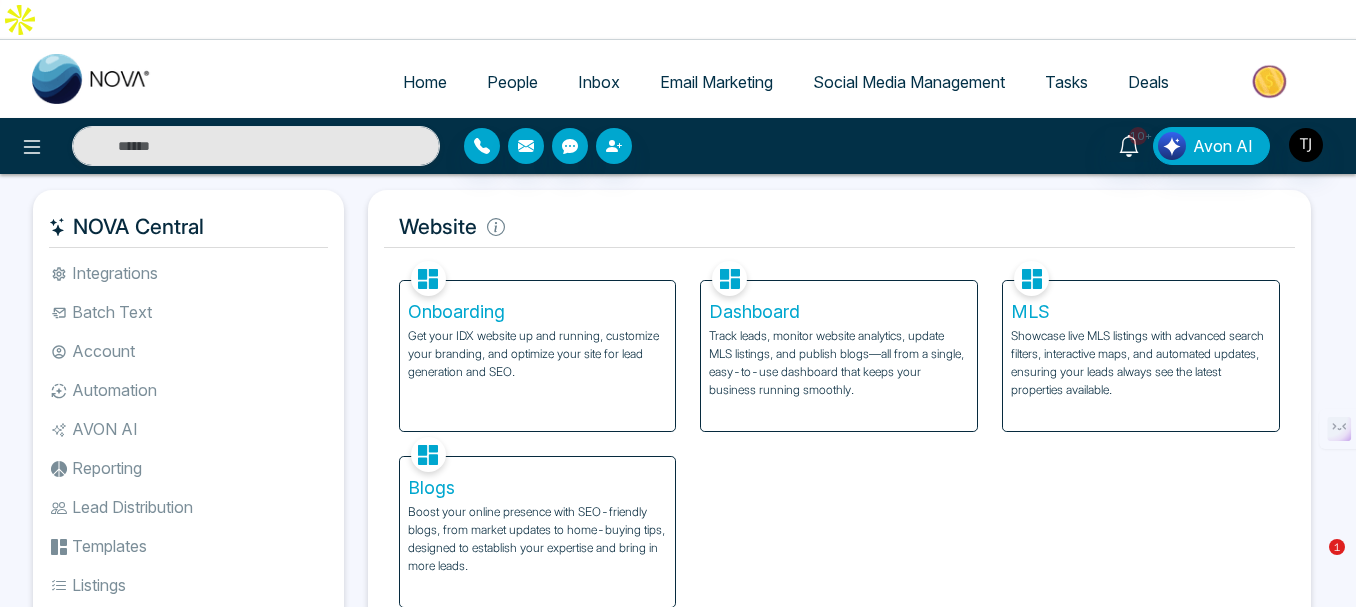 click on "Dashboard" at bounding box center (839, 312) 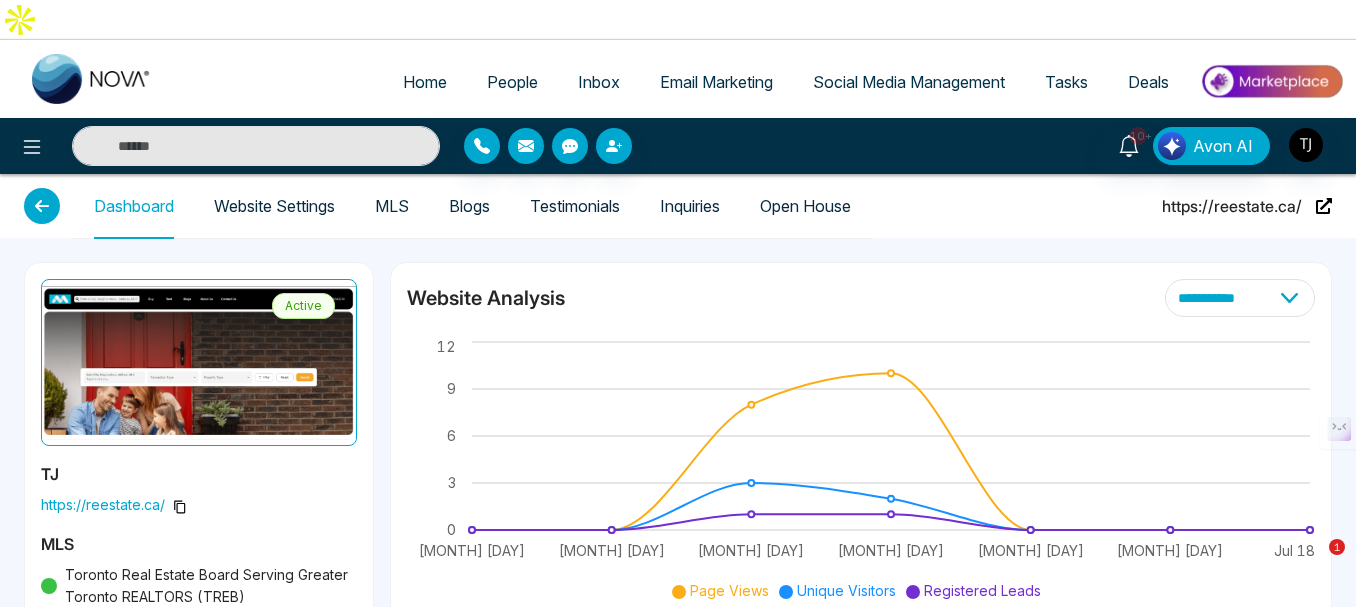 click at bounding box center [42, 206] 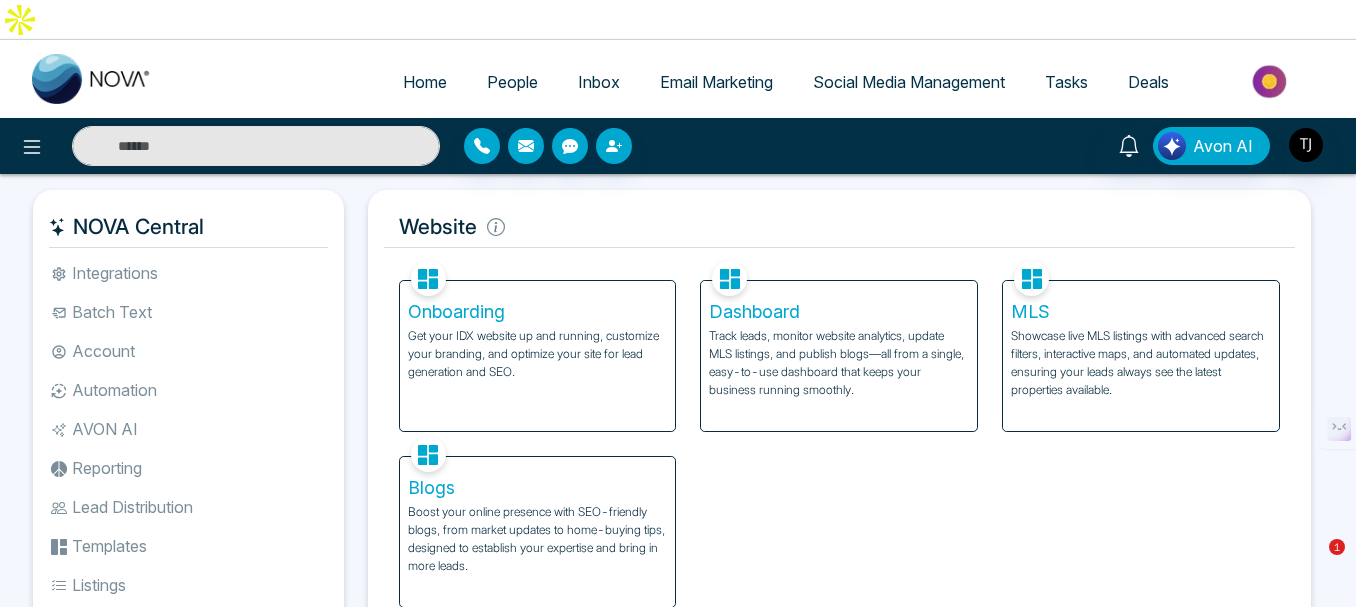 click on "MLS" at bounding box center [1141, 312] 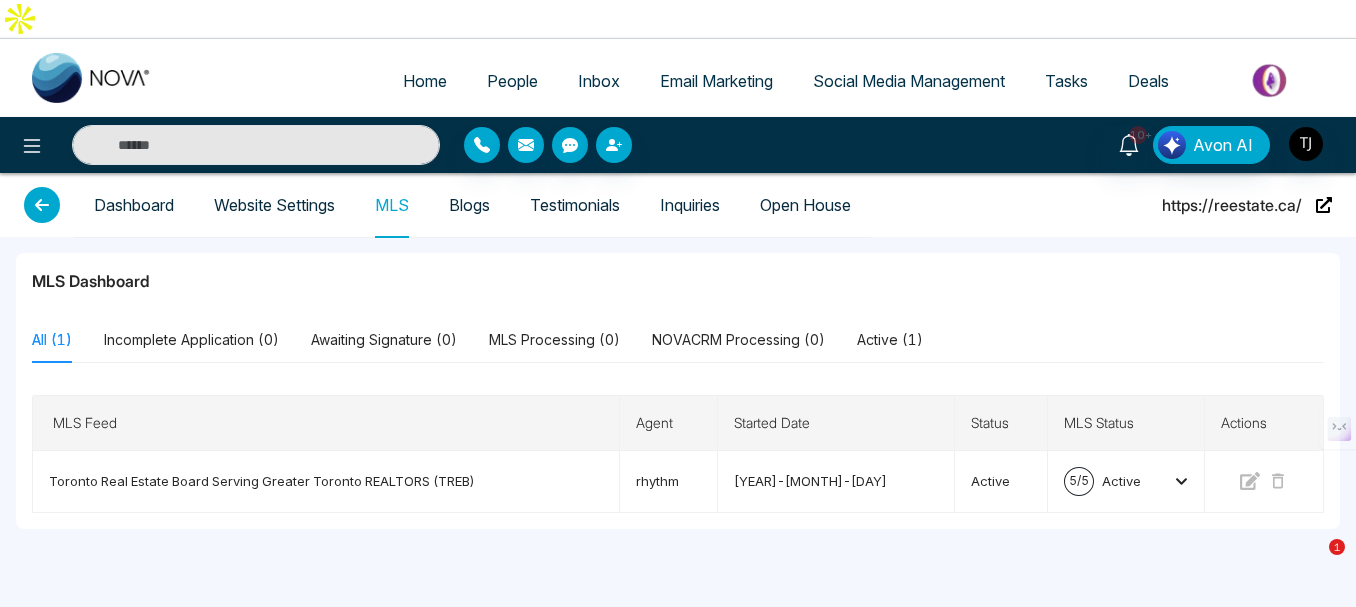 scroll, scrollTop: 0, scrollLeft: 0, axis: both 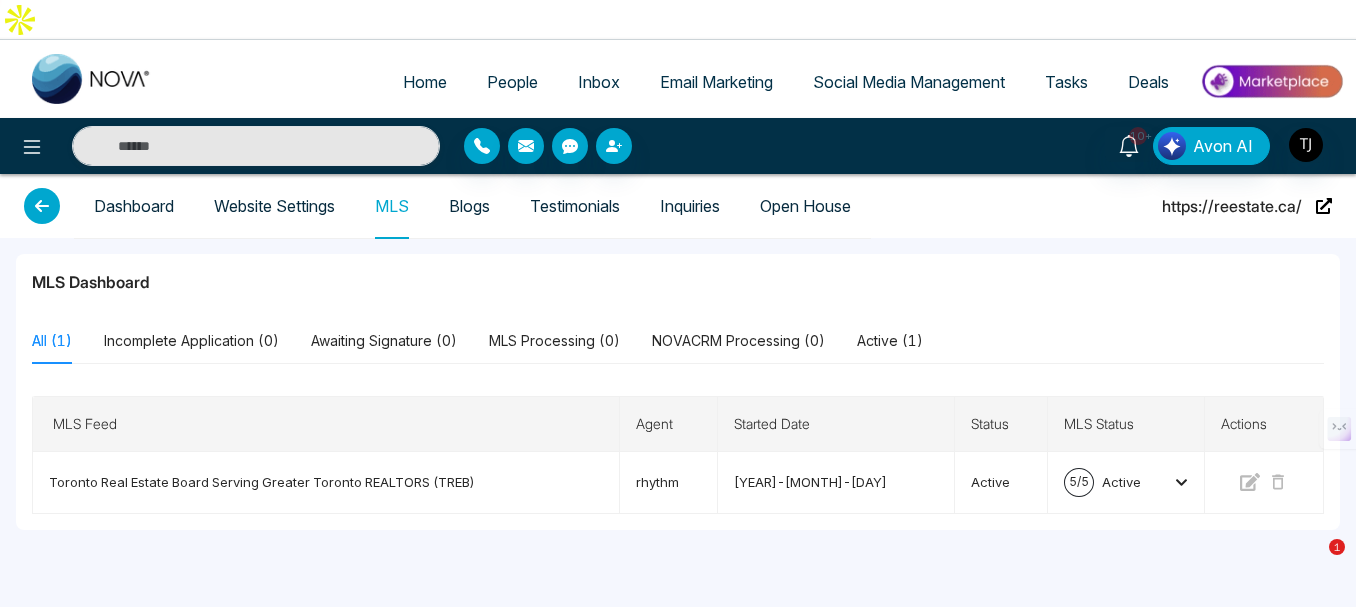 click at bounding box center (42, 206) 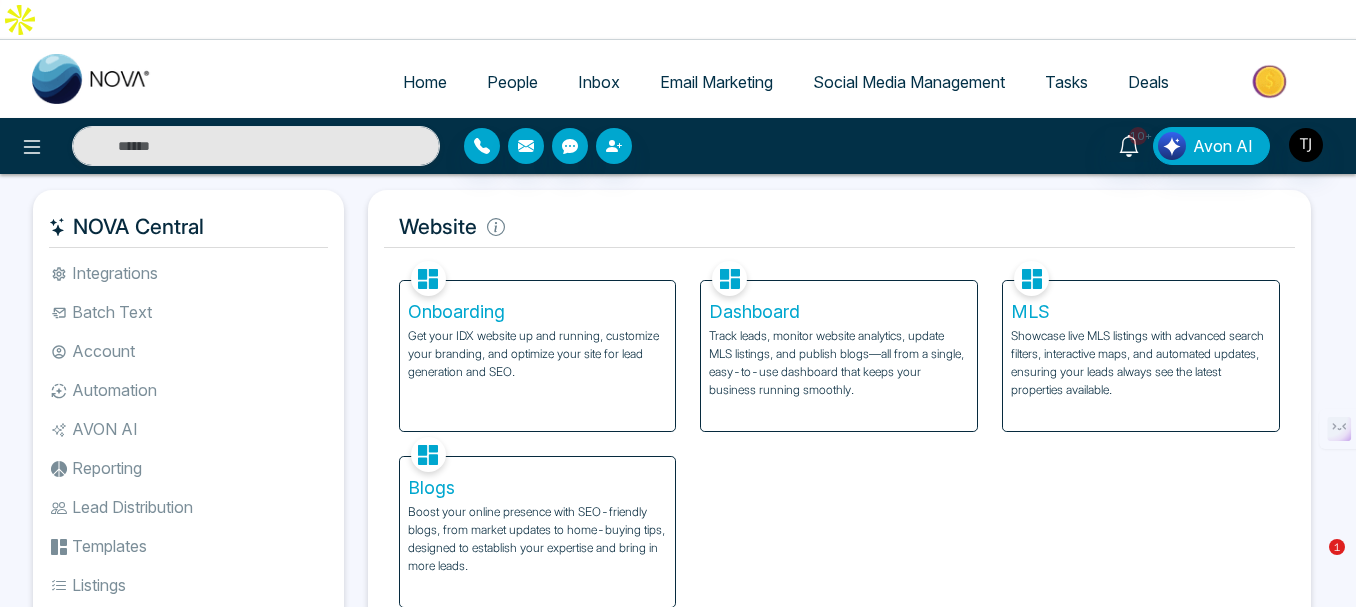 click on "Blogs" at bounding box center [538, 488] 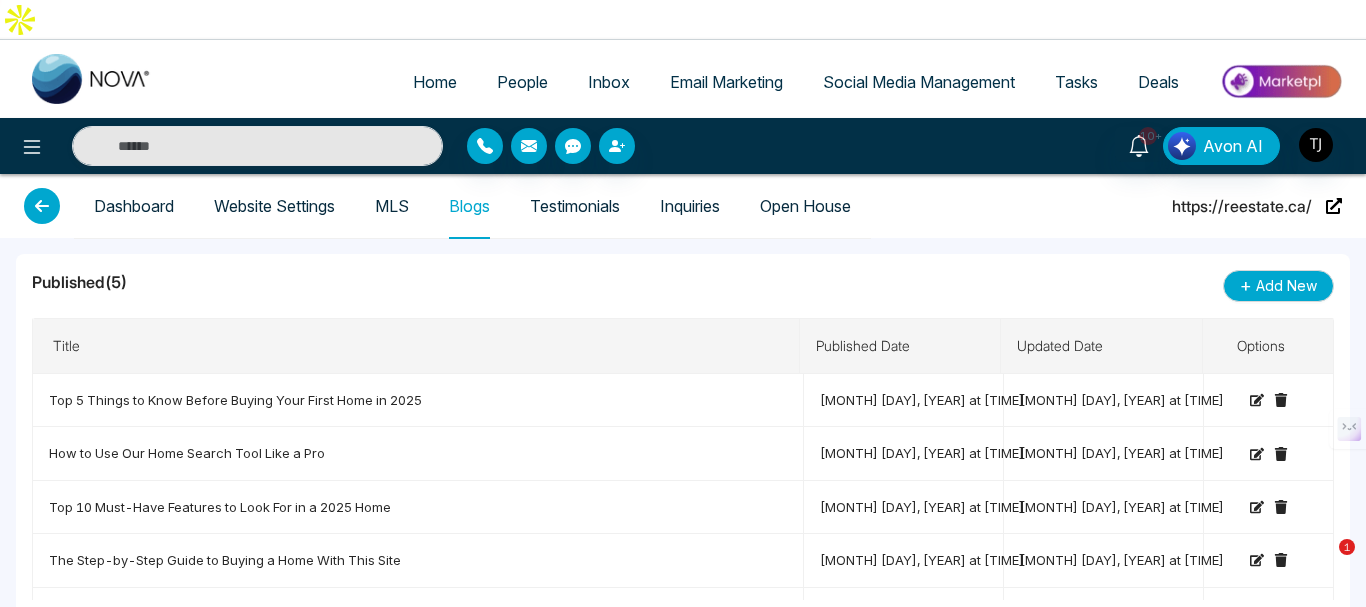 click at bounding box center (42, 206) 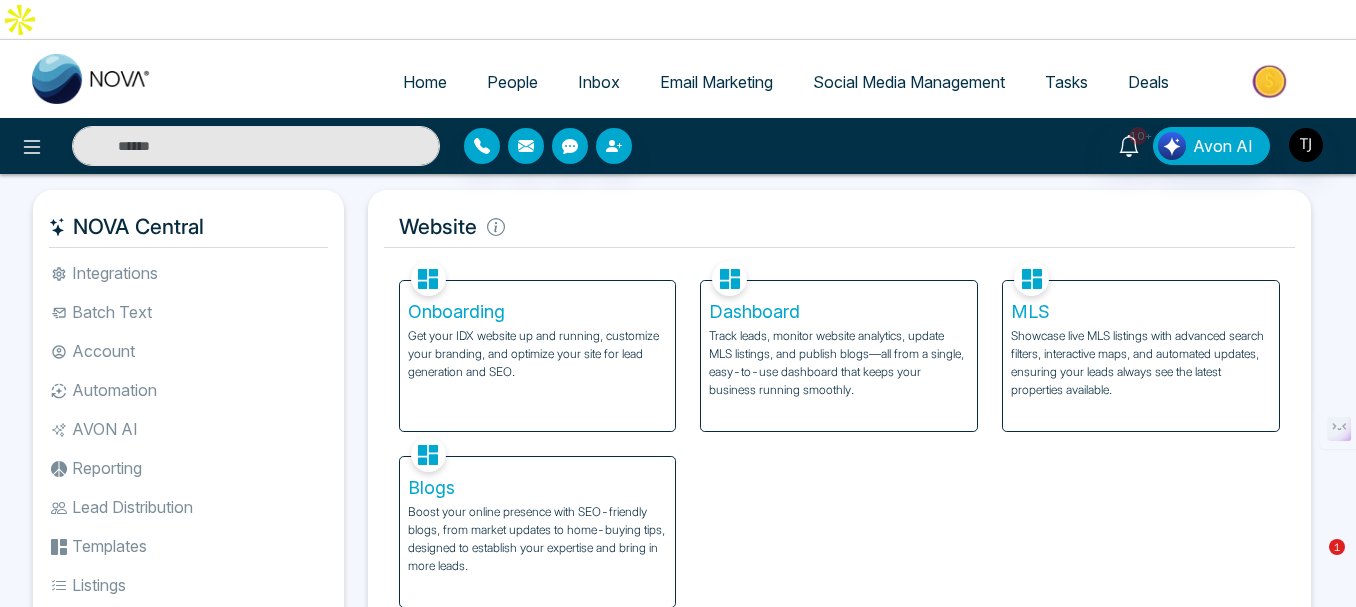 click on "Social Media Management" at bounding box center [909, 82] 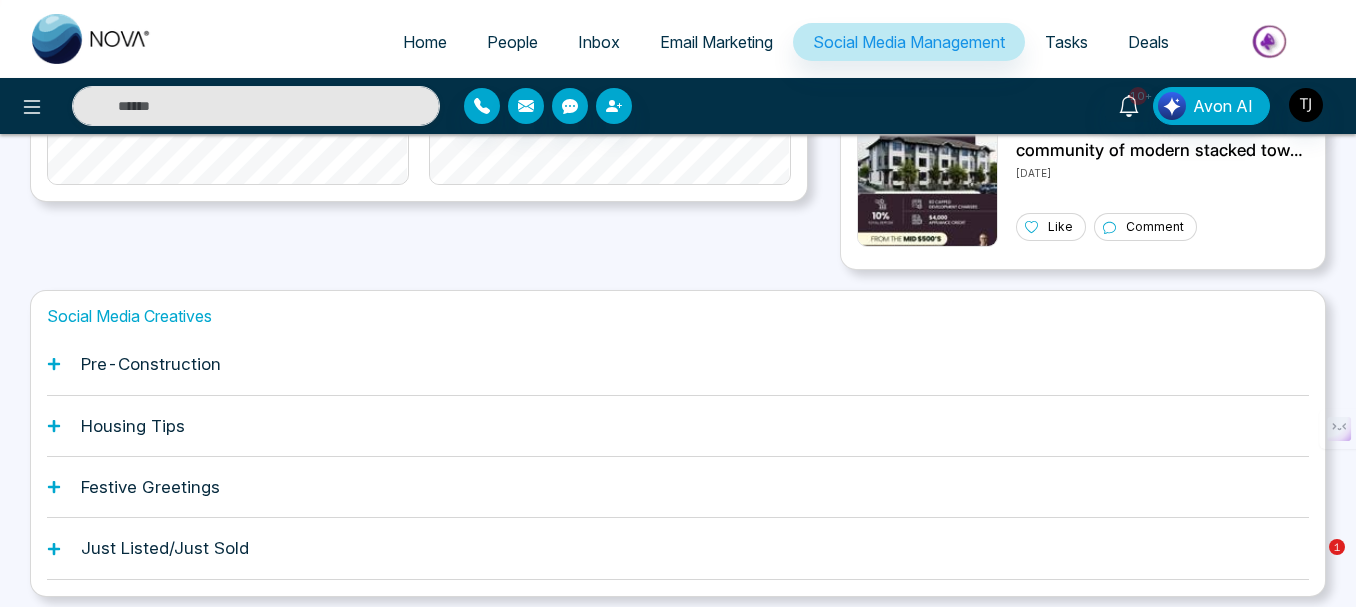 scroll, scrollTop: 685, scrollLeft: 0, axis: vertical 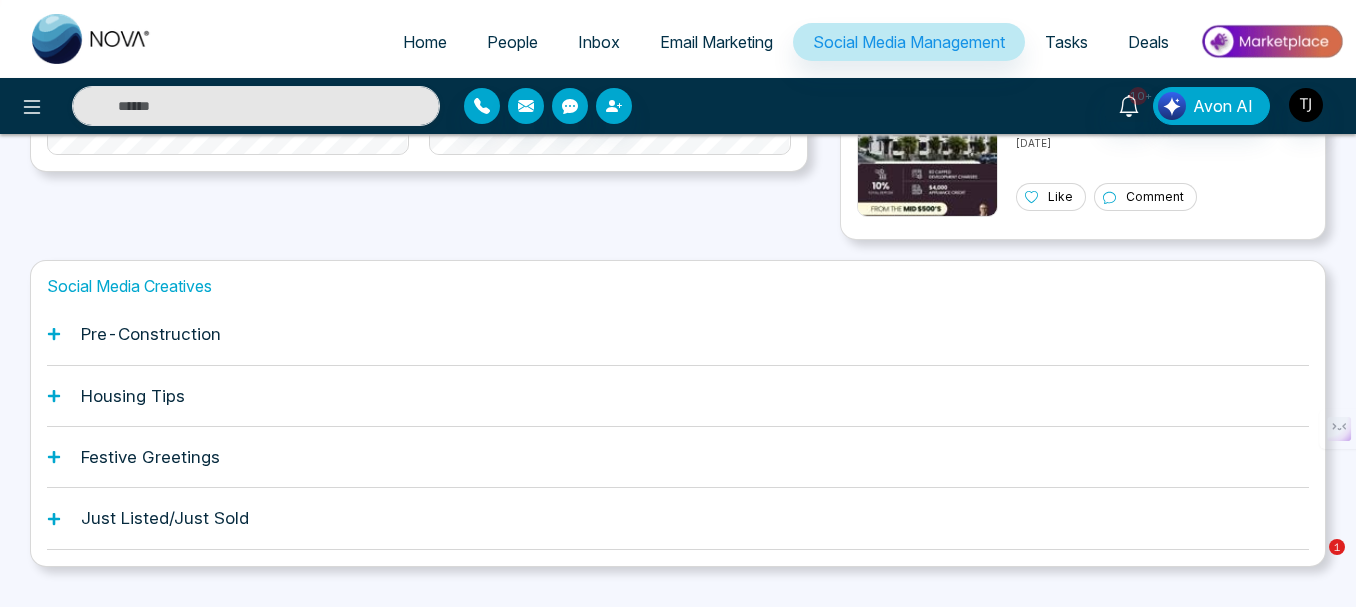 click on "Just Listed/Just Sold" at bounding box center [165, 518] 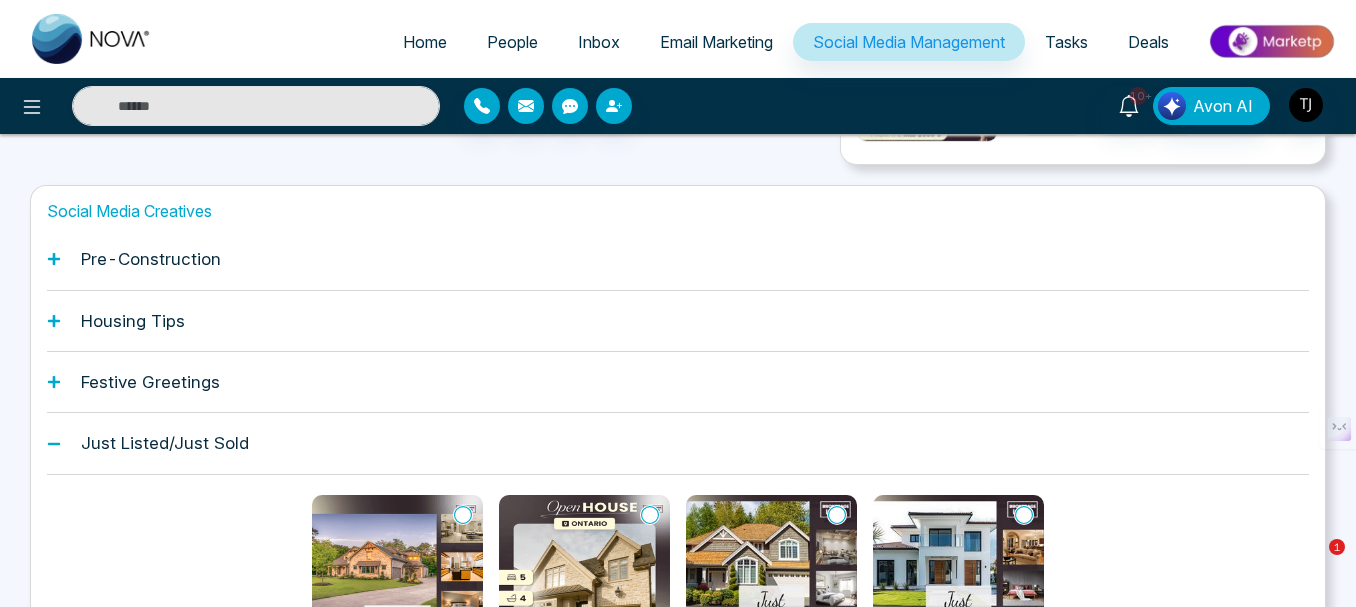 scroll, scrollTop: 785, scrollLeft: 0, axis: vertical 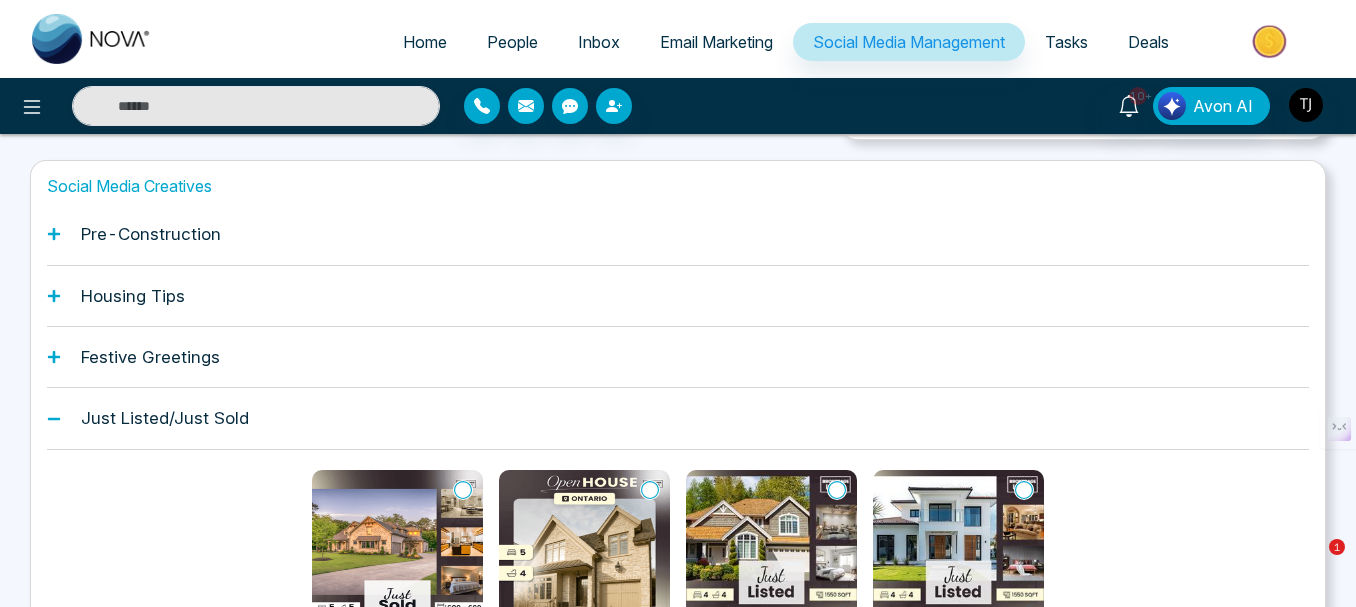 click 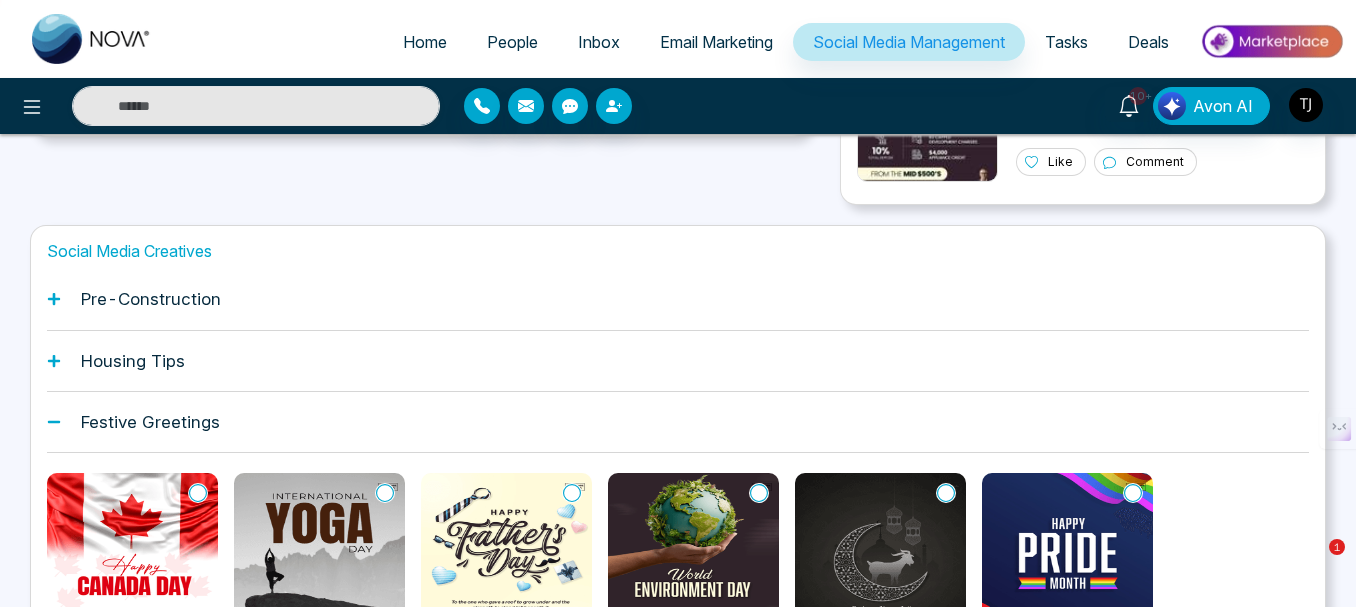 scroll, scrollTop: 685, scrollLeft: 0, axis: vertical 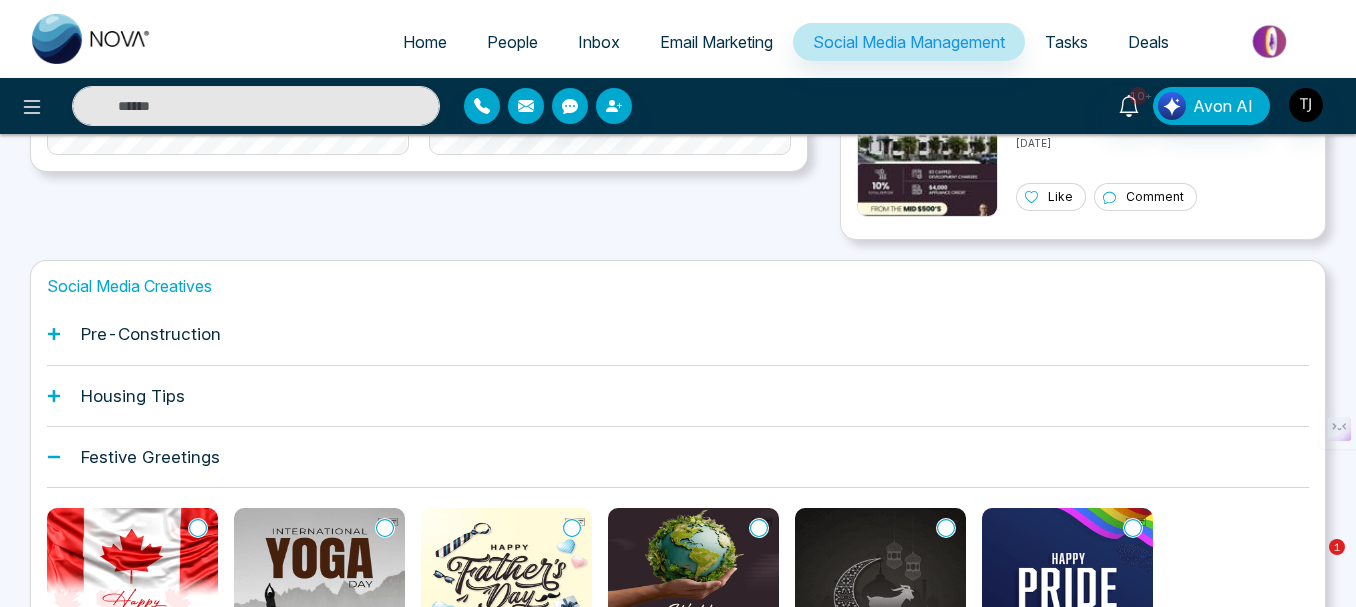 click on "Pre-Construction" at bounding box center [151, 334] 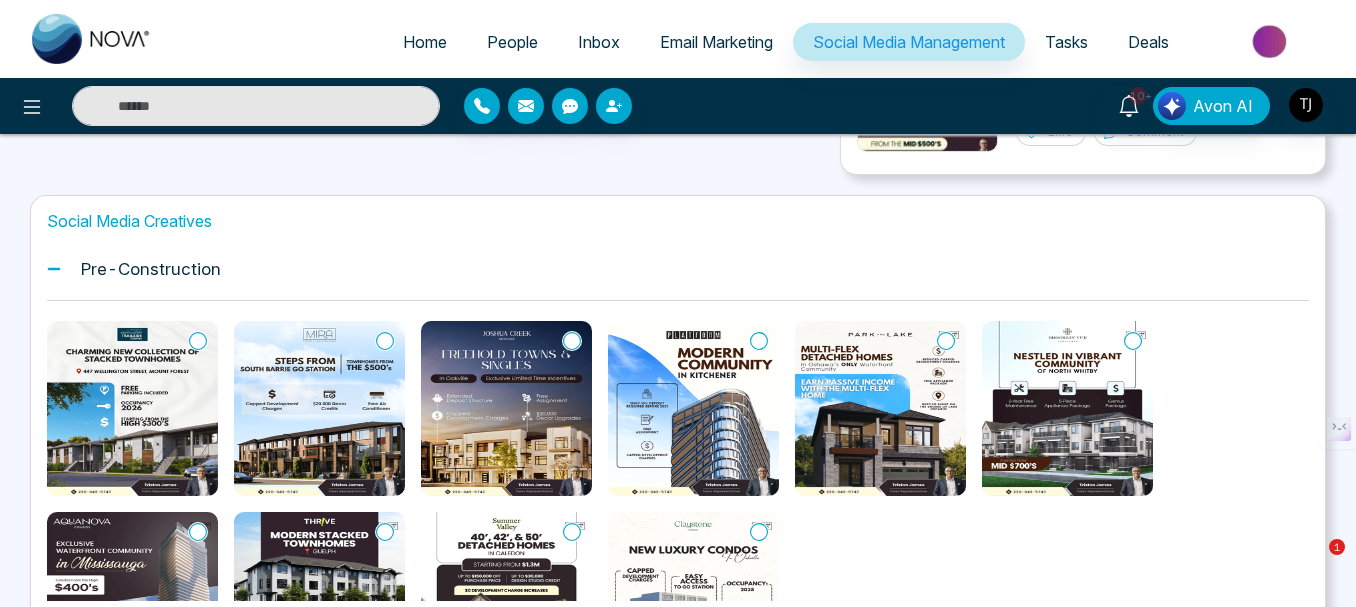 scroll, scrollTop: 785, scrollLeft: 0, axis: vertical 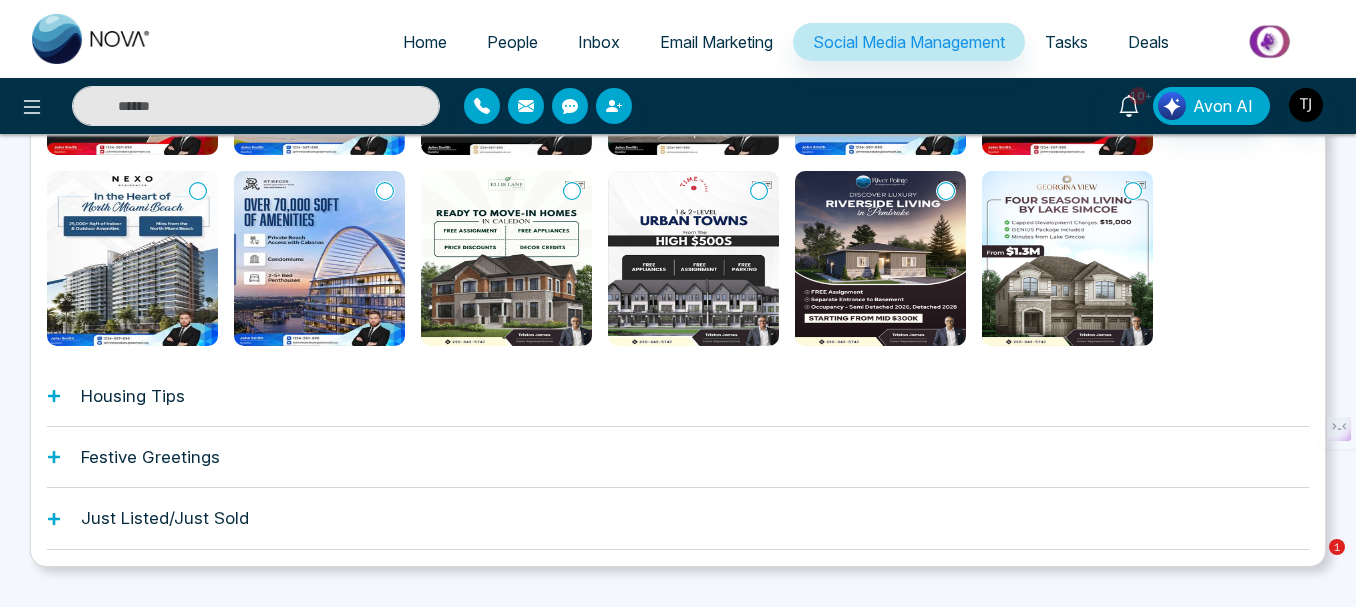 click on "Housing Tips" at bounding box center [133, 396] 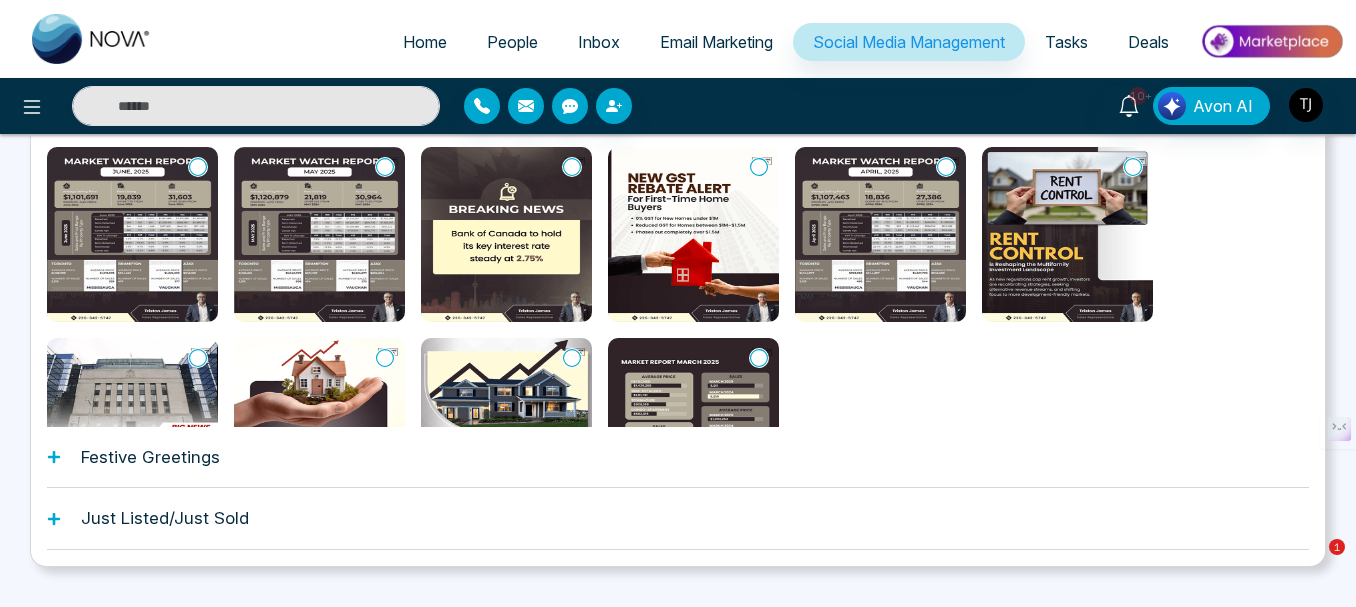click on "Festive Greetings" at bounding box center [150, 457] 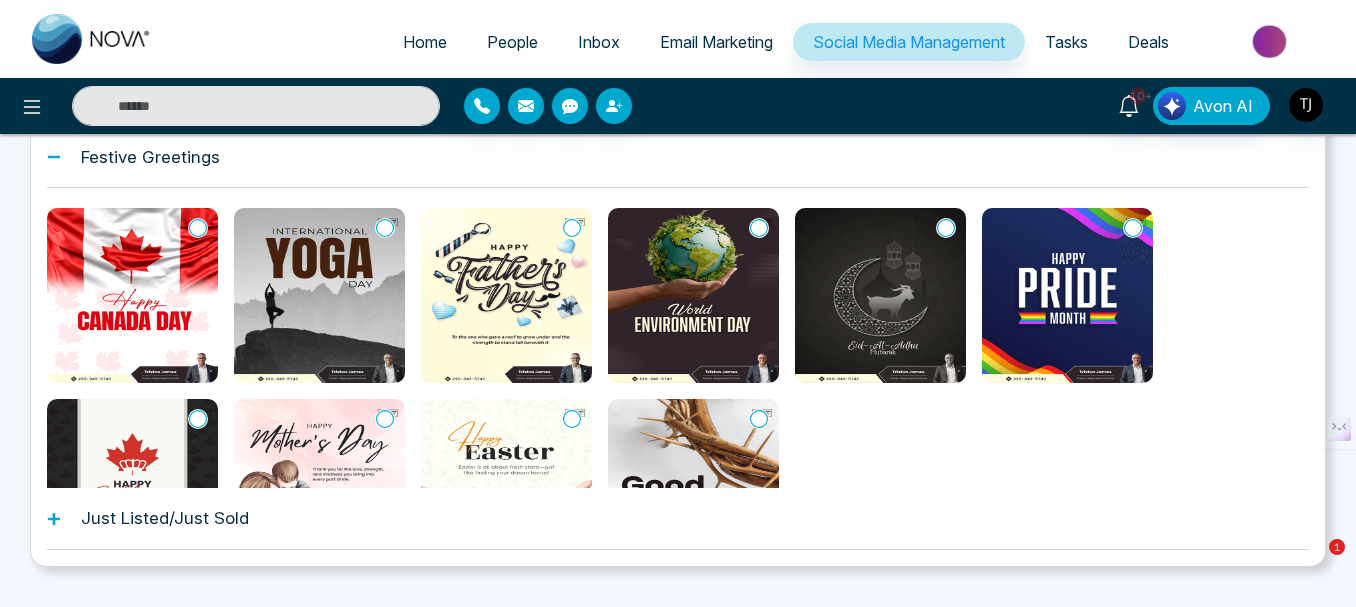 click on "Just Listed/Just Sold" at bounding box center [165, 518] 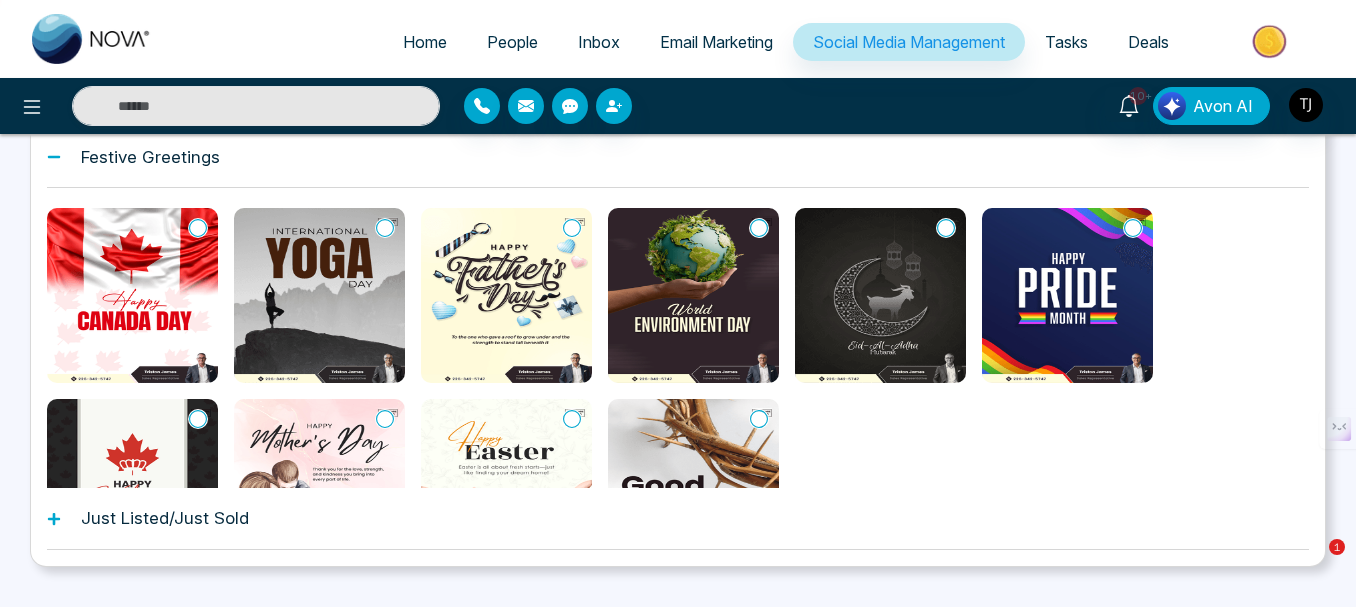 scroll, scrollTop: 900, scrollLeft: 0, axis: vertical 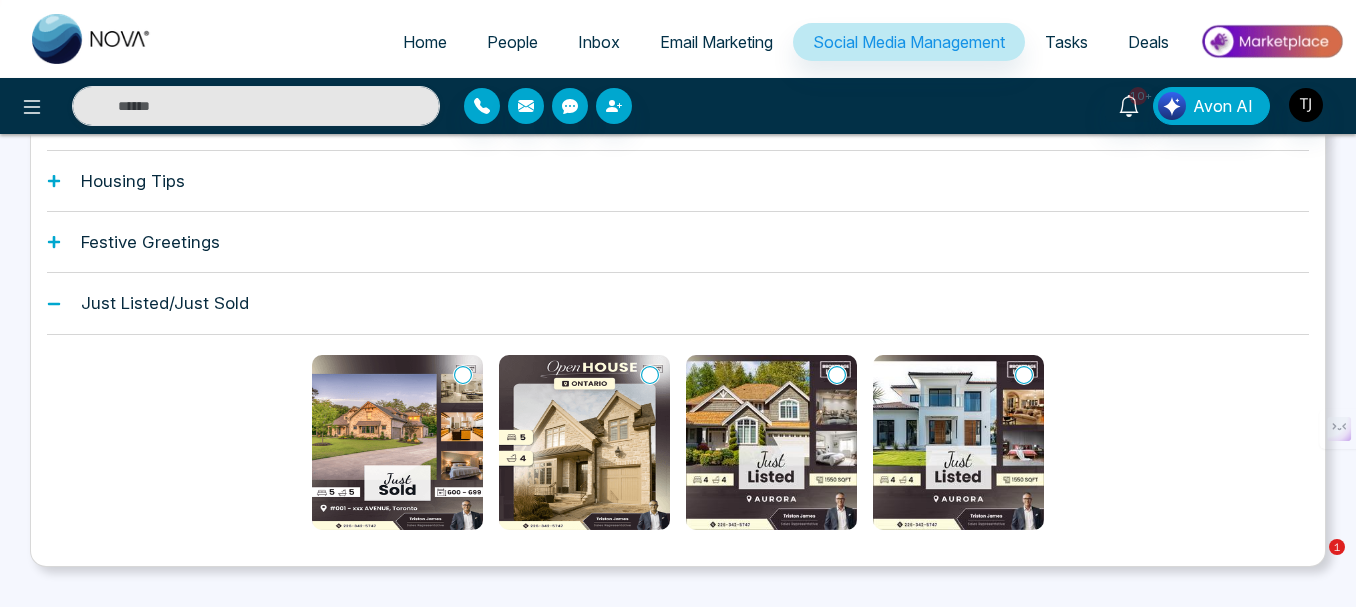 click at bounding box center (584, 442) 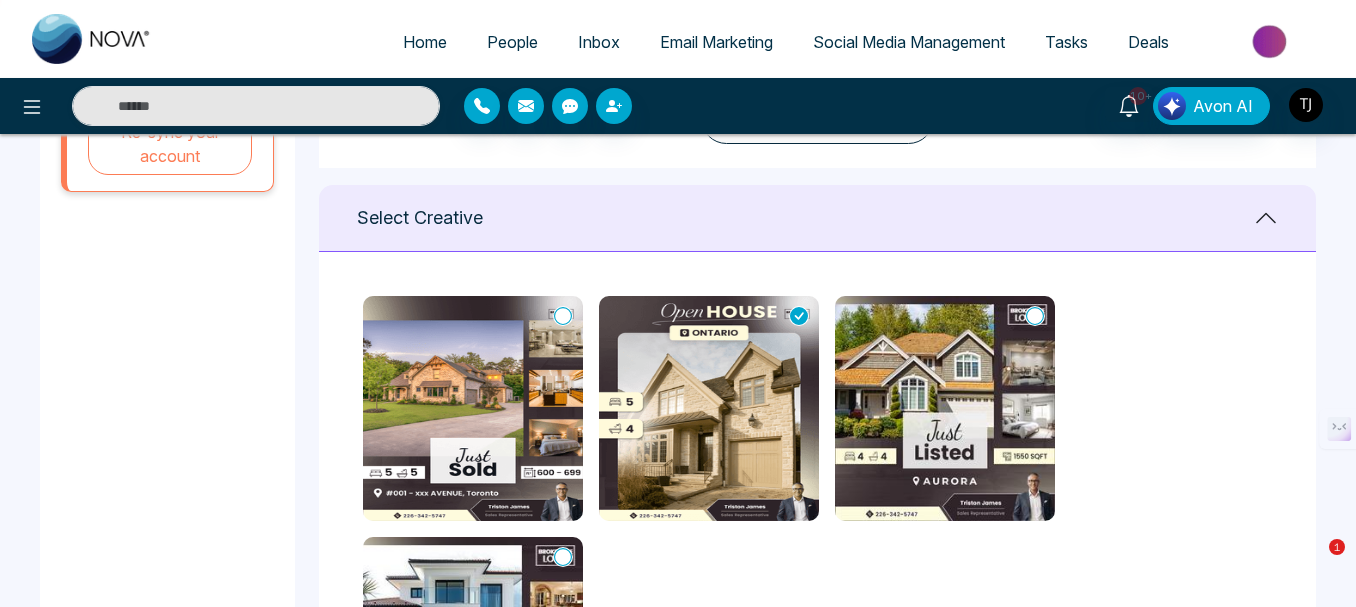 scroll, scrollTop: 900, scrollLeft: 0, axis: vertical 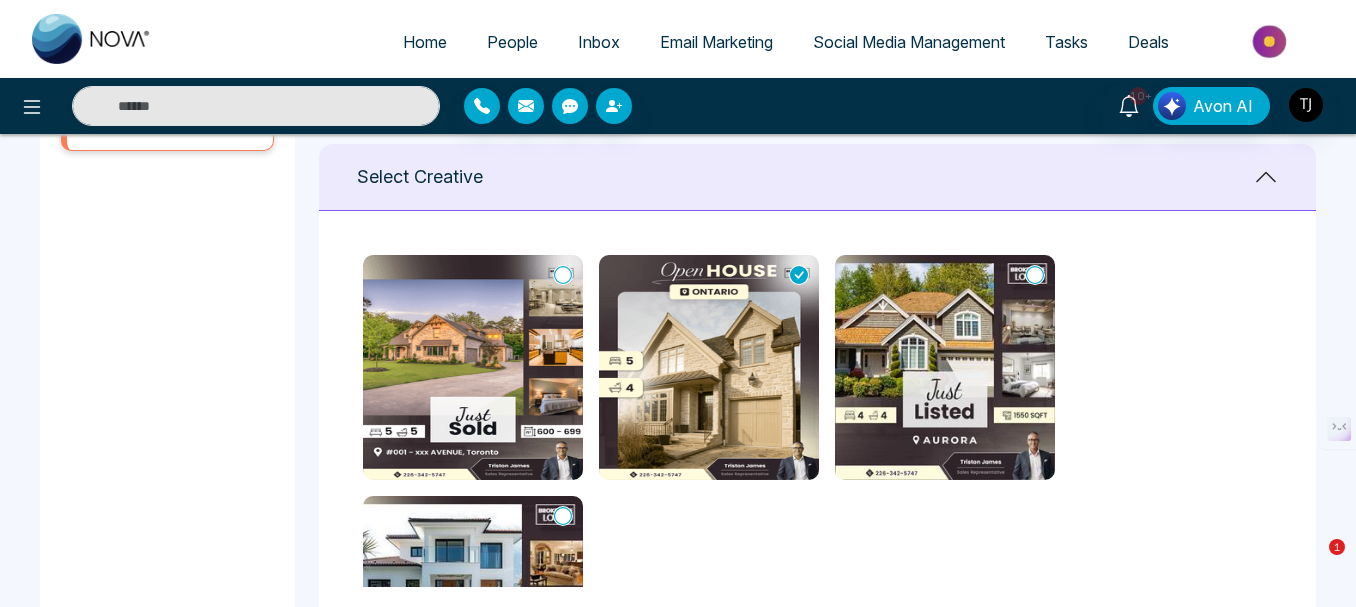 click 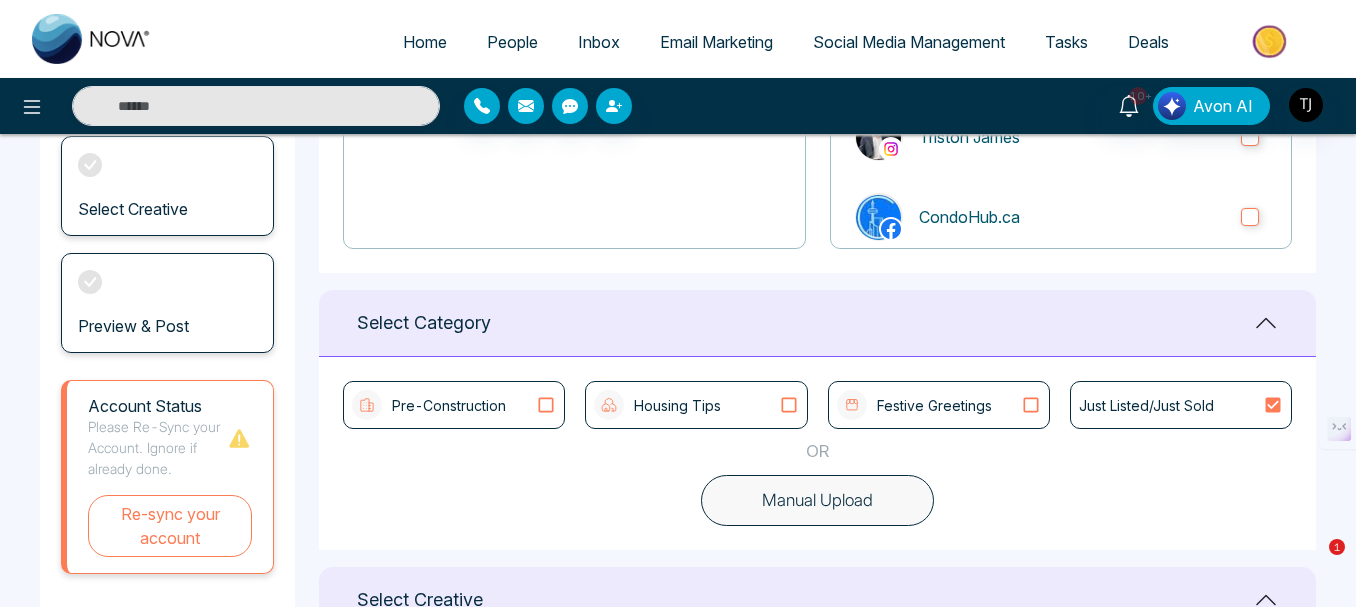 scroll, scrollTop: 229, scrollLeft: 0, axis: vertical 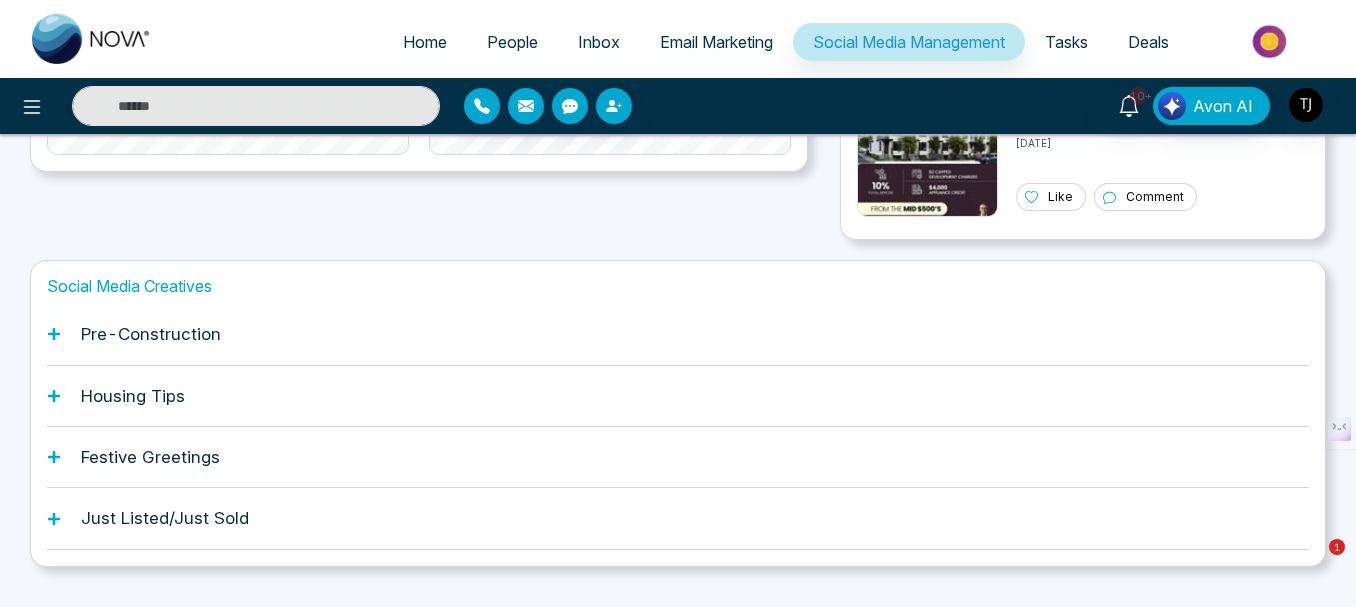 click on "Festive Greetings" at bounding box center (678, 457) 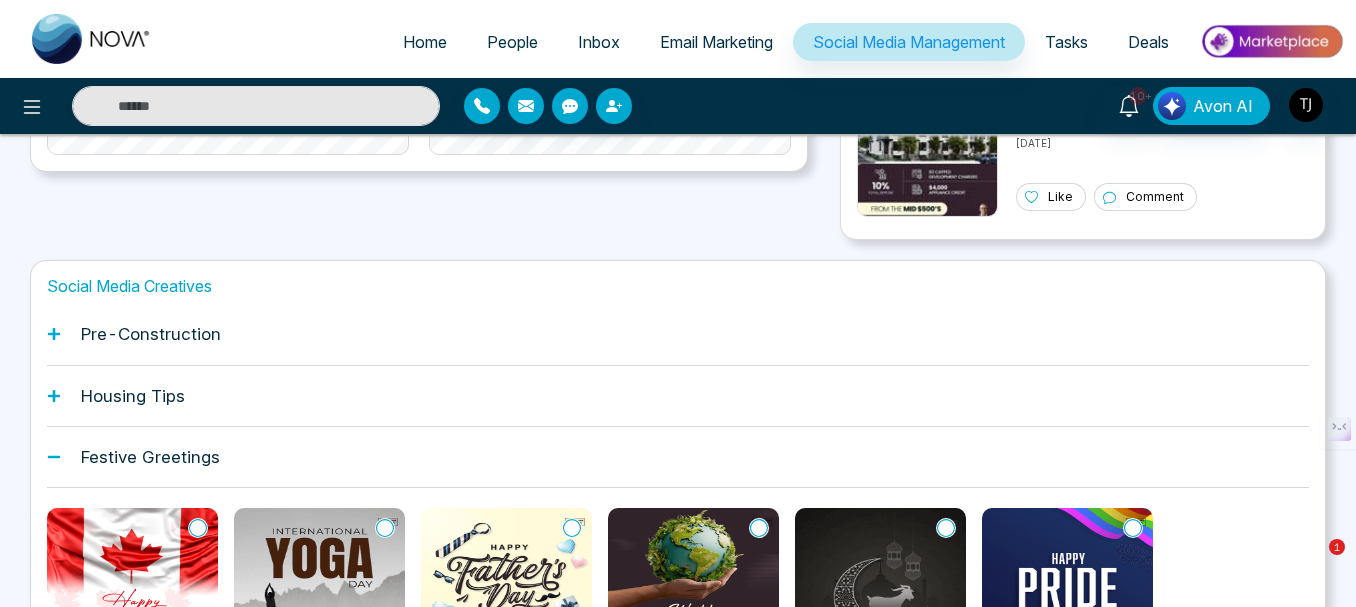 click on "Housing Tips" at bounding box center (678, 396) 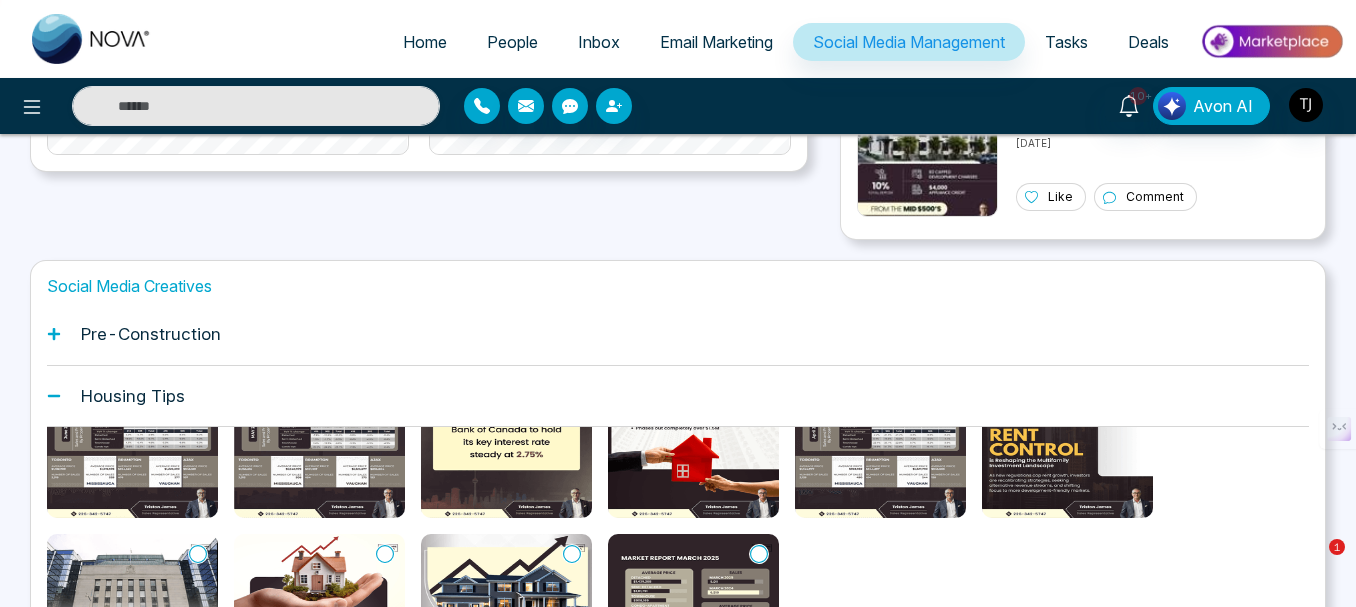scroll, scrollTop: 106, scrollLeft: 0, axis: vertical 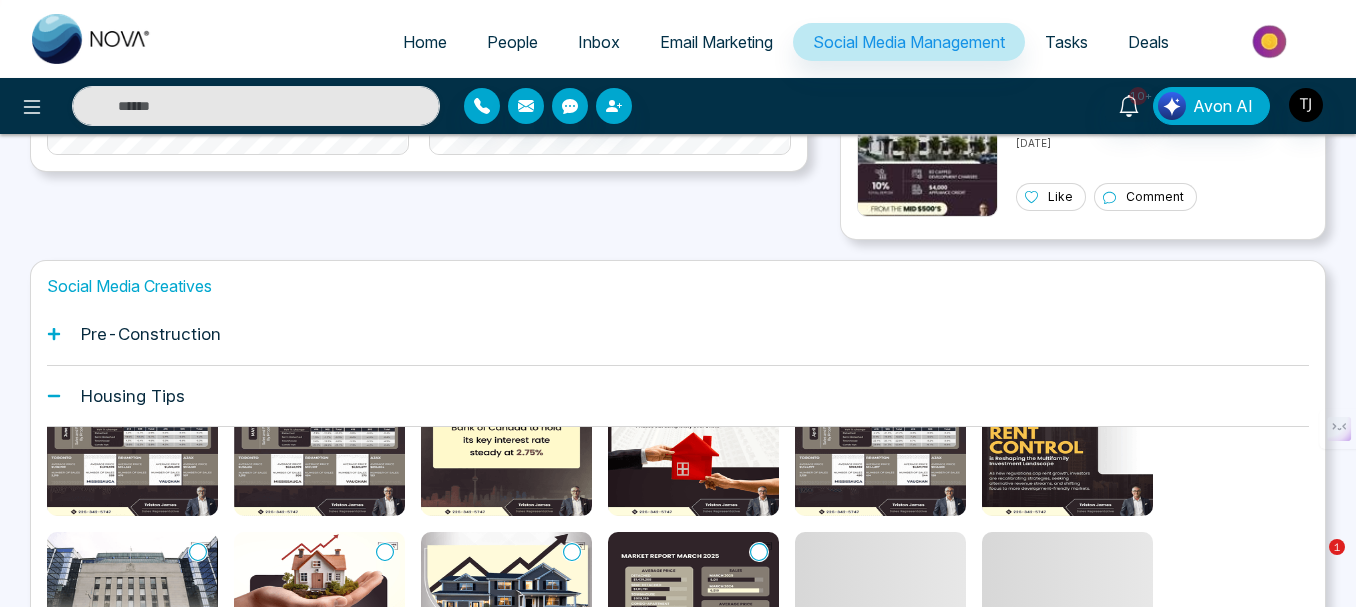 click at bounding box center [506, 619] 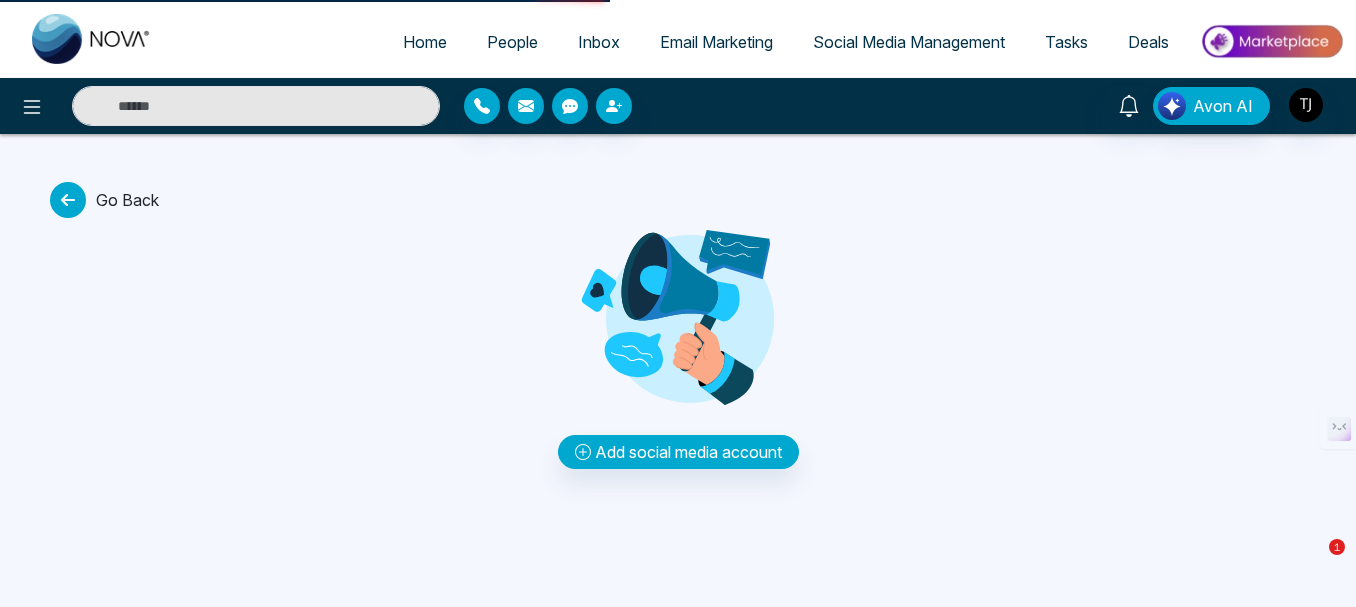 scroll, scrollTop: 0, scrollLeft: 0, axis: both 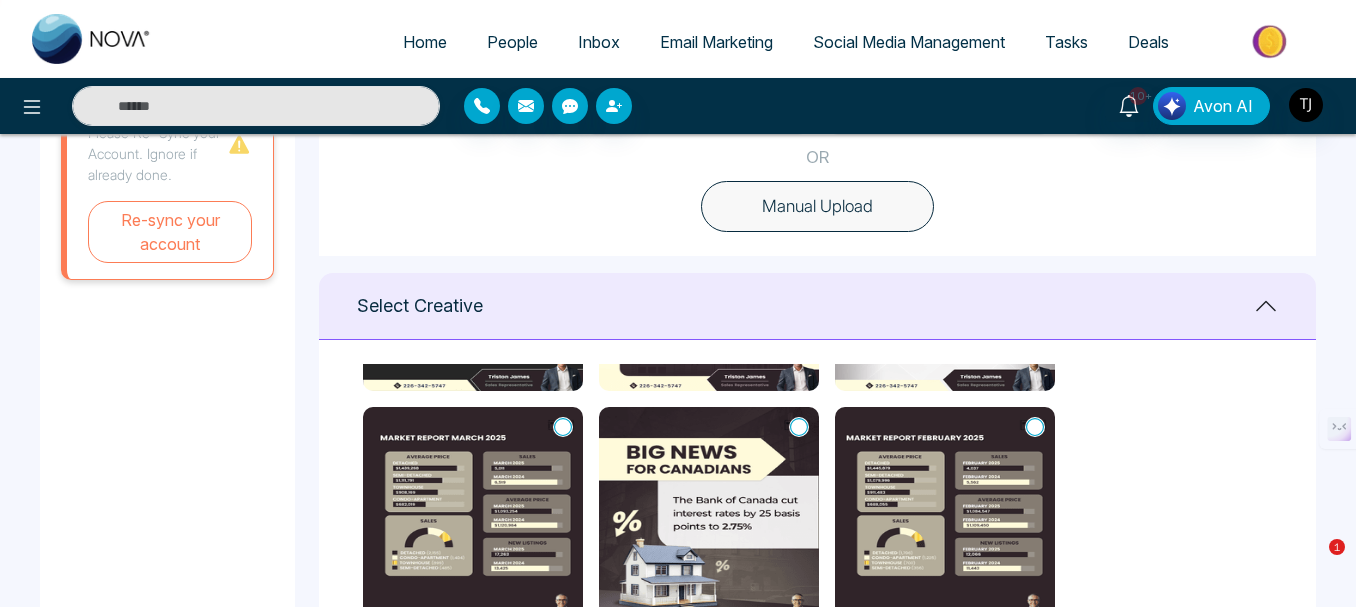 click 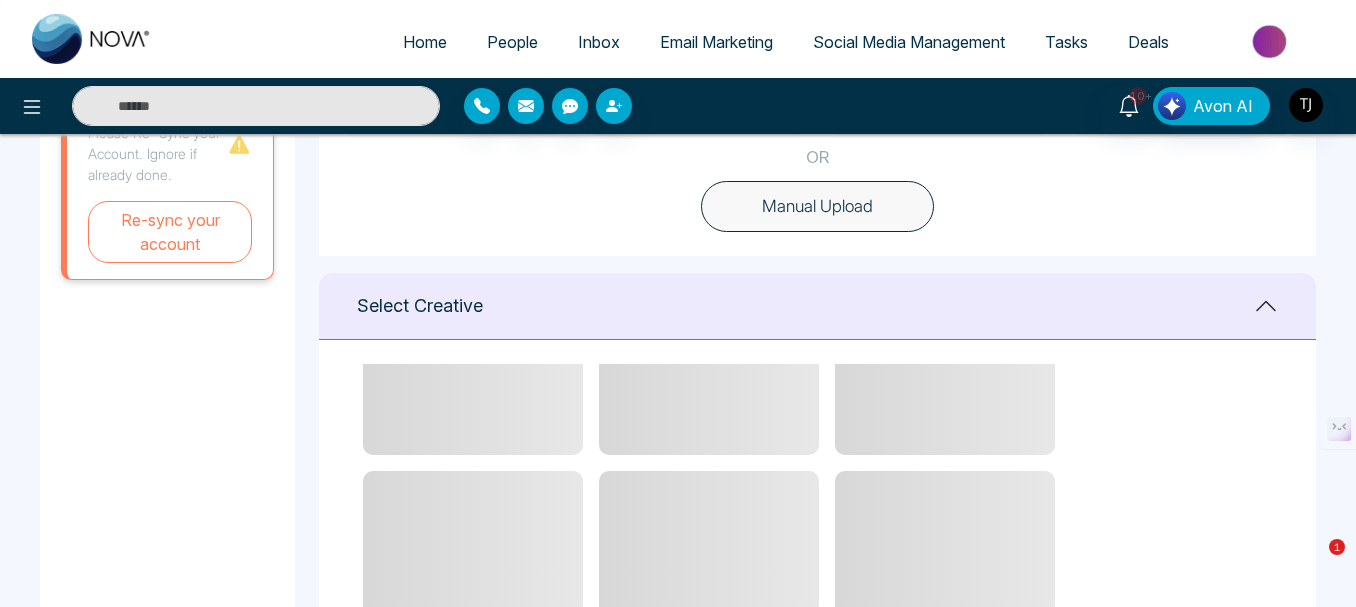 type on "**********" 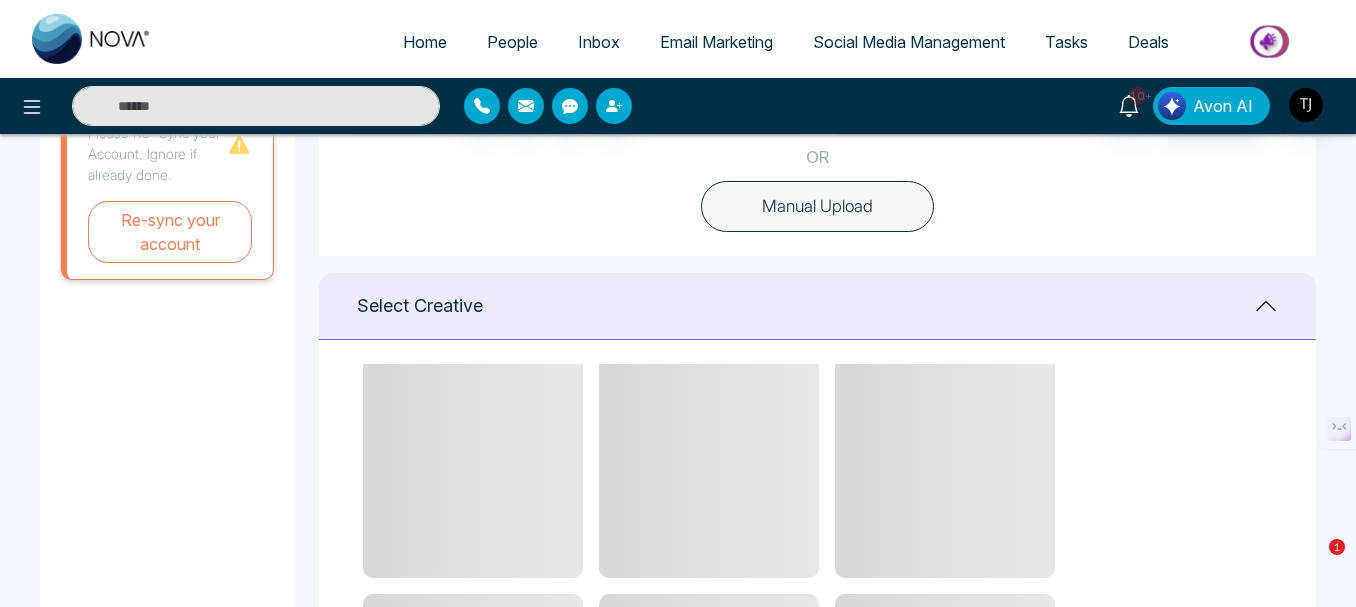 scroll, scrollTop: 3046, scrollLeft: 0, axis: vertical 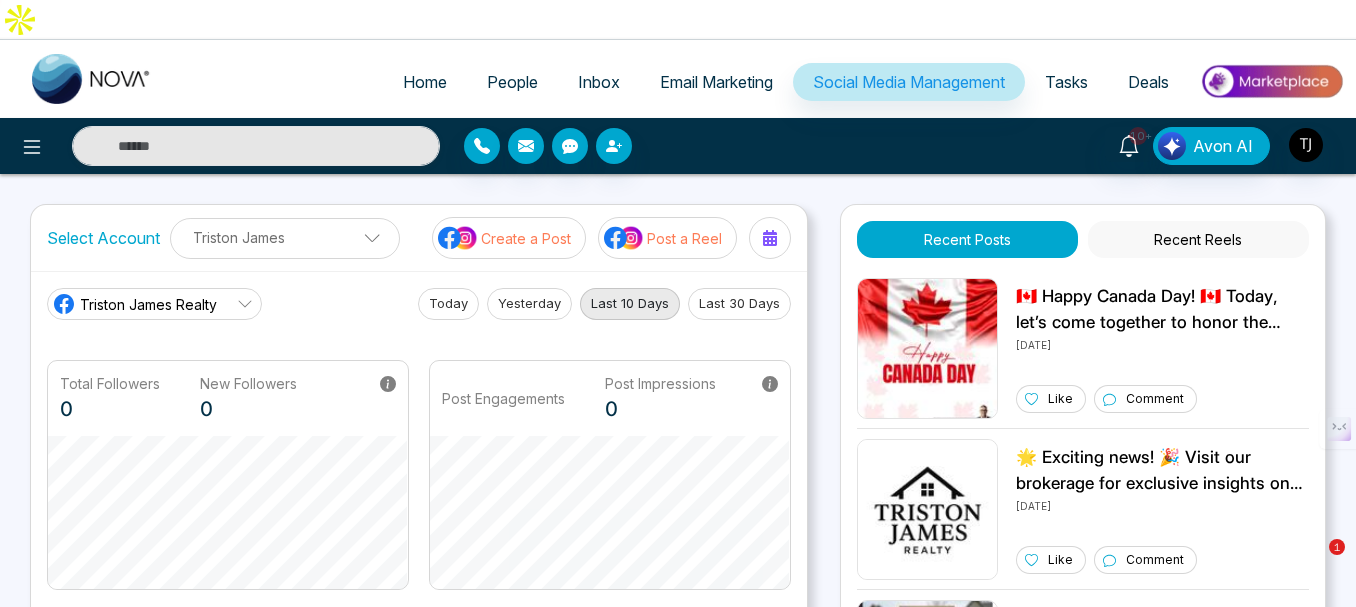 click on "Tasks" at bounding box center [1066, 82] 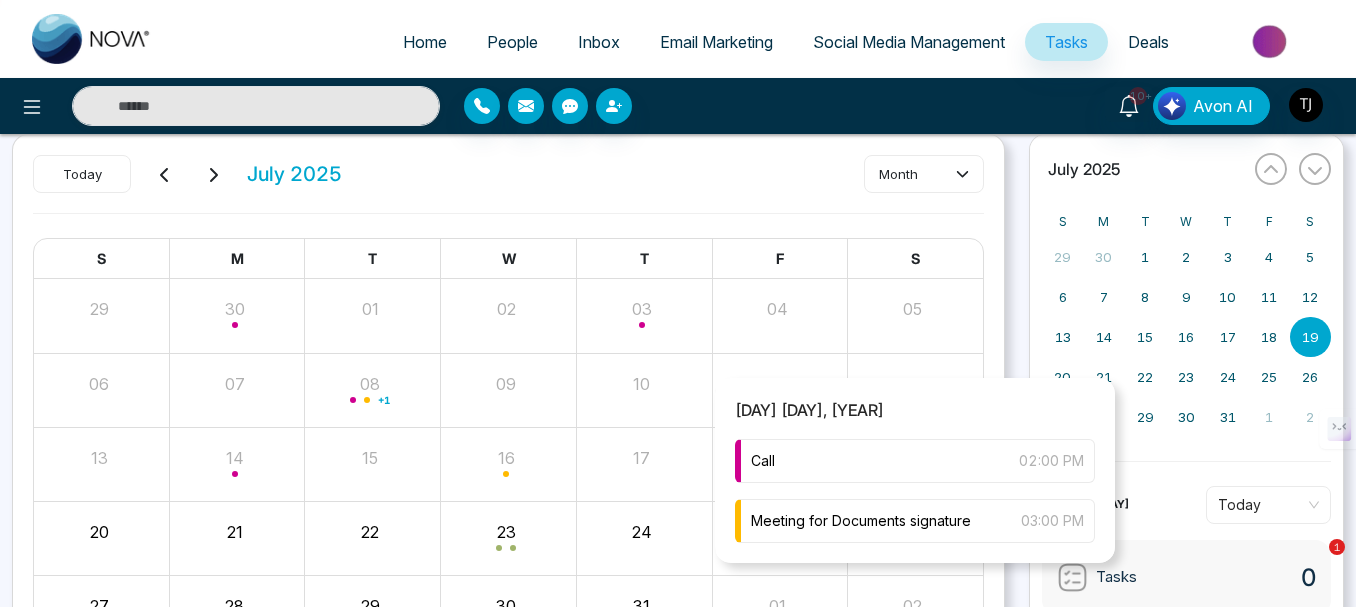 scroll, scrollTop: 0, scrollLeft: 0, axis: both 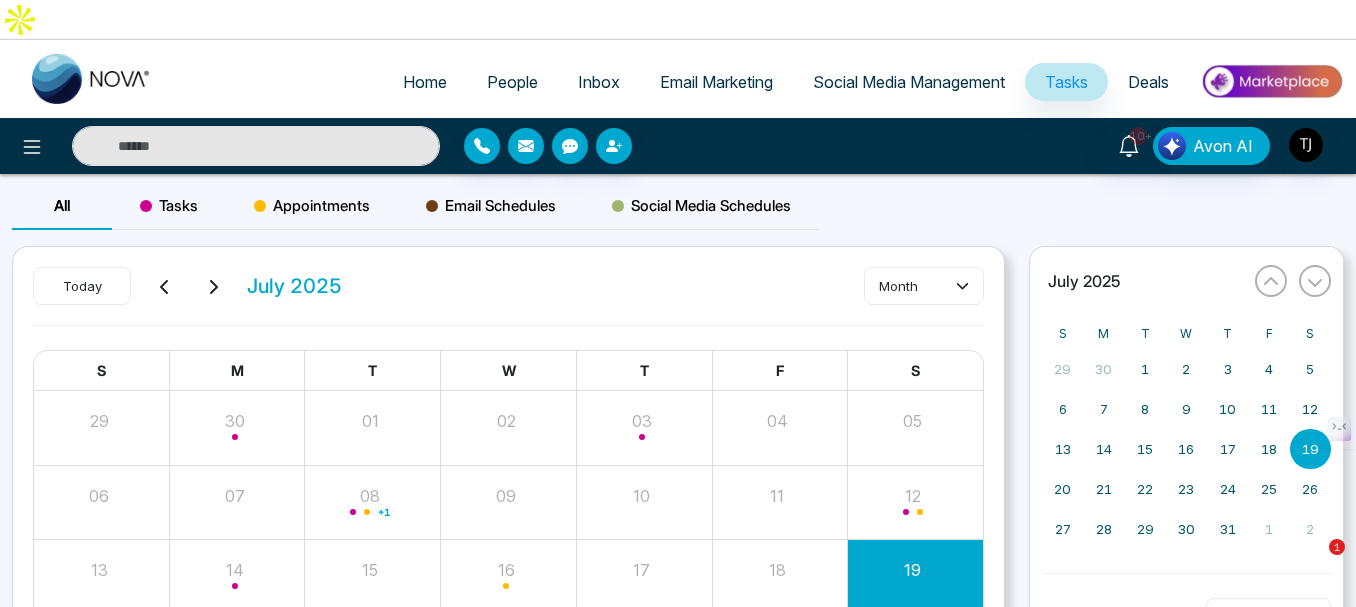 click on "Home" at bounding box center [425, 82] 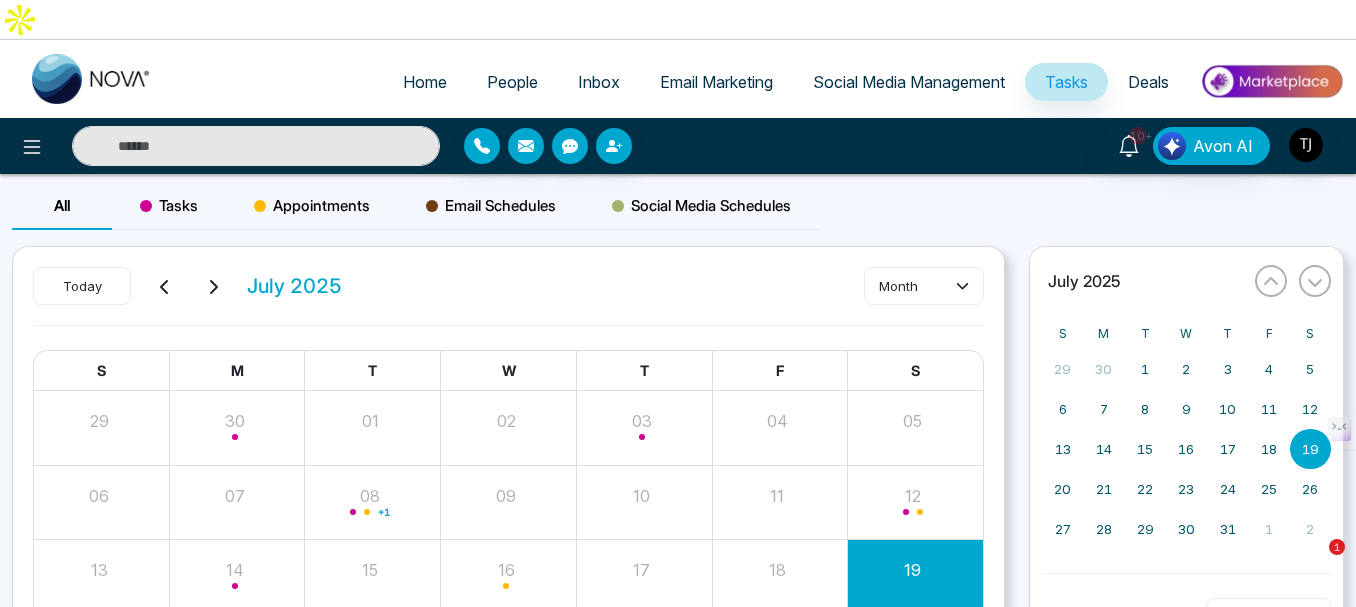 select on "*" 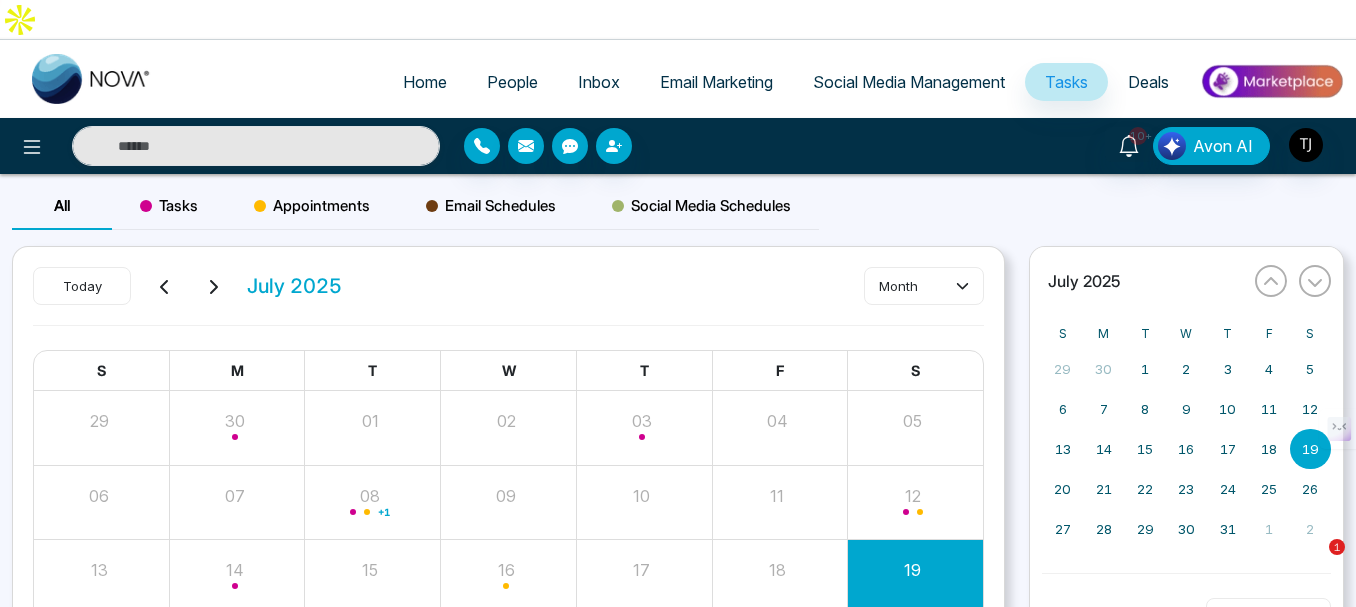 select on "*" 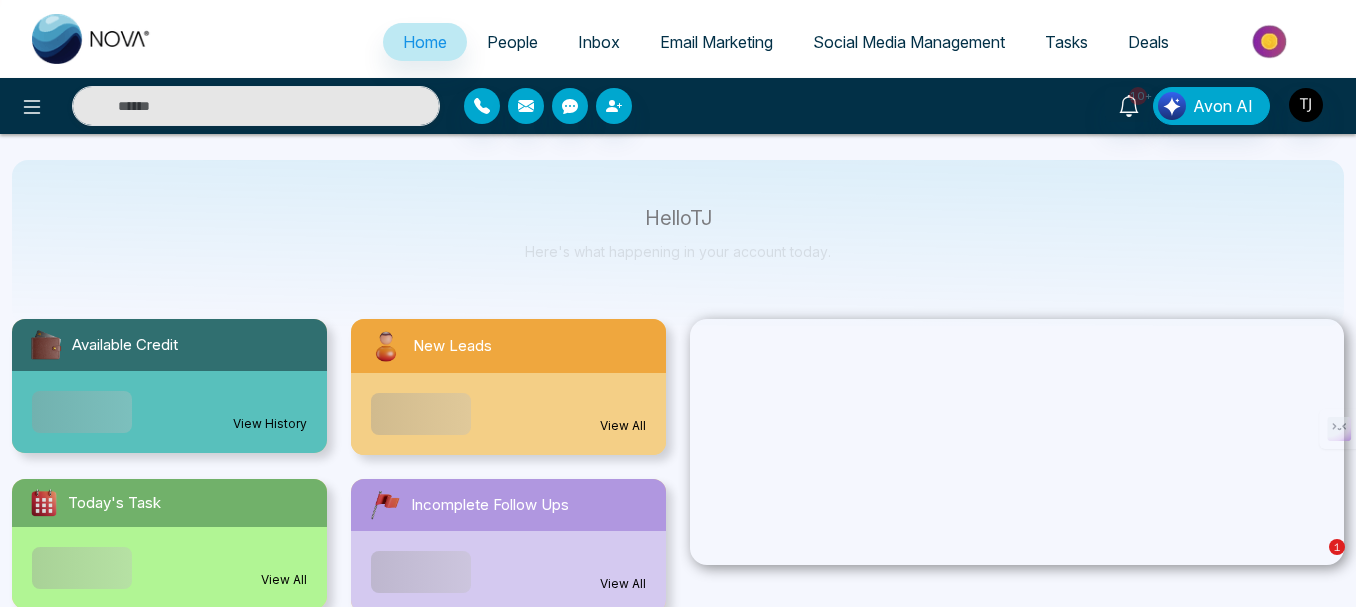 scroll, scrollTop: 100, scrollLeft: 0, axis: vertical 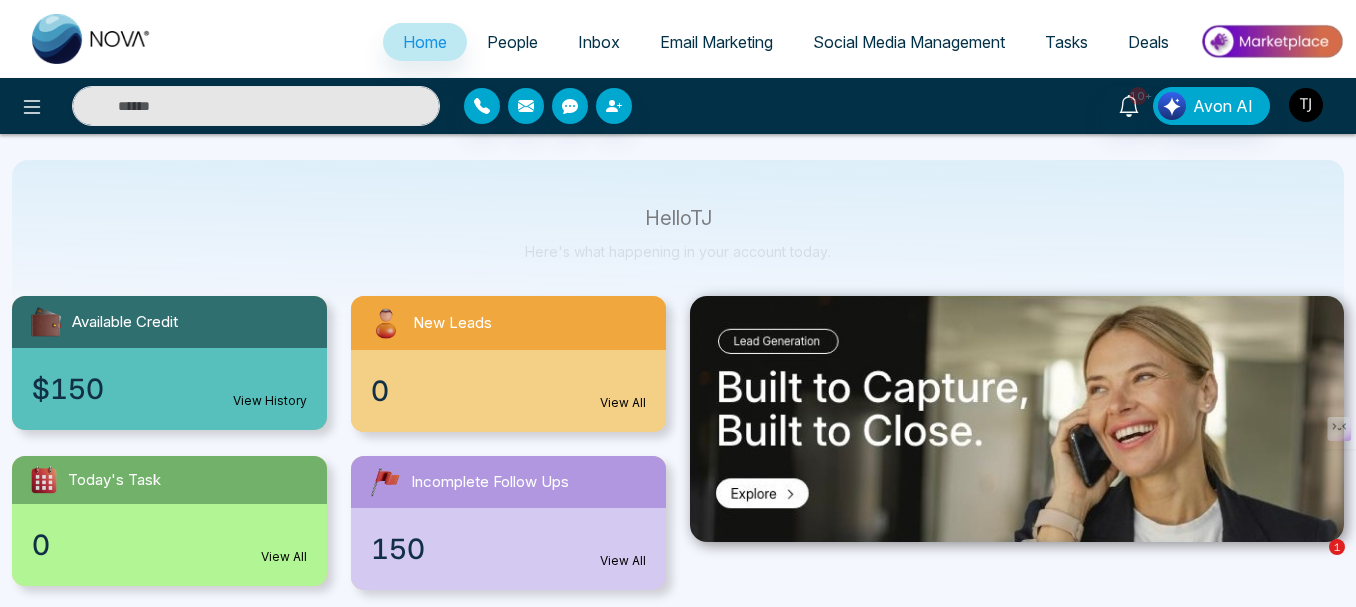 click at bounding box center (1306, 105) 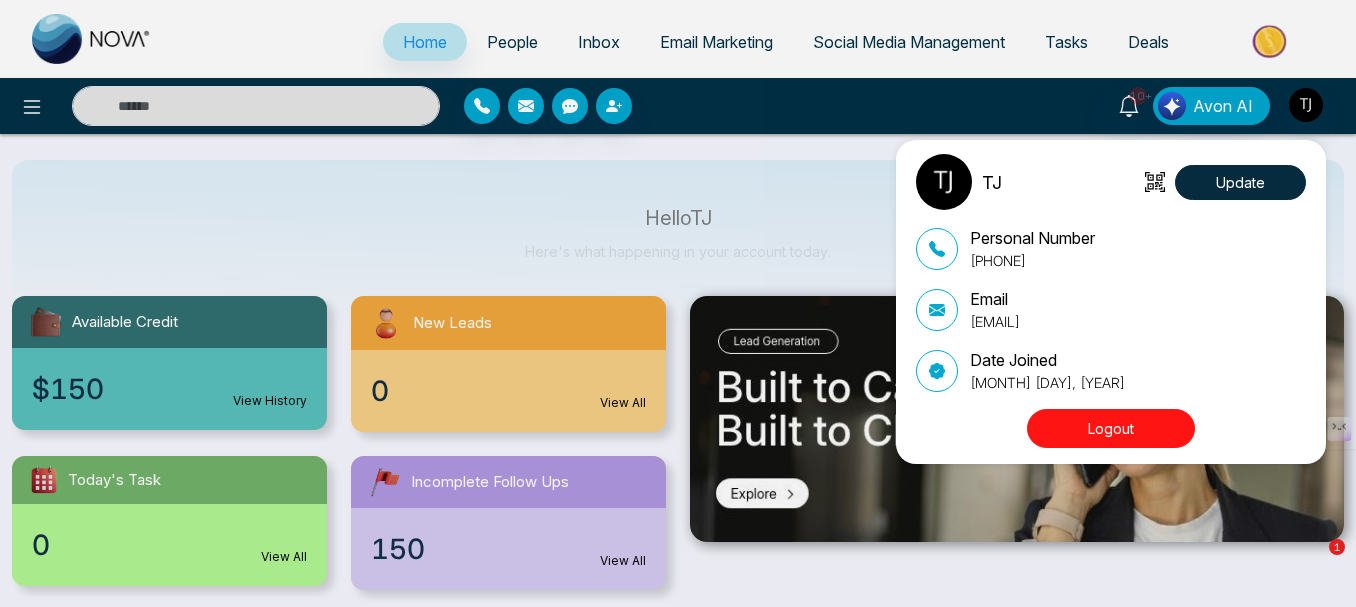 click on "Logout" at bounding box center [1111, 428] 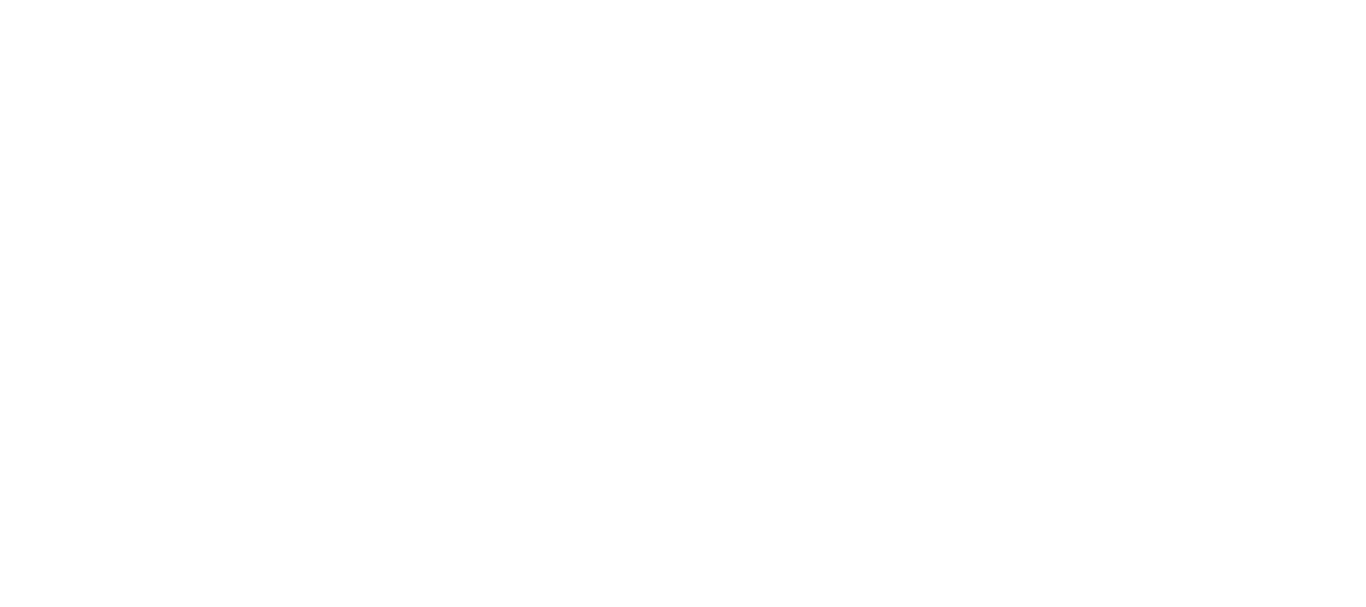 scroll, scrollTop: 0, scrollLeft: 0, axis: both 